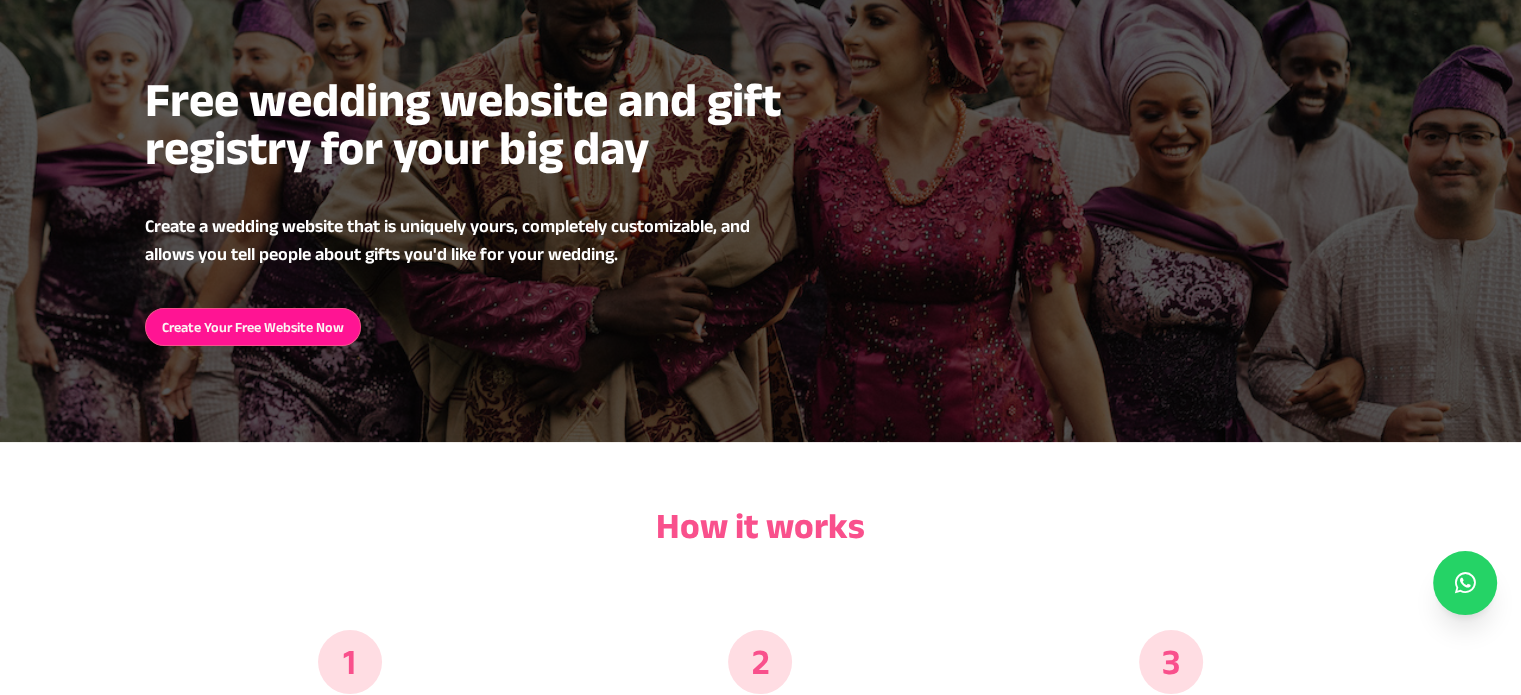 scroll, scrollTop: 16, scrollLeft: 0, axis: vertical 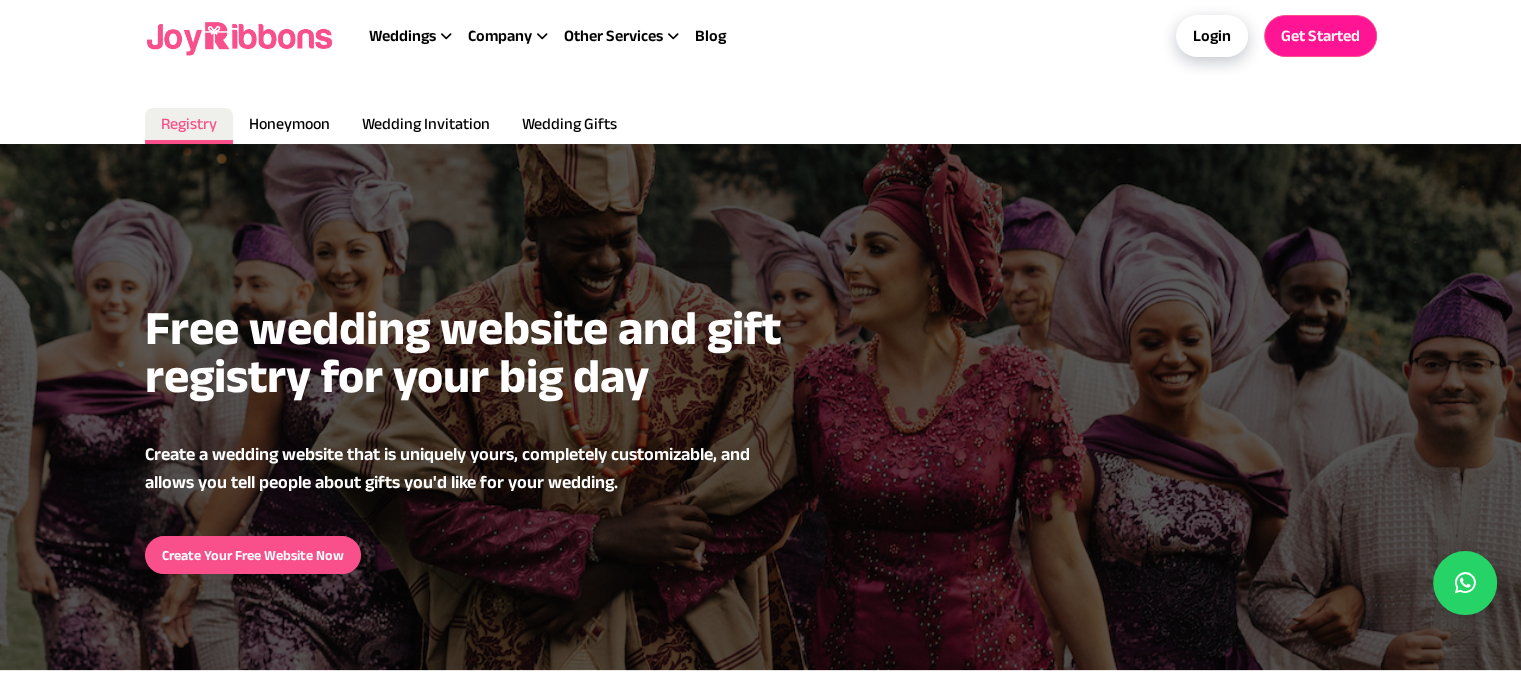 click on "Create Your Free Website Now" at bounding box center (253, 555) 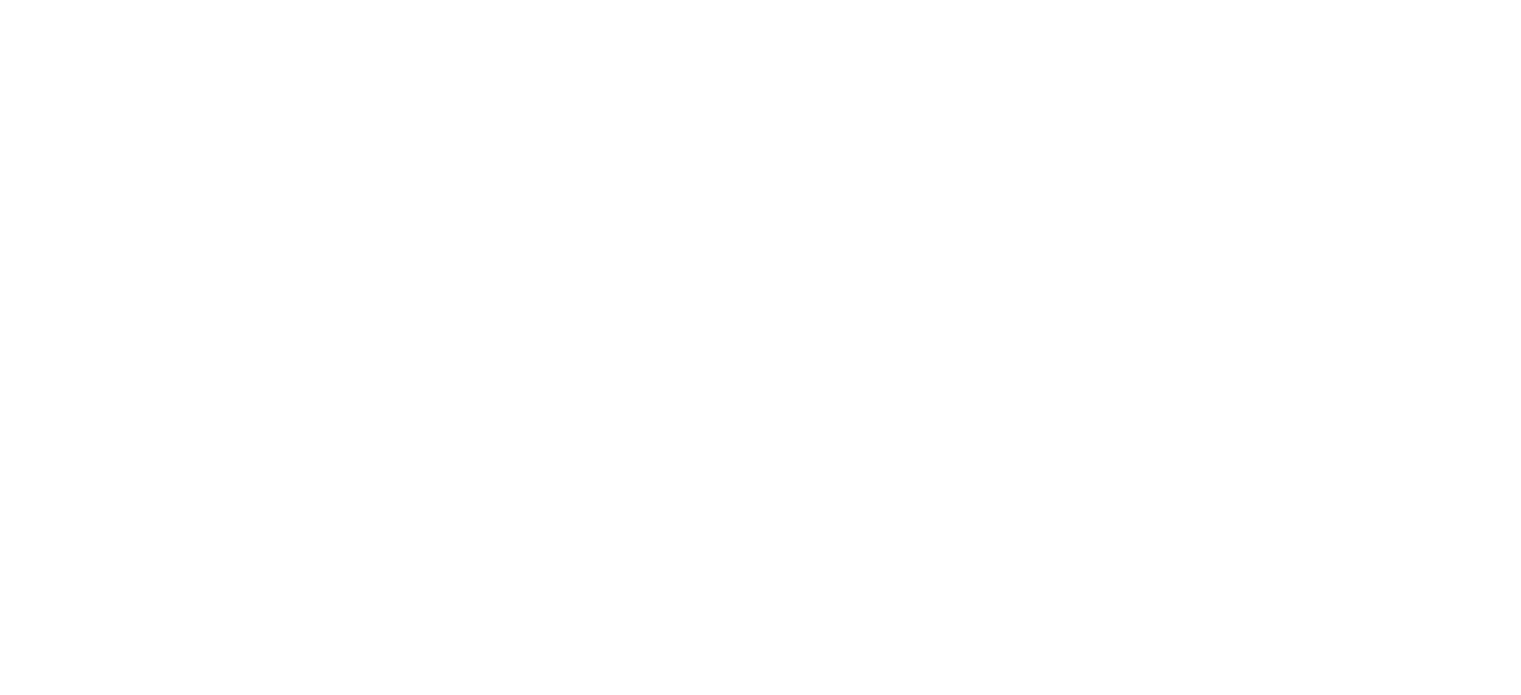 scroll, scrollTop: 0, scrollLeft: 0, axis: both 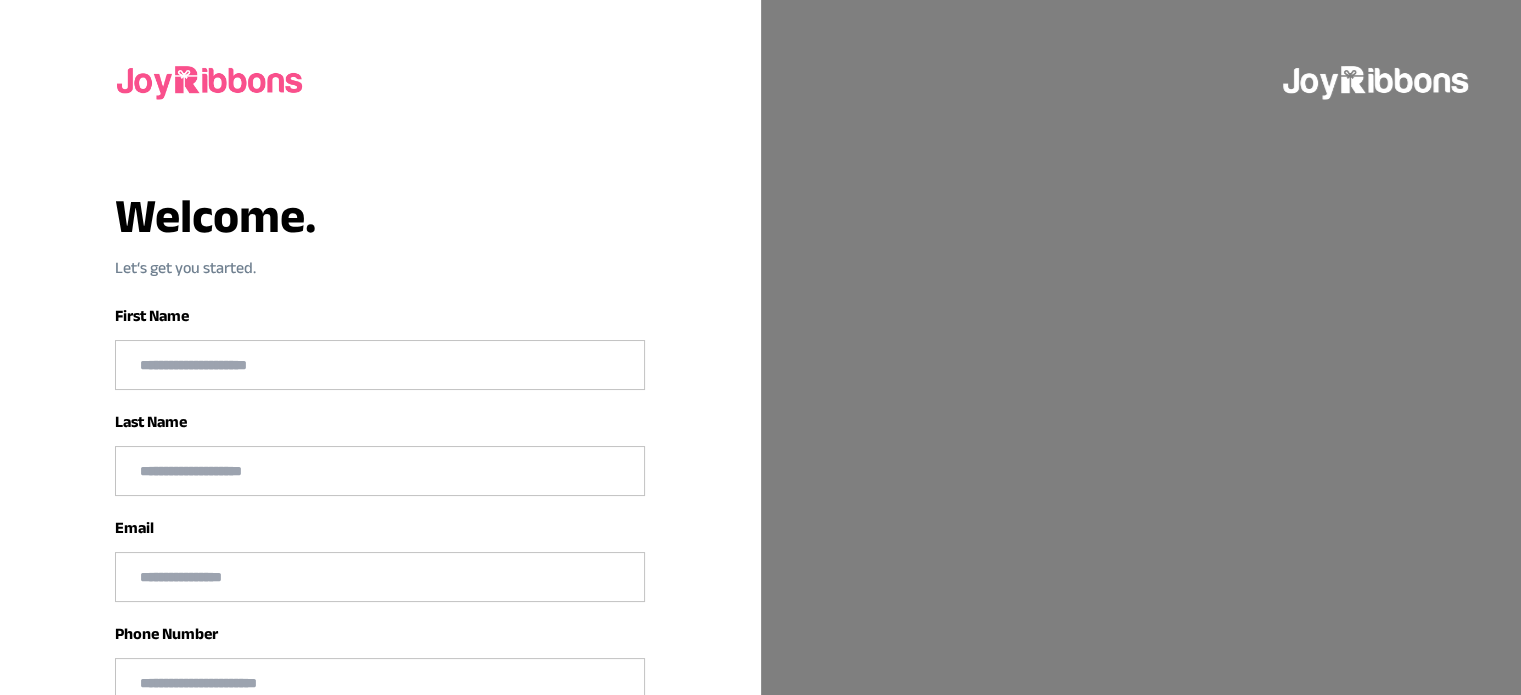 click at bounding box center [380, 365] 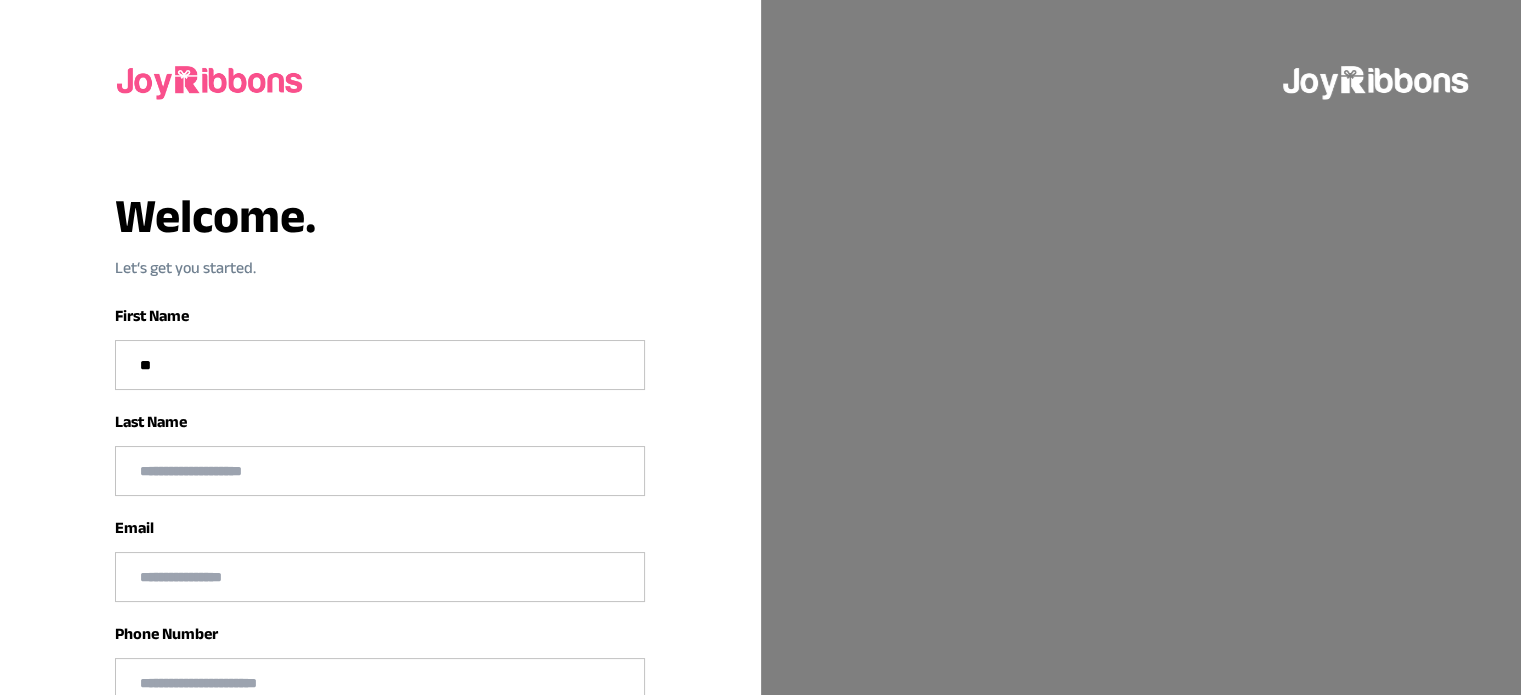 type on "********" 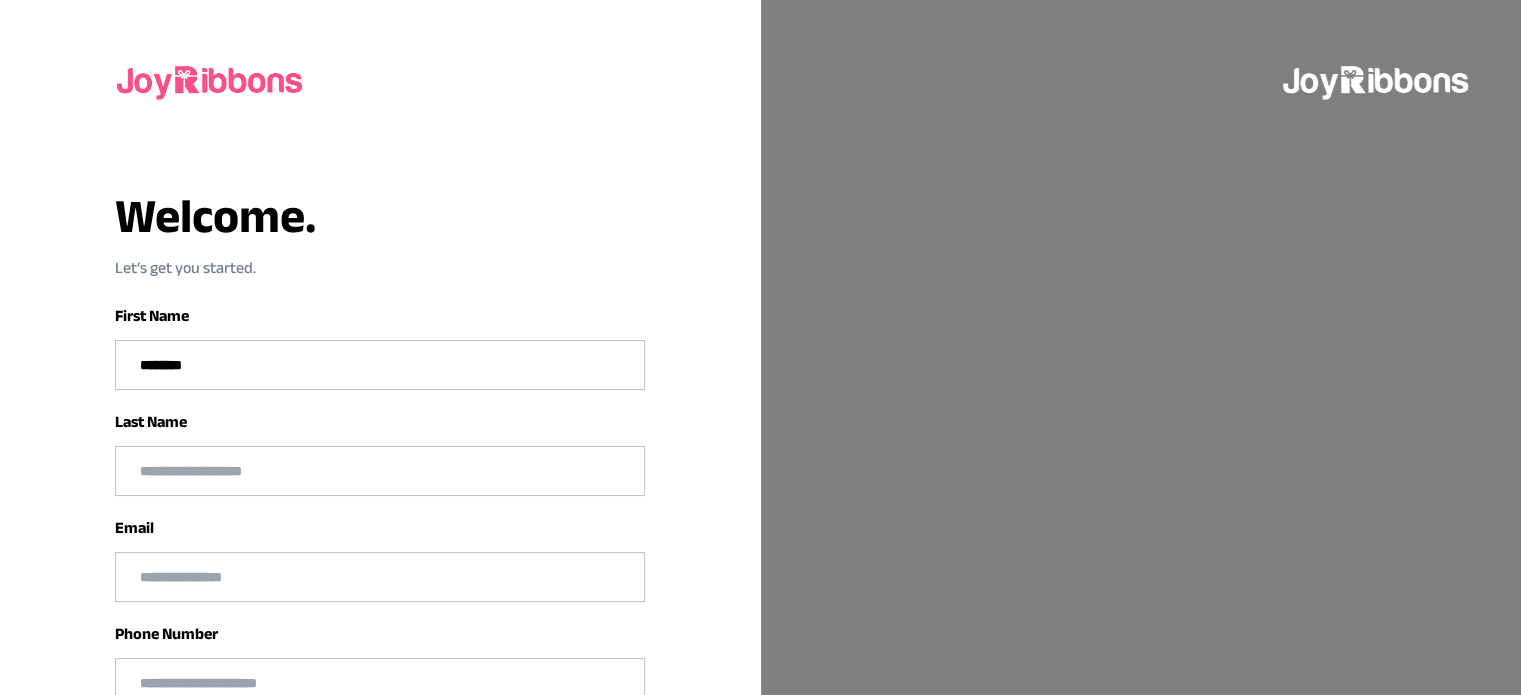 type on "******" 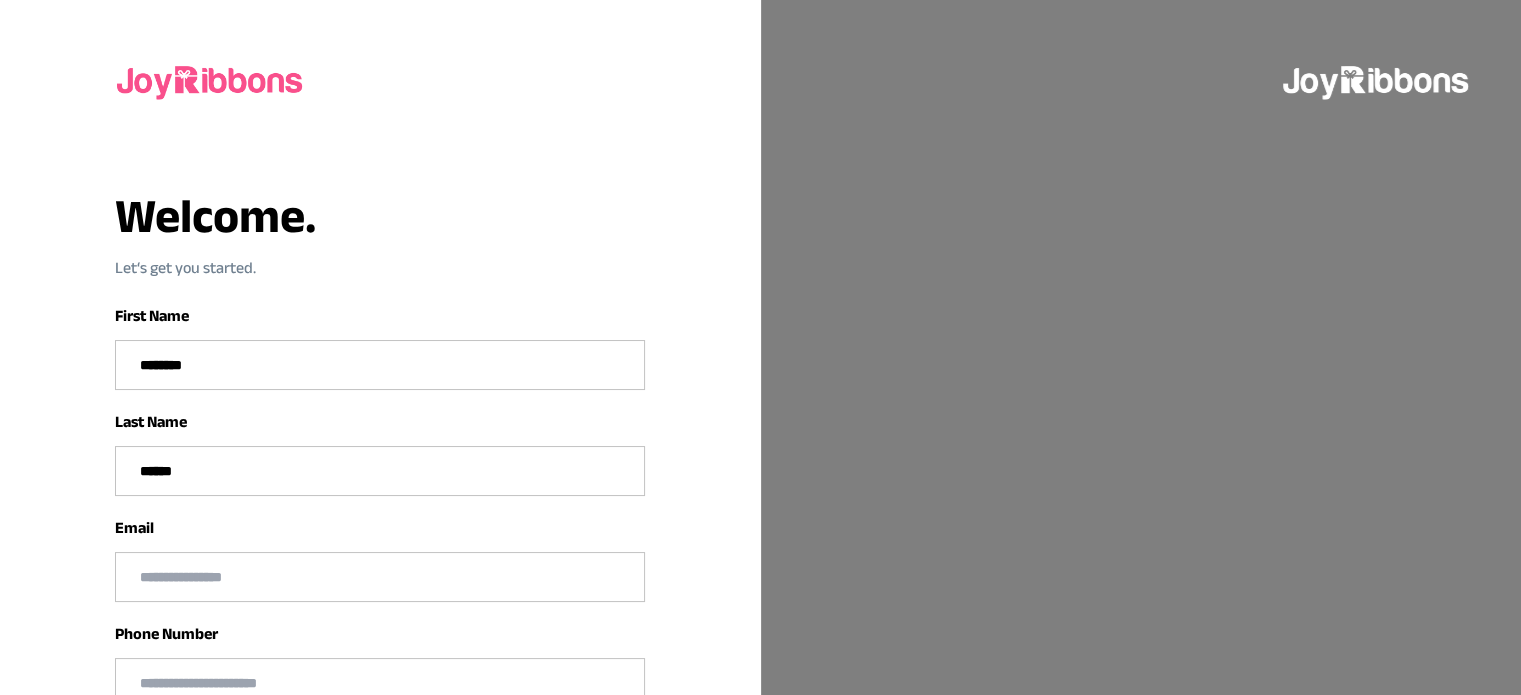 type on "**********" 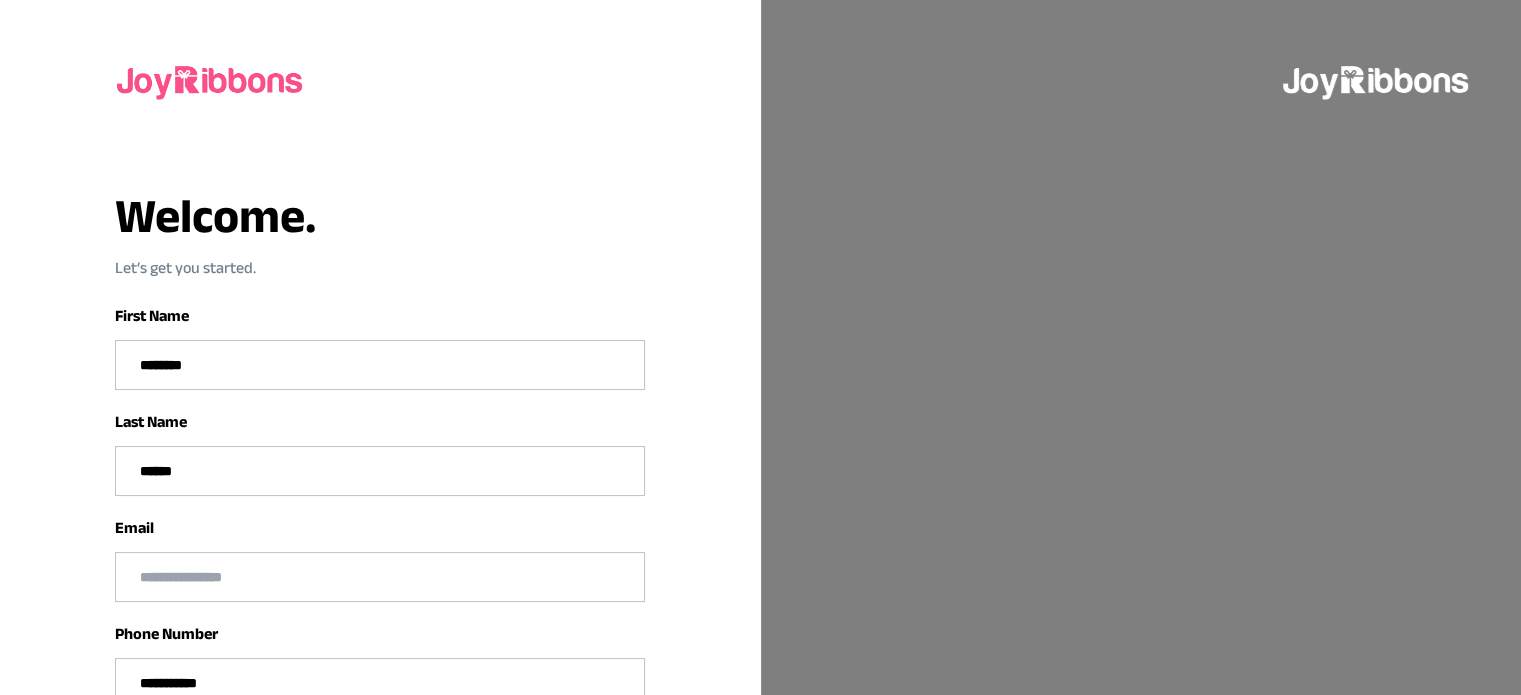 click at bounding box center (380, 577) 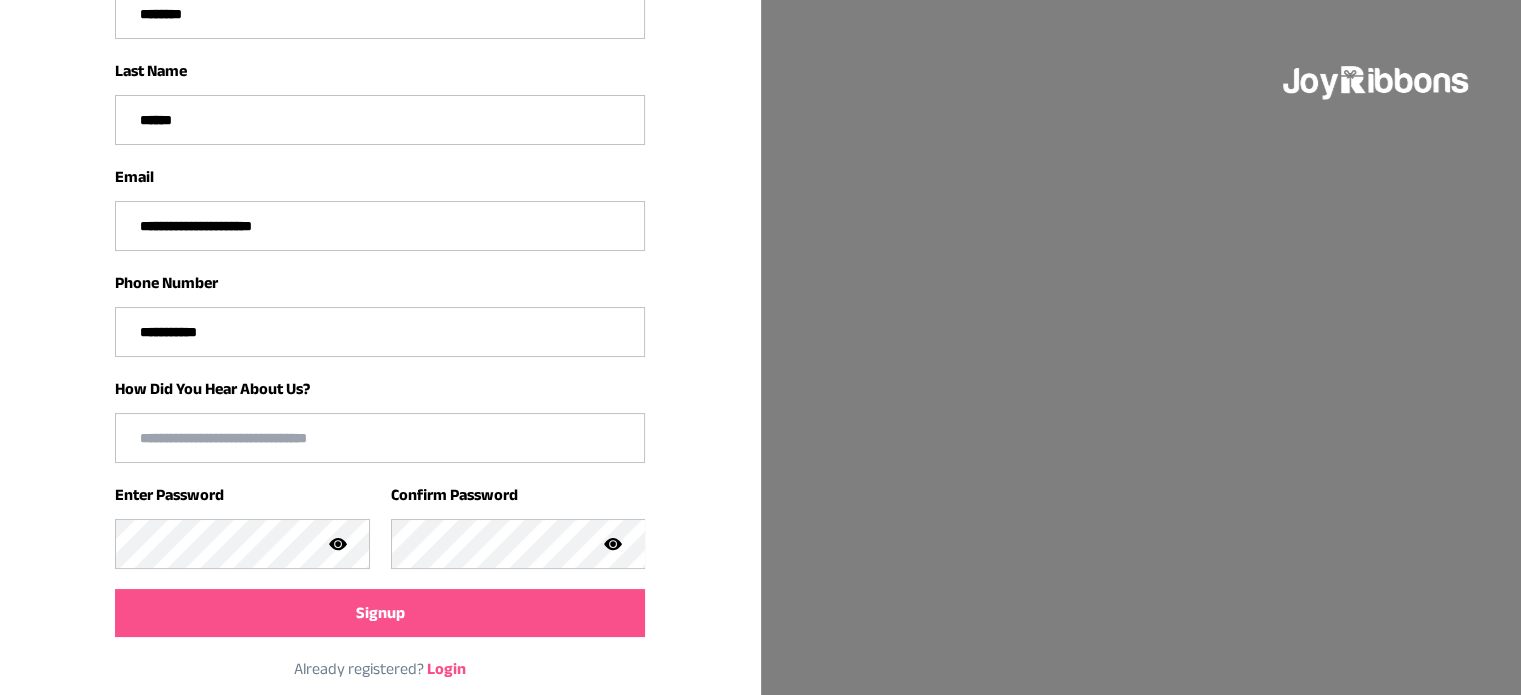 scroll, scrollTop: 352, scrollLeft: 0, axis: vertical 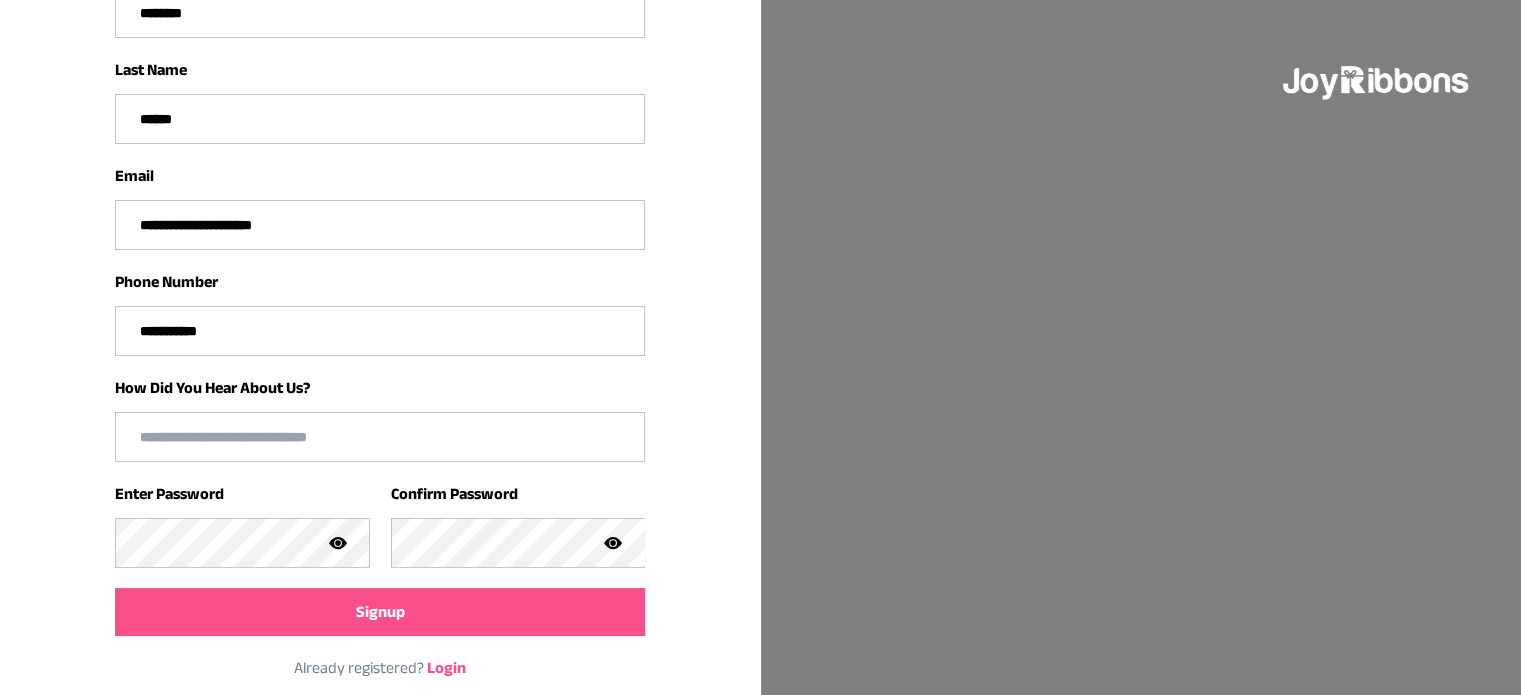 type on "**********" 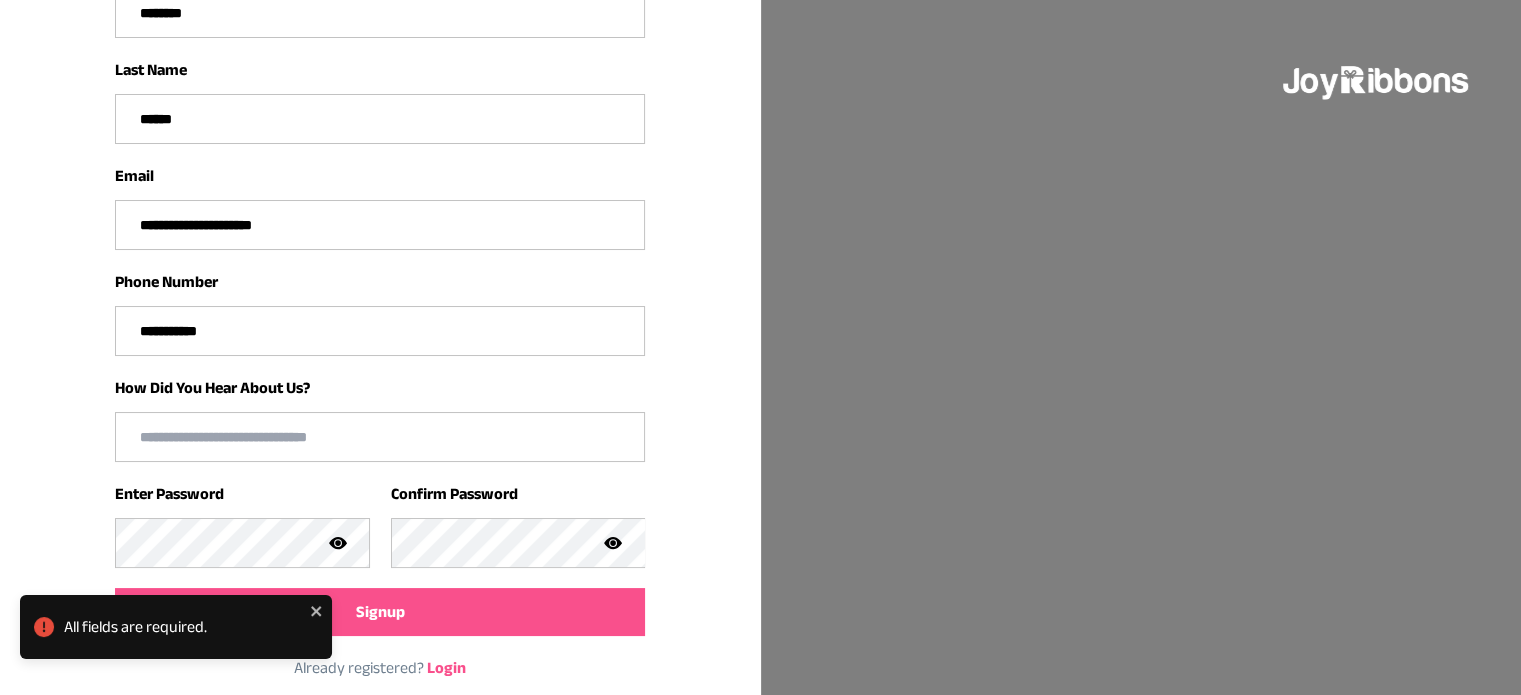click at bounding box center (380, 437) 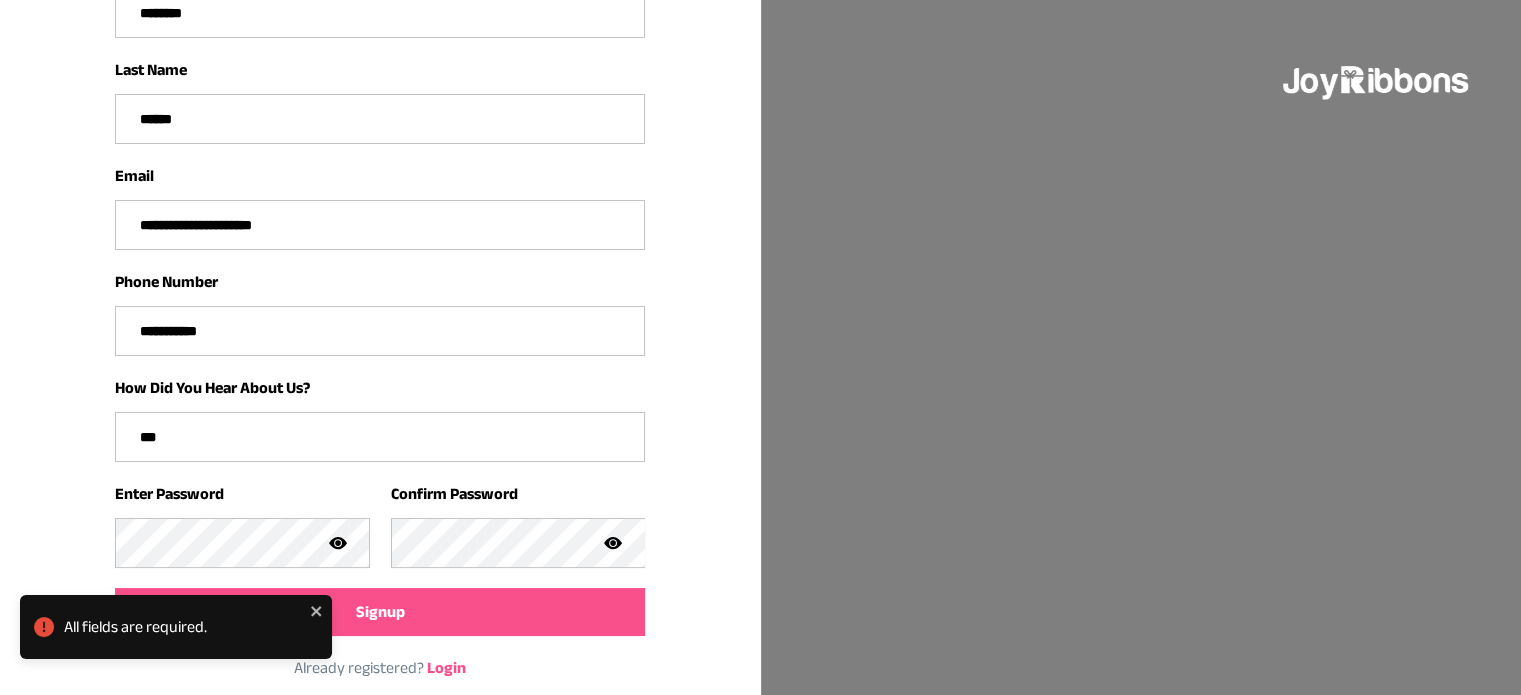 type on "***" 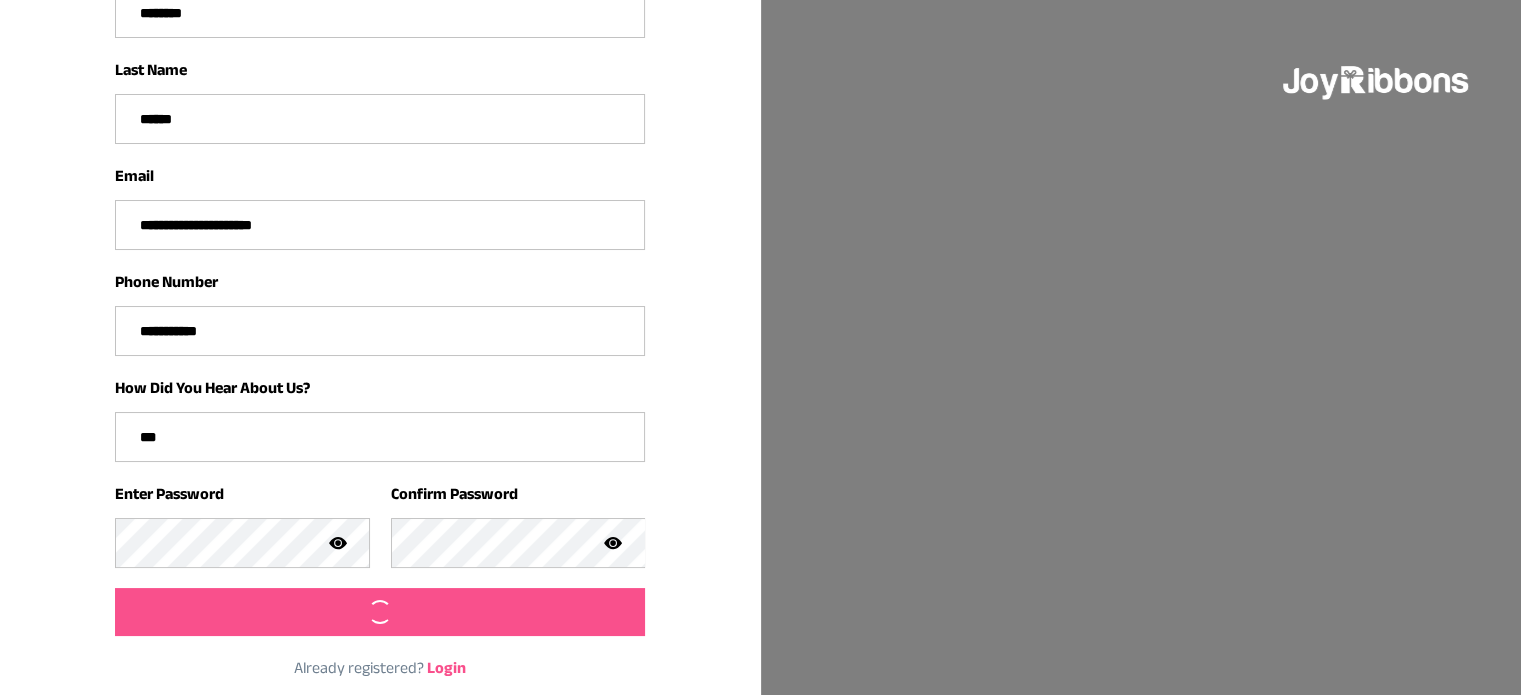 scroll, scrollTop: 48, scrollLeft: 0, axis: vertical 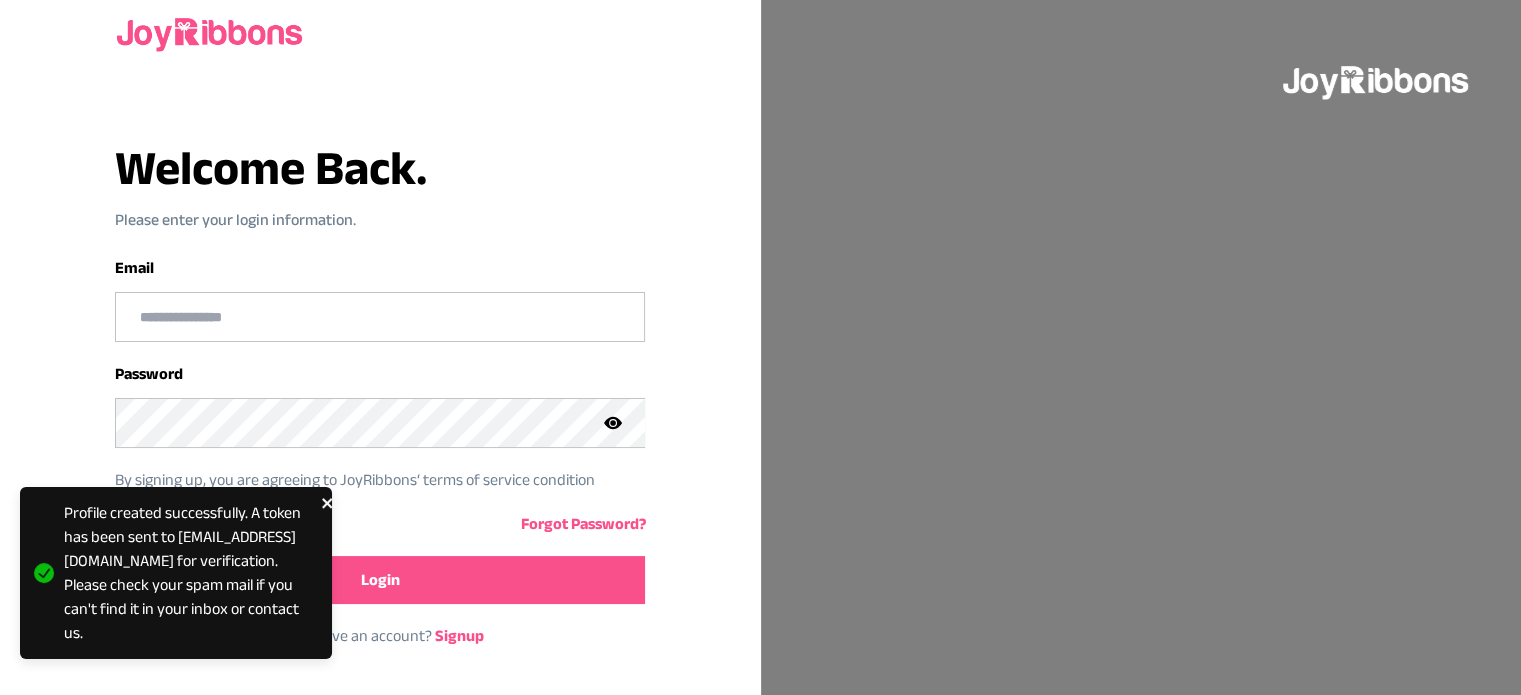 click 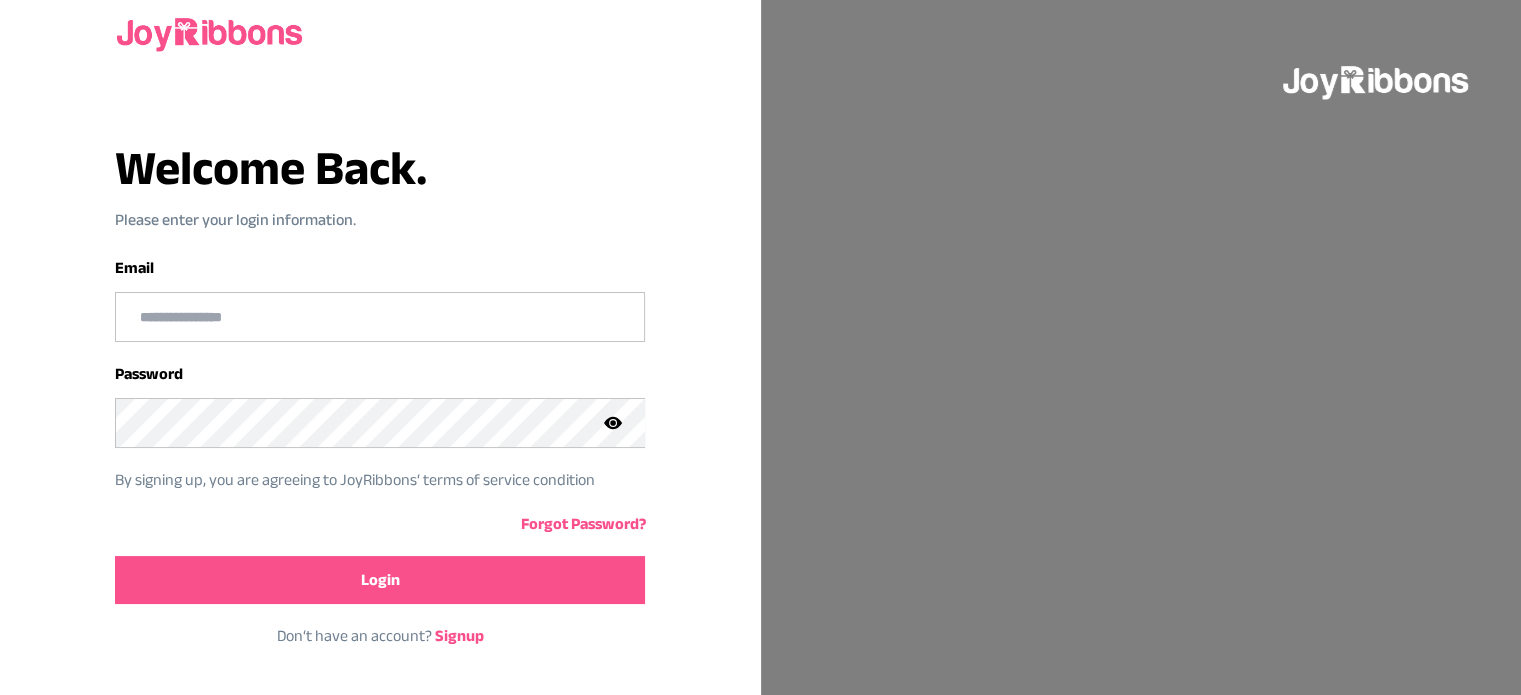 click at bounding box center (380, 317) 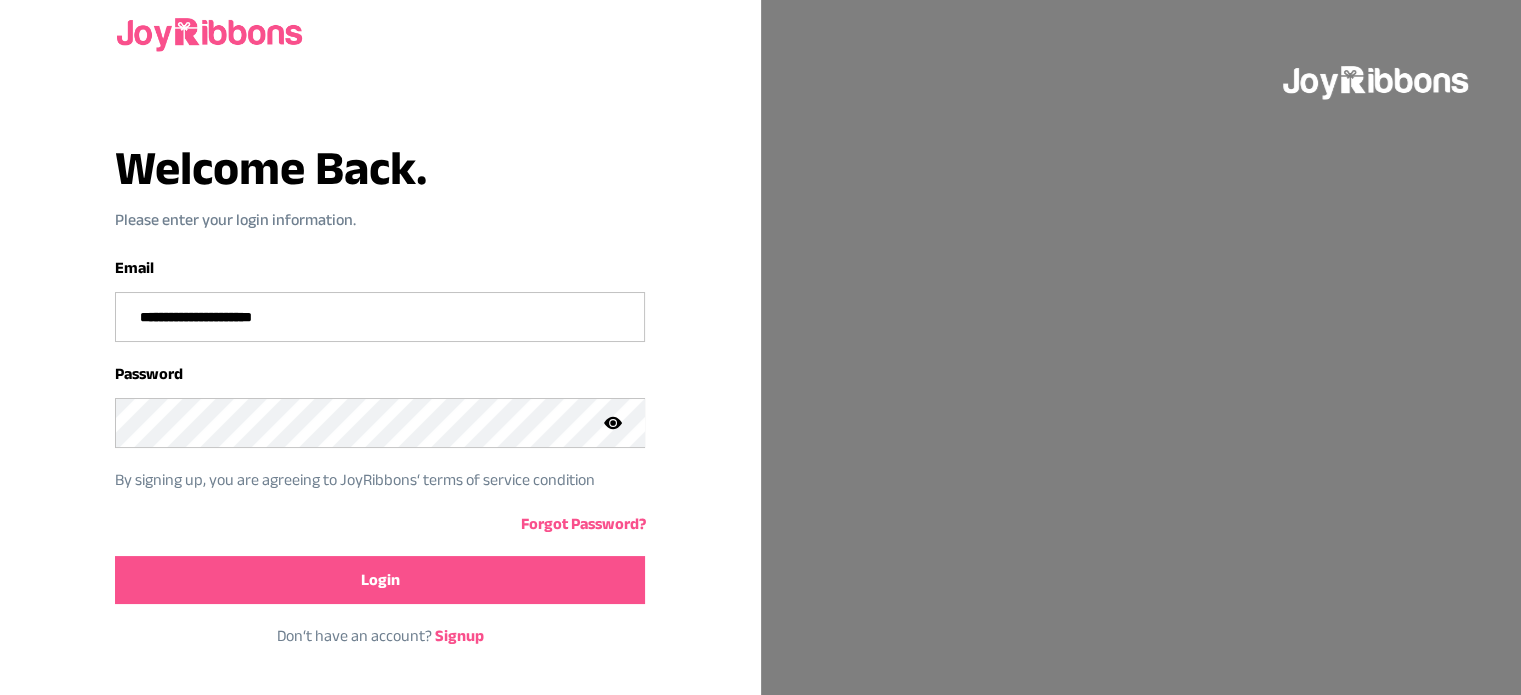 type on "**********" 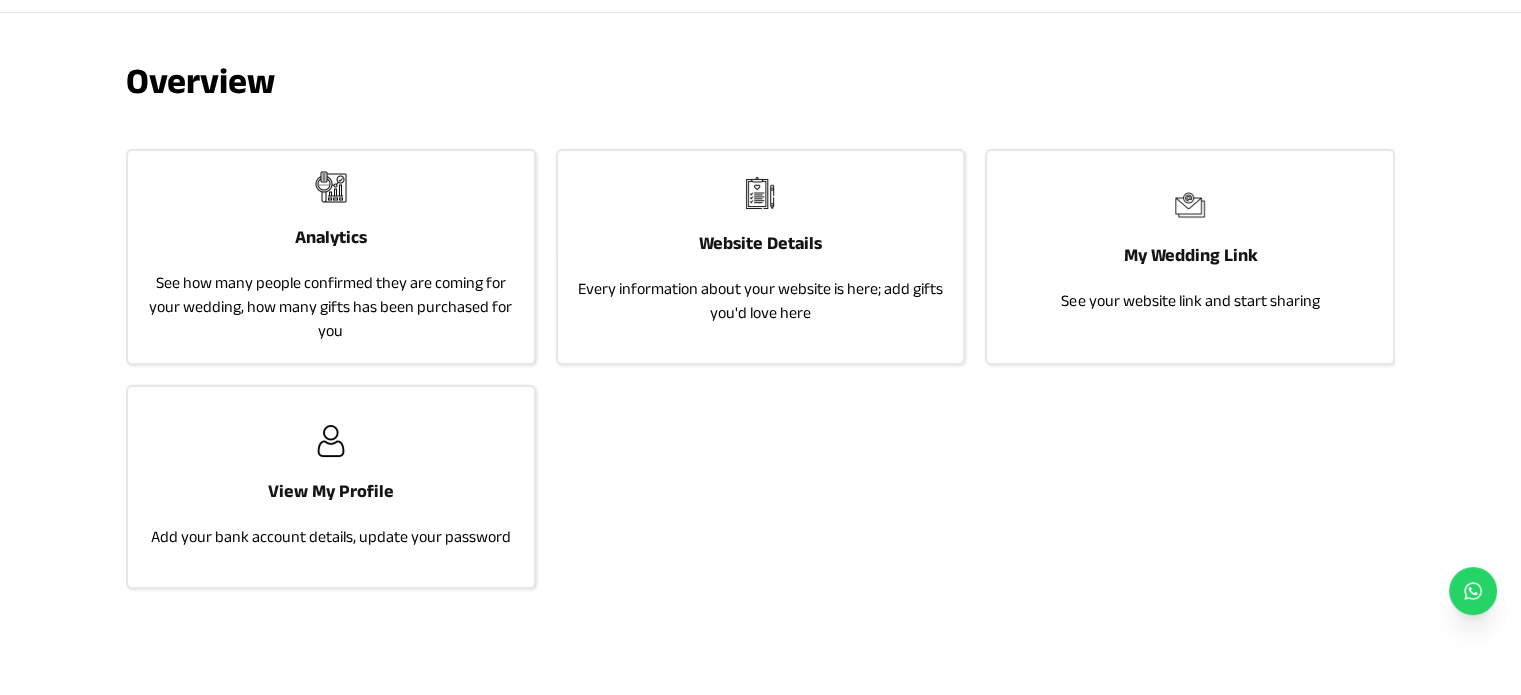 scroll, scrollTop: 103, scrollLeft: 0, axis: vertical 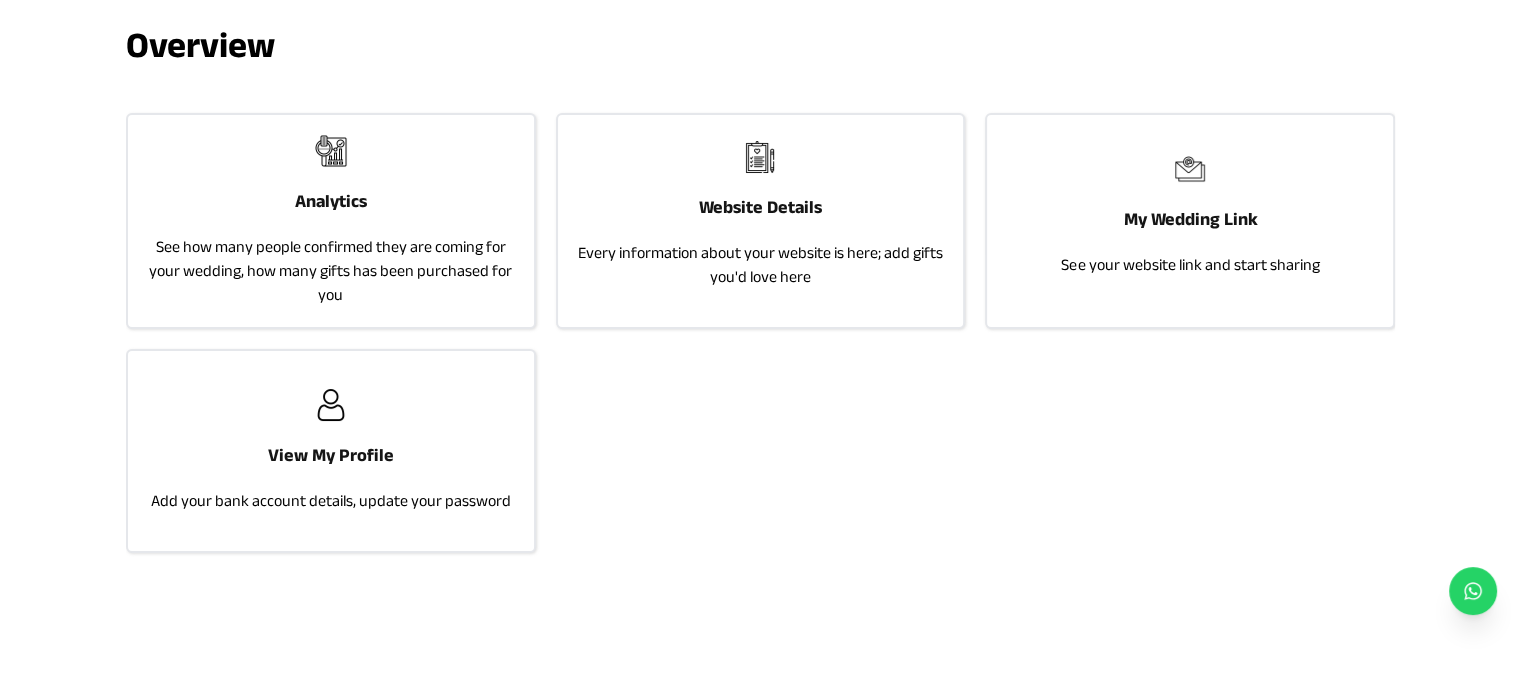 click on "Add your bank account details, update your password" at bounding box center (331, 501) 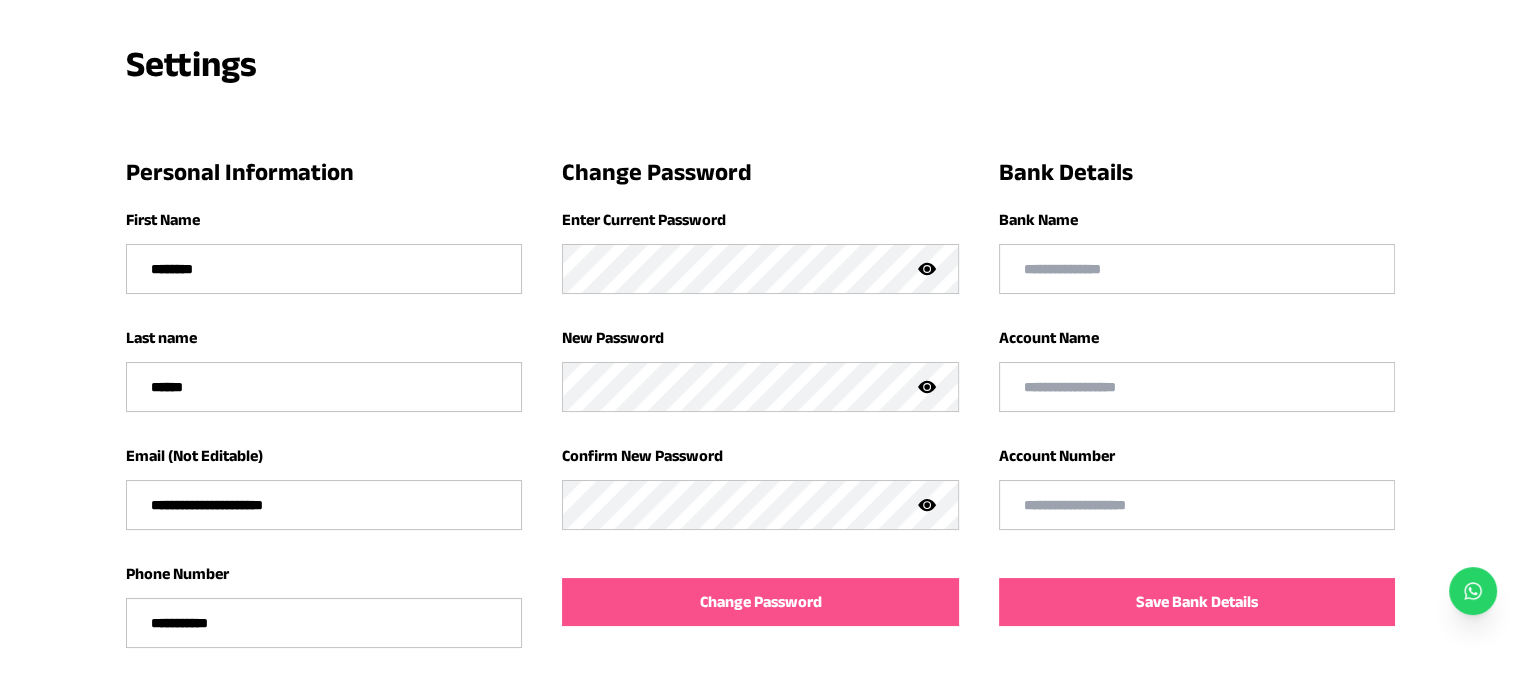 scroll, scrollTop: 84, scrollLeft: 0, axis: vertical 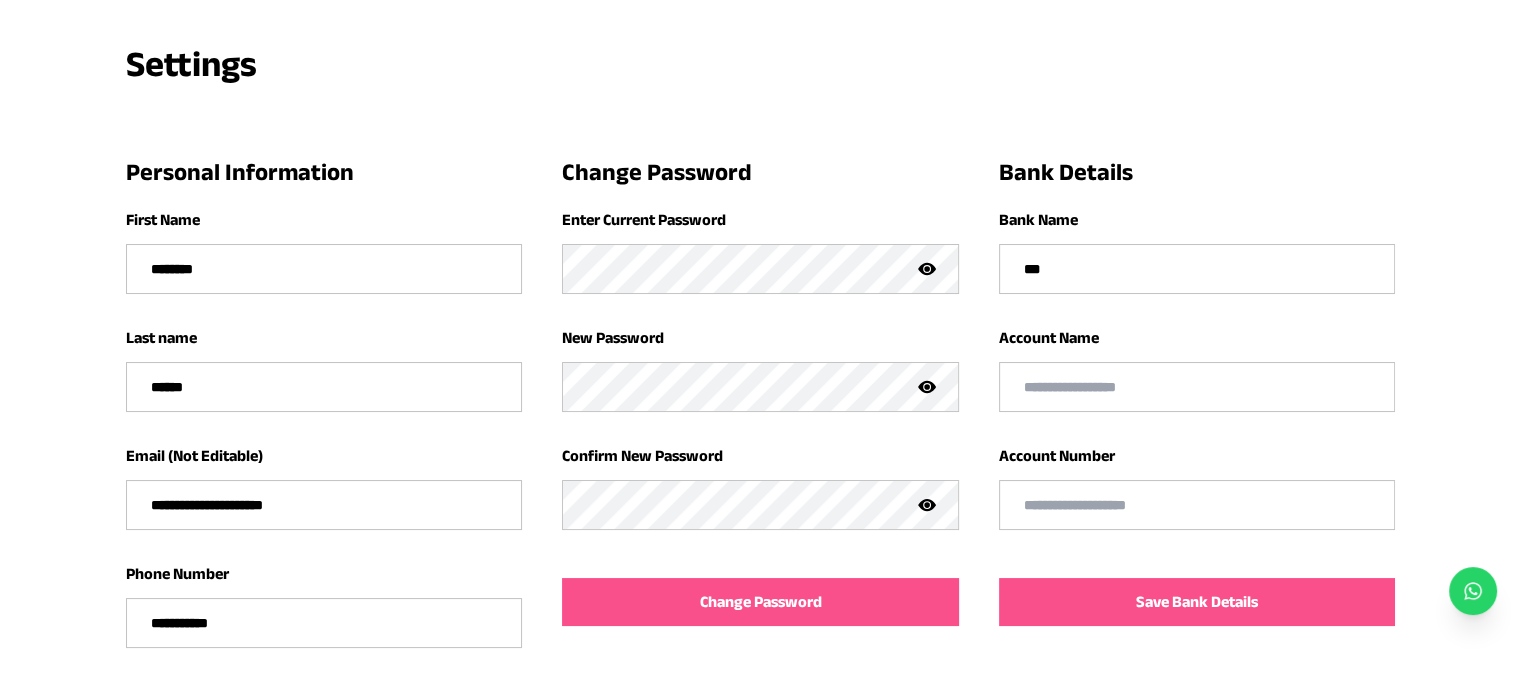 type on "***" 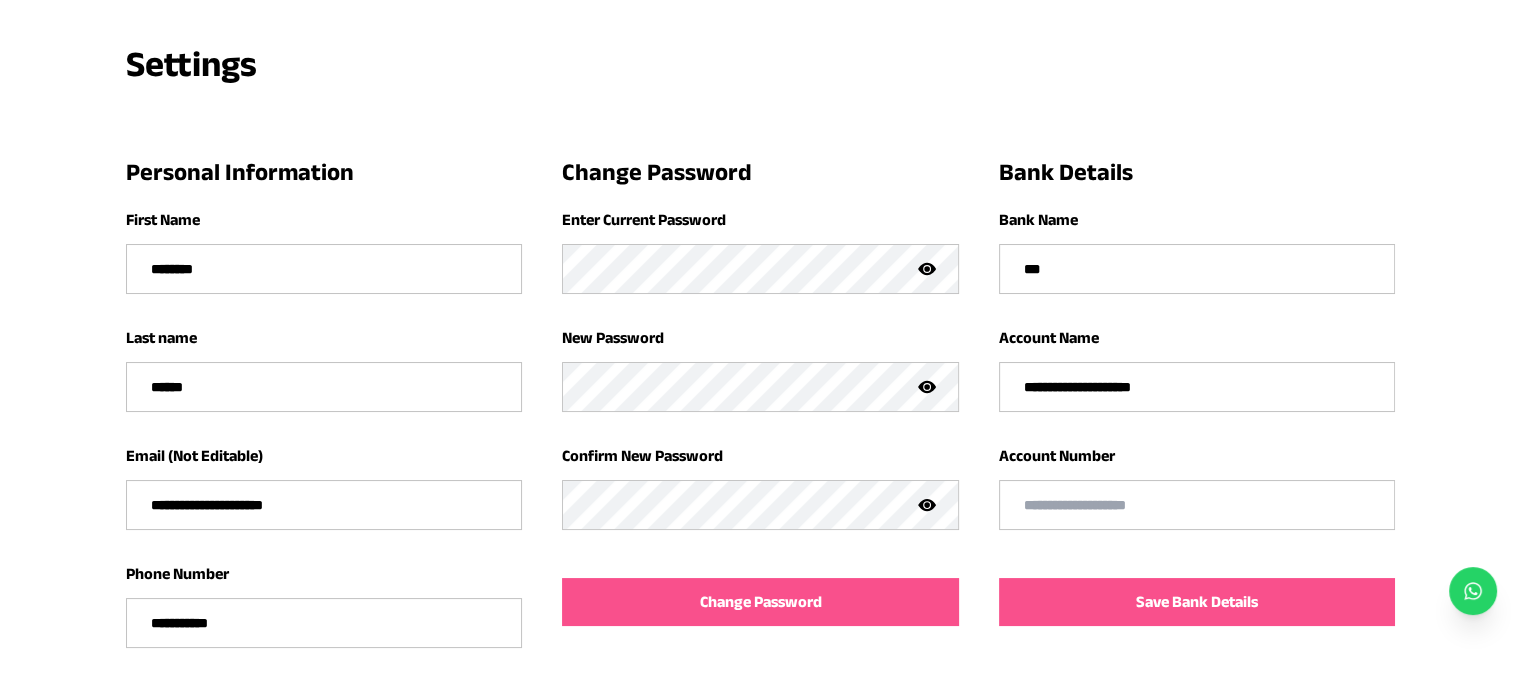 type on "**********" 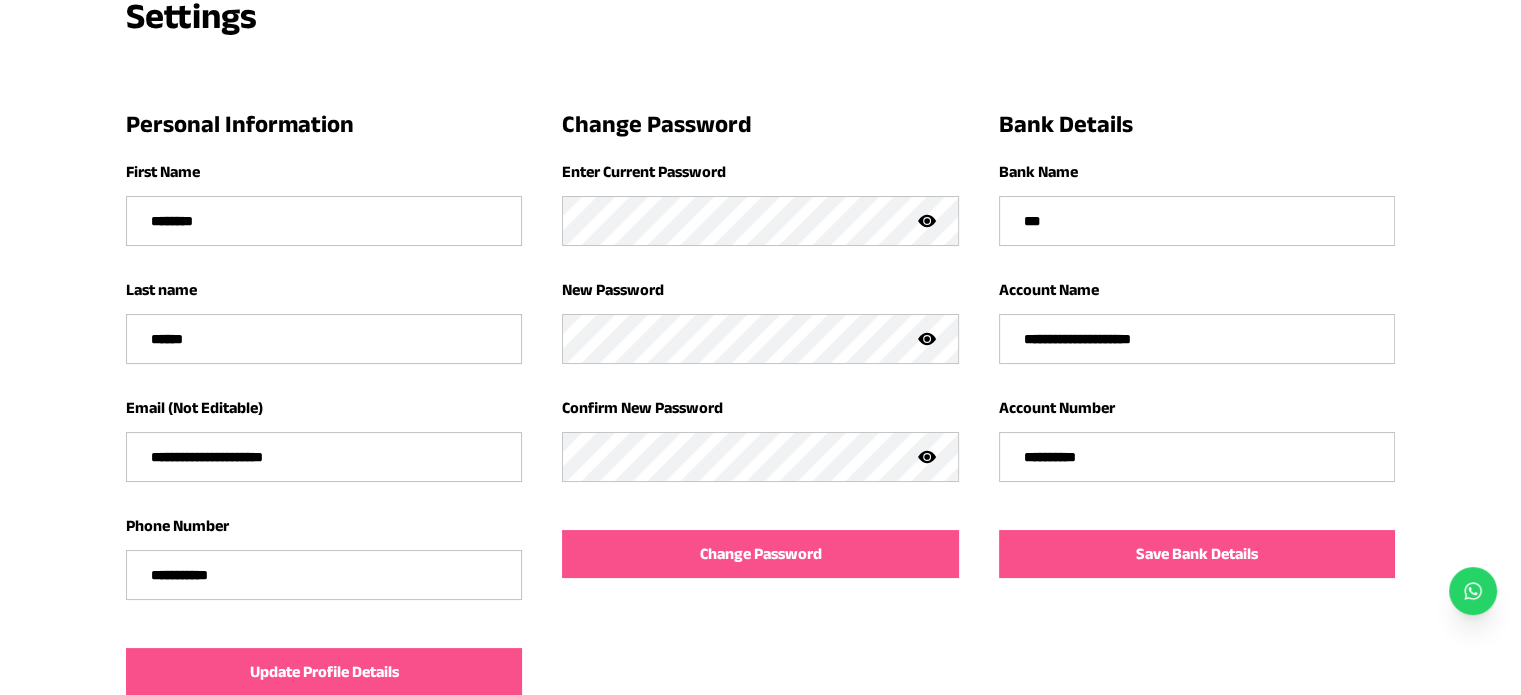 scroll, scrollTop: 136, scrollLeft: 0, axis: vertical 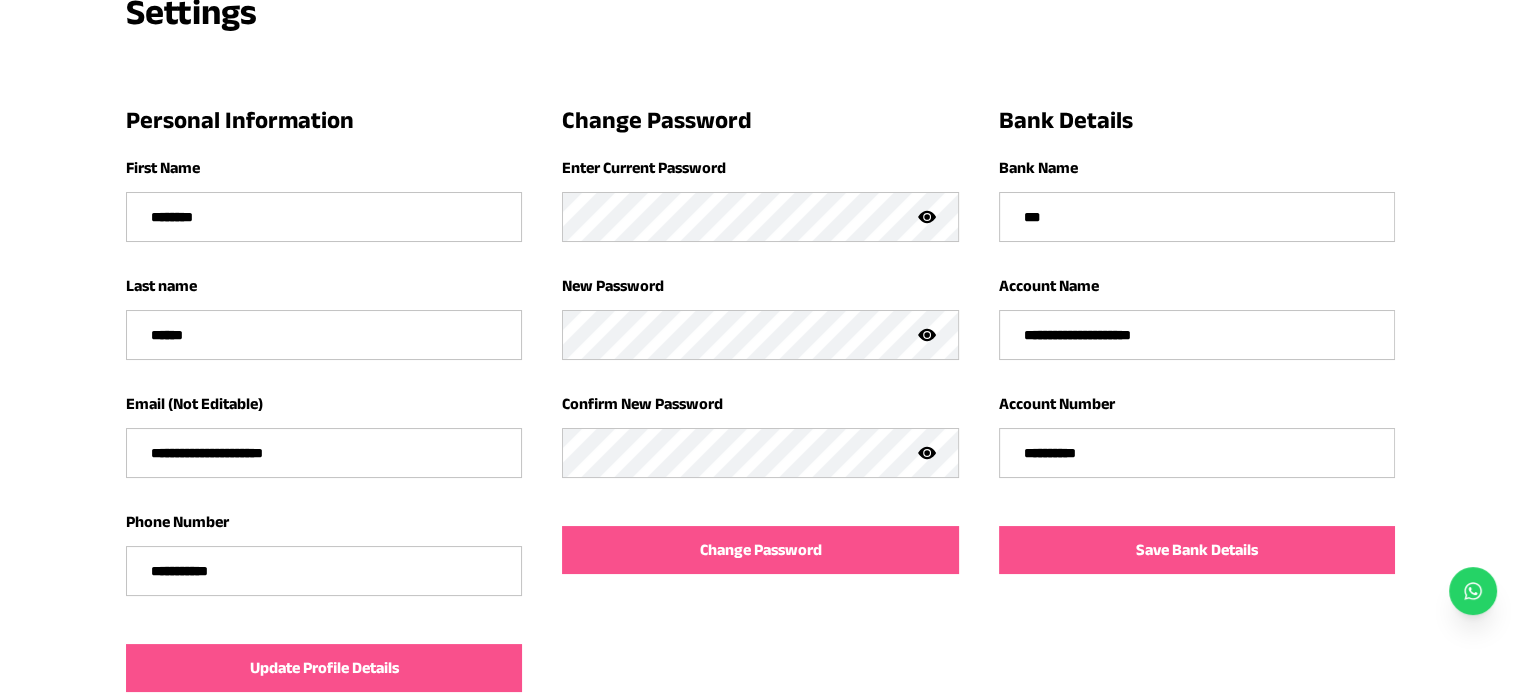 type on "**********" 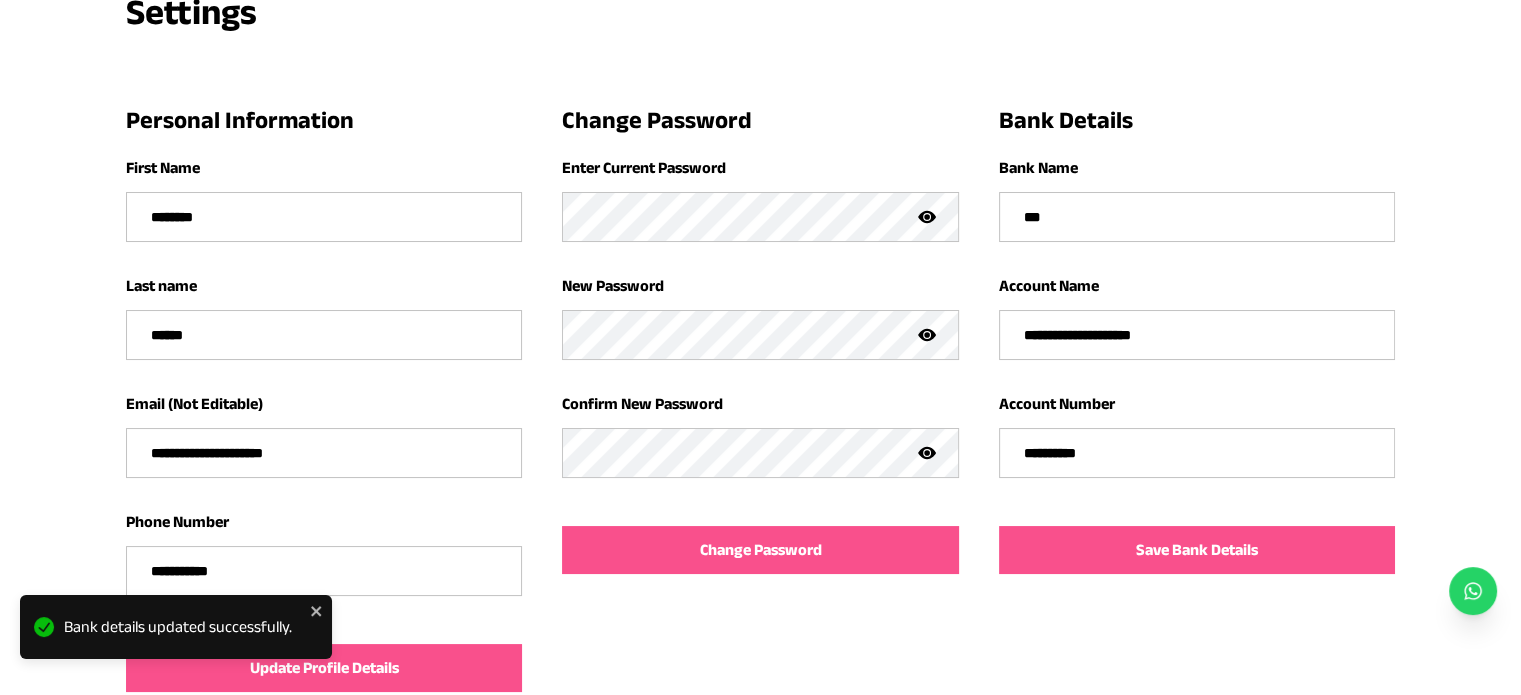 scroll, scrollTop: 307, scrollLeft: 0, axis: vertical 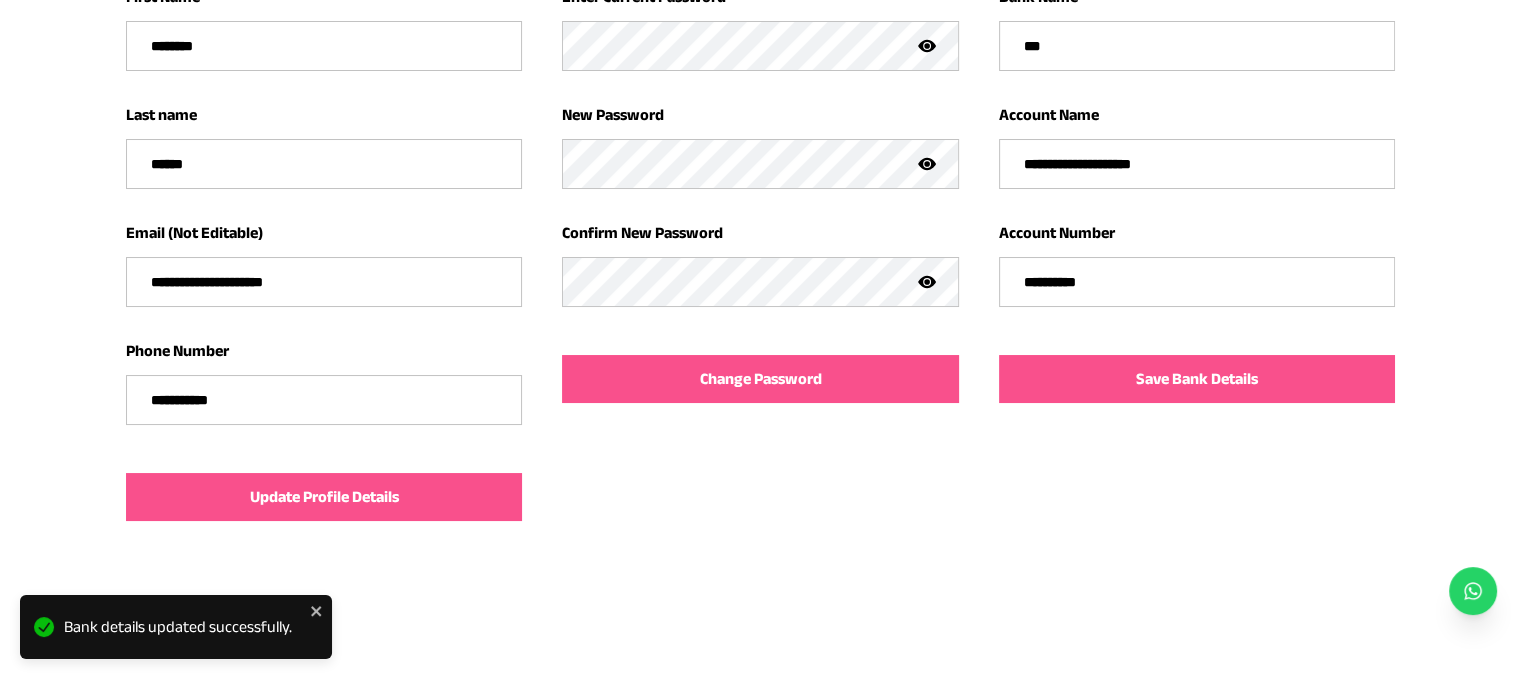 click on "Update Profile Details" at bounding box center (323, 497) 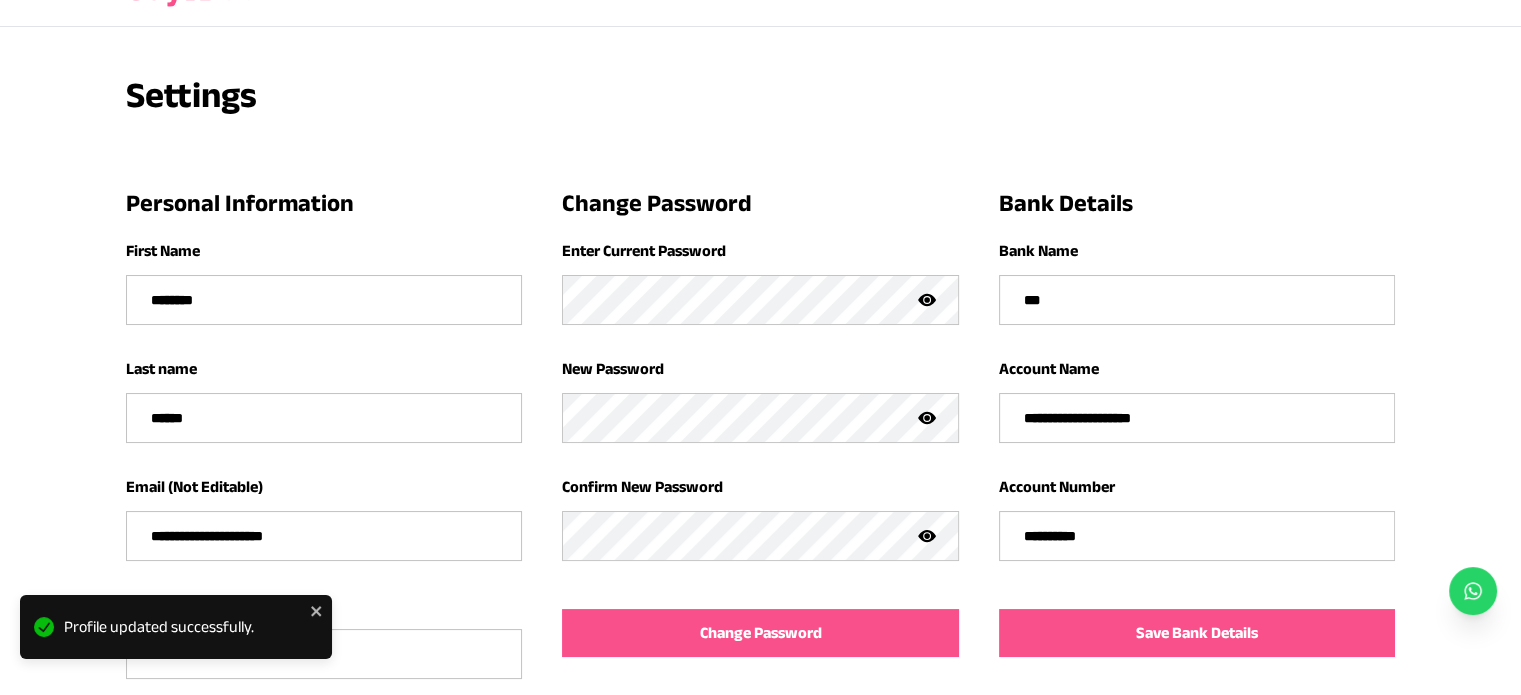 scroll, scrollTop: 0, scrollLeft: 0, axis: both 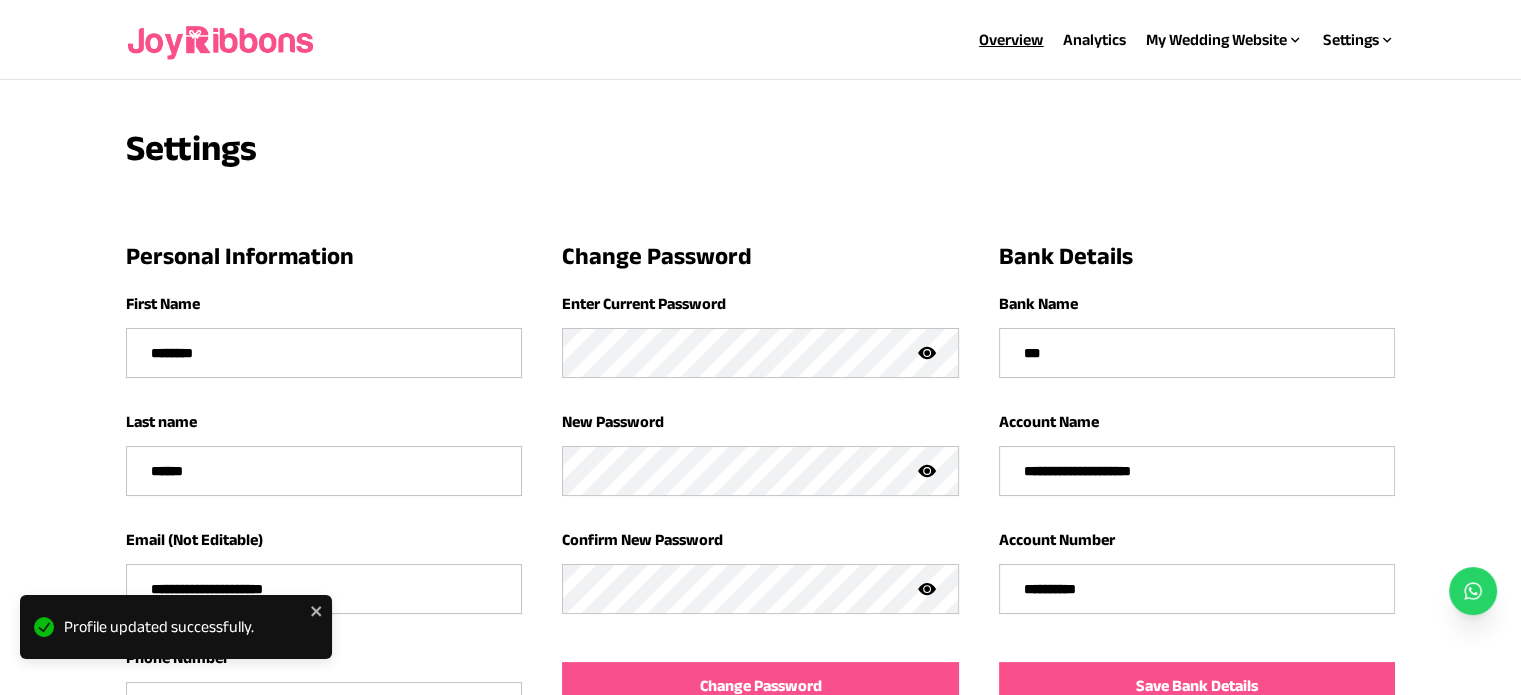 click on "Overview" at bounding box center [1011, 39] 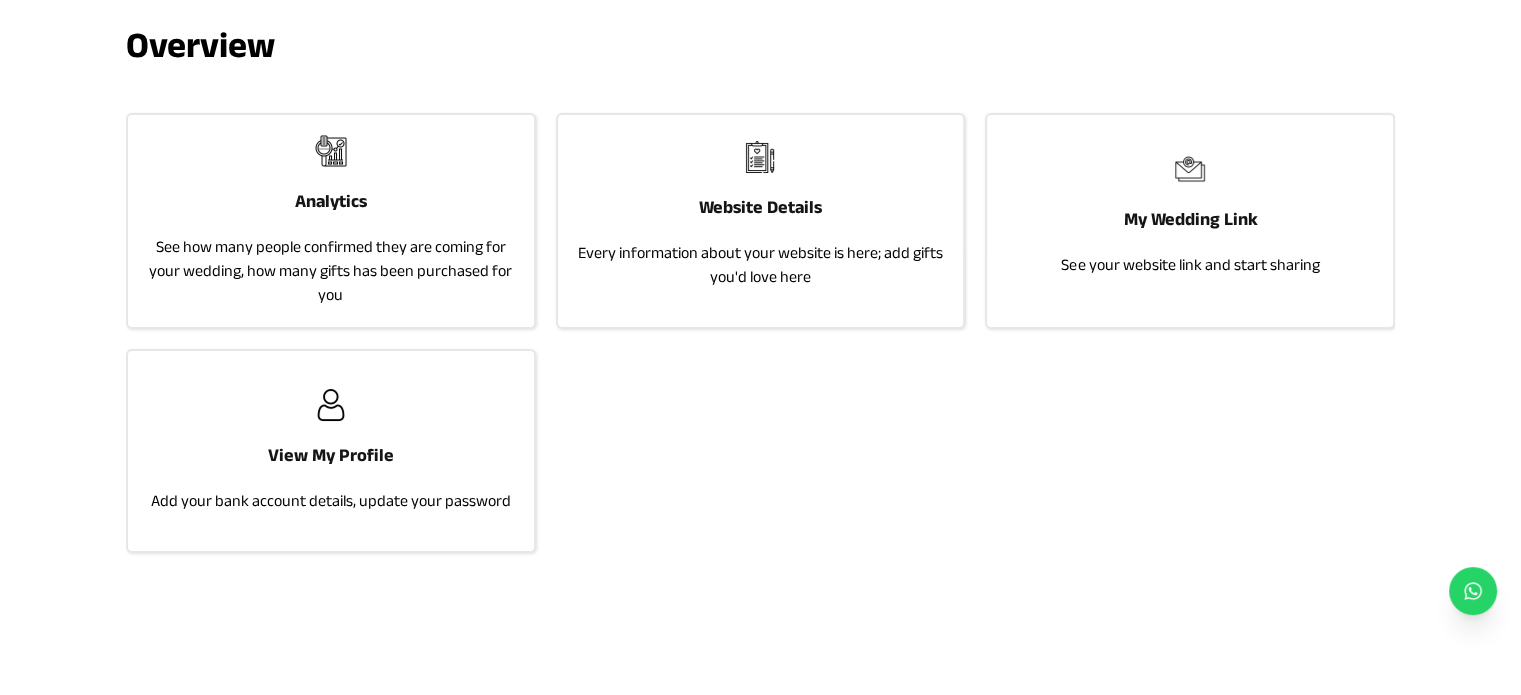 scroll, scrollTop: 0, scrollLeft: 0, axis: both 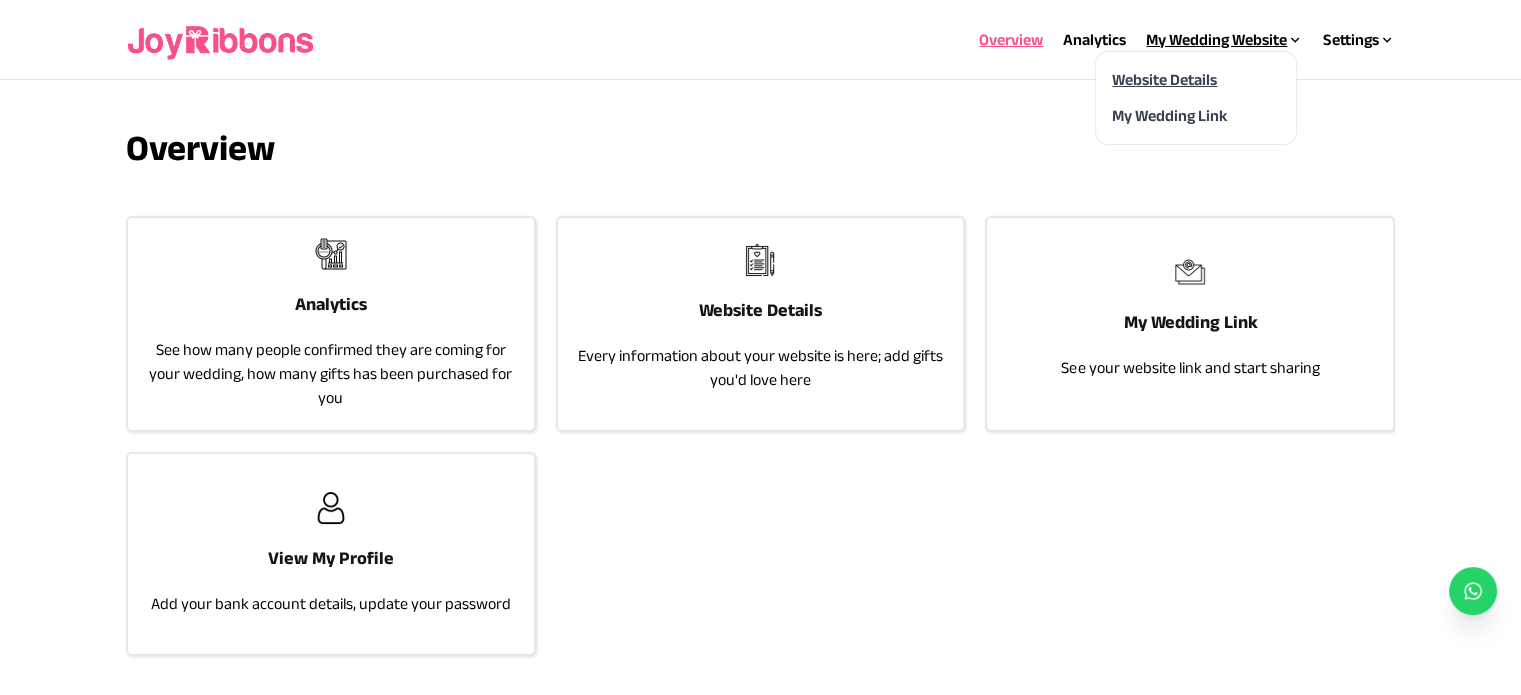 click on "Website Details" at bounding box center (1164, 79) 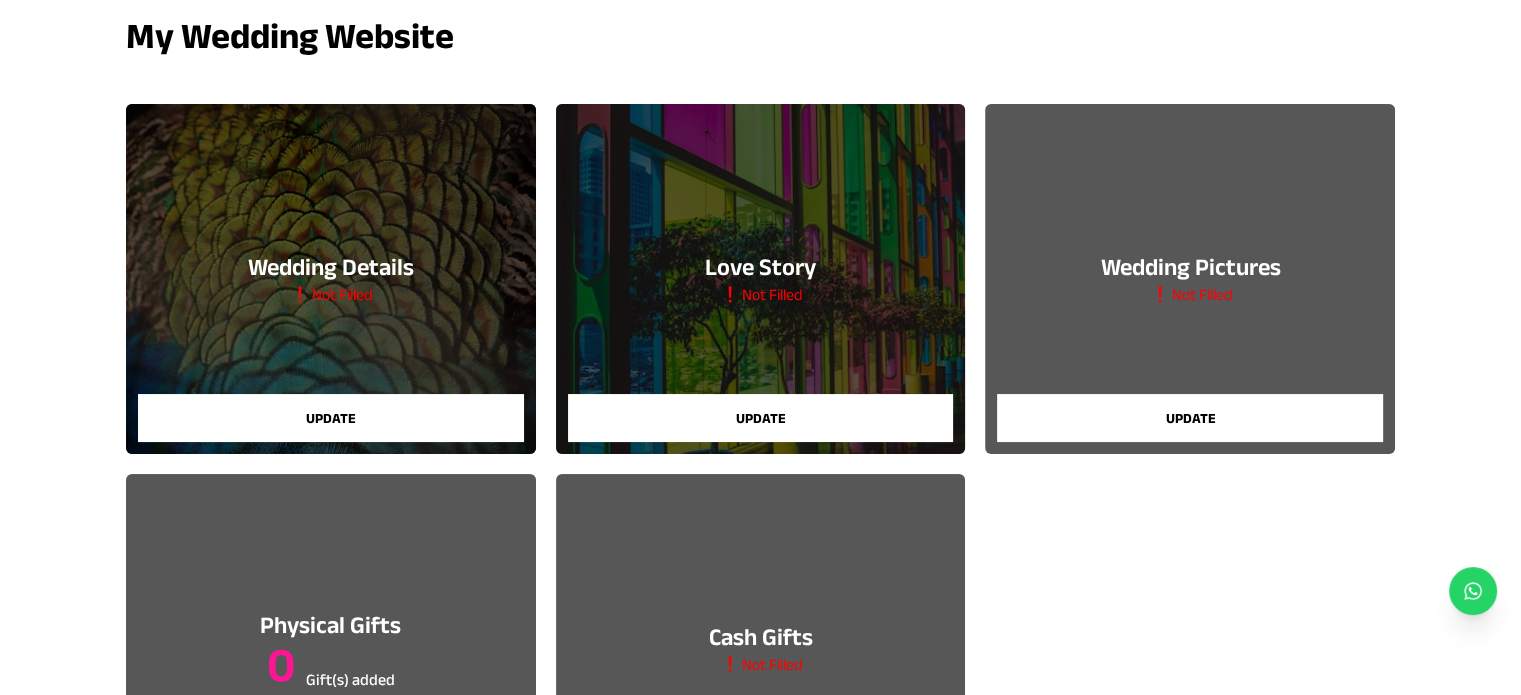 scroll, scrollTop: 104, scrollLeft: 0, axis: vertical 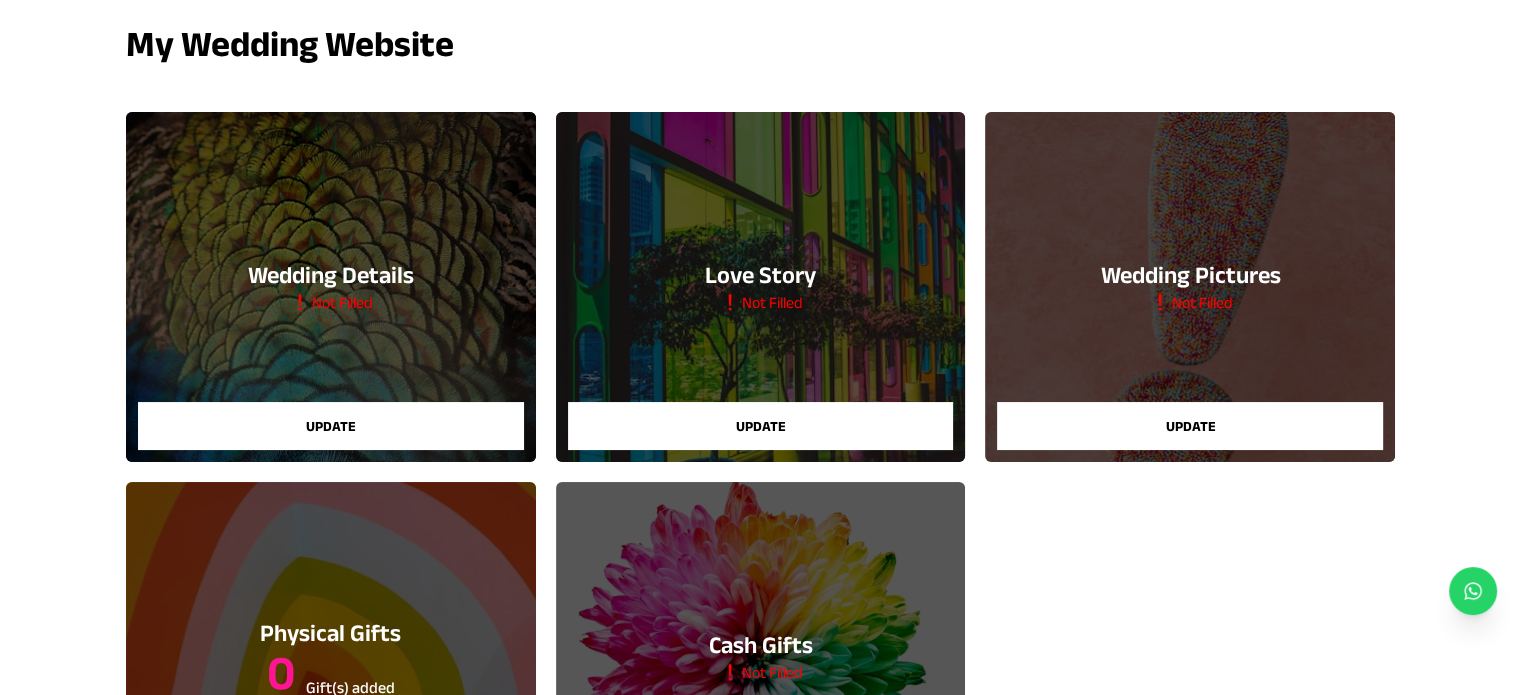click on "Update" at bounding box center [331, 426] 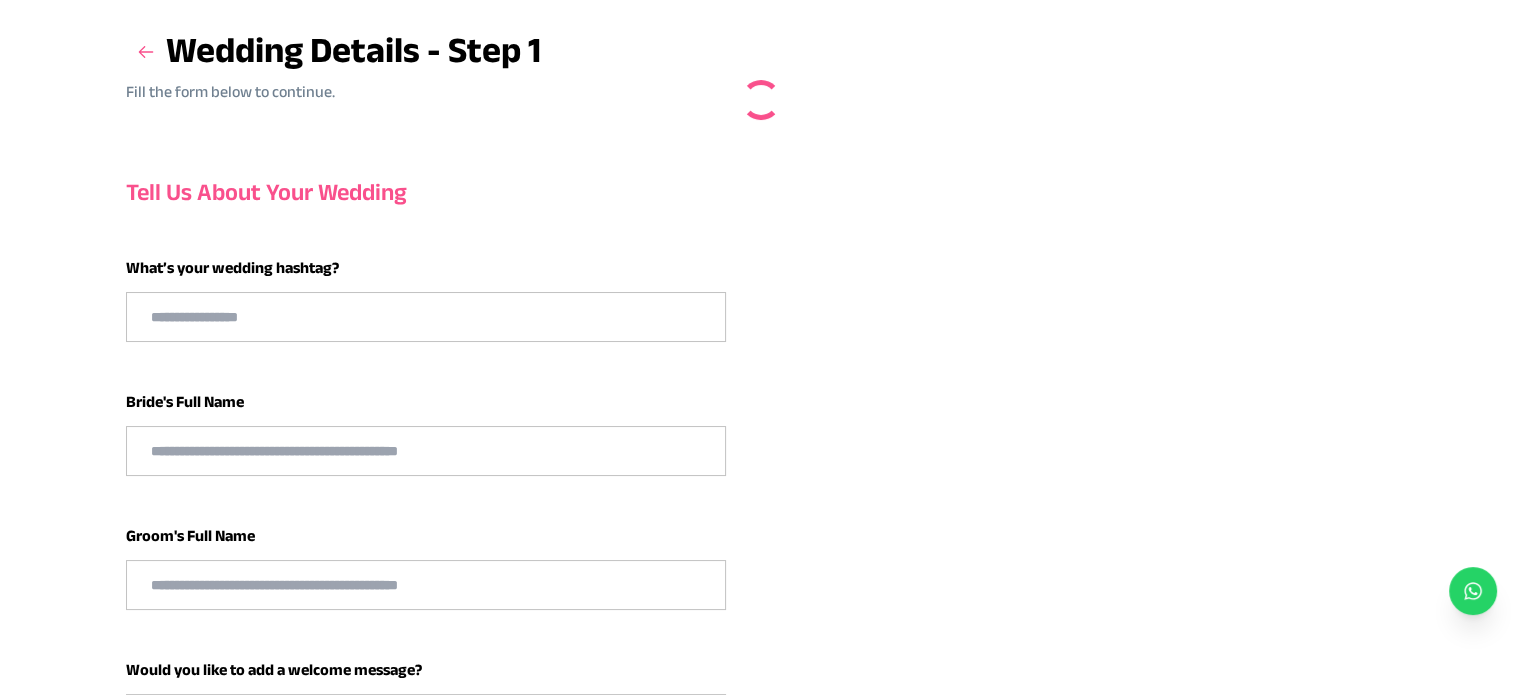 scroll, scrollTop: 0, scrollLeft: 0, axis: both 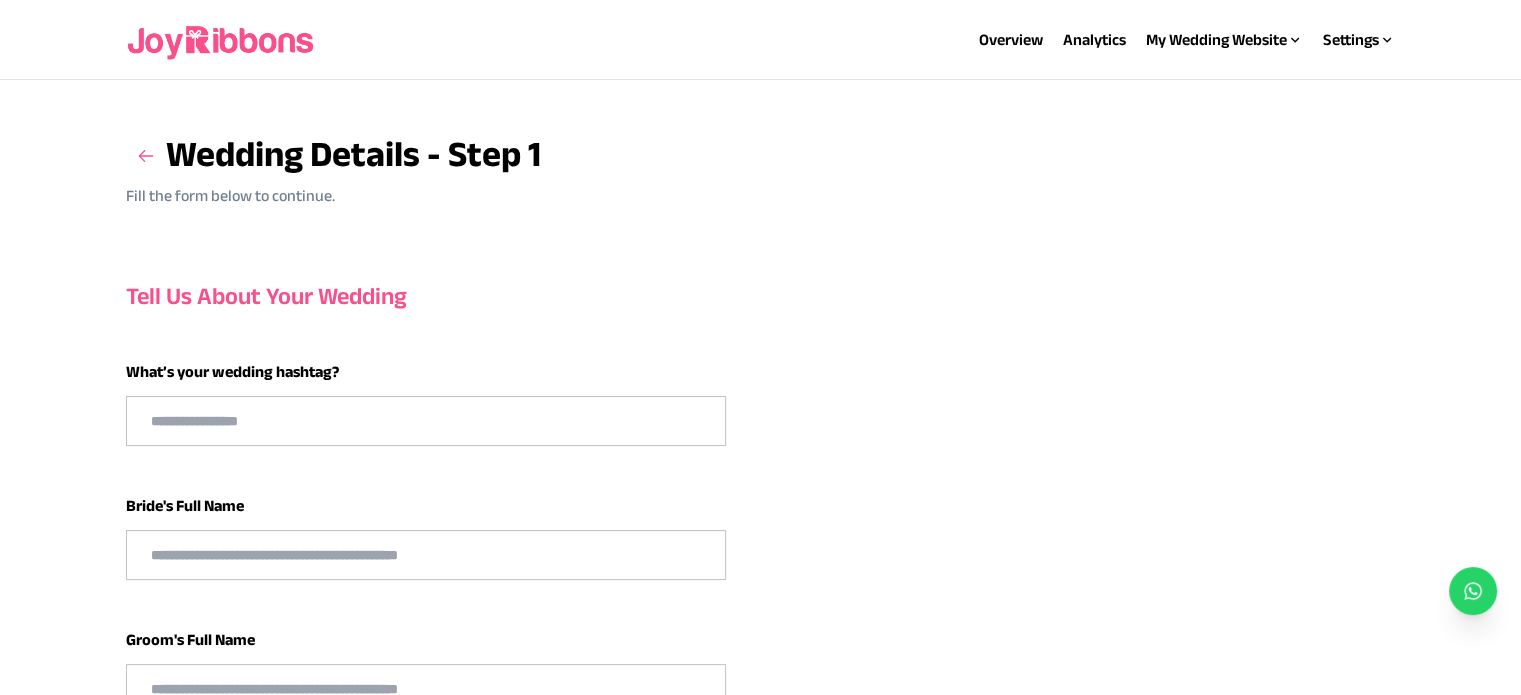 click at bounding box center (426, 421) 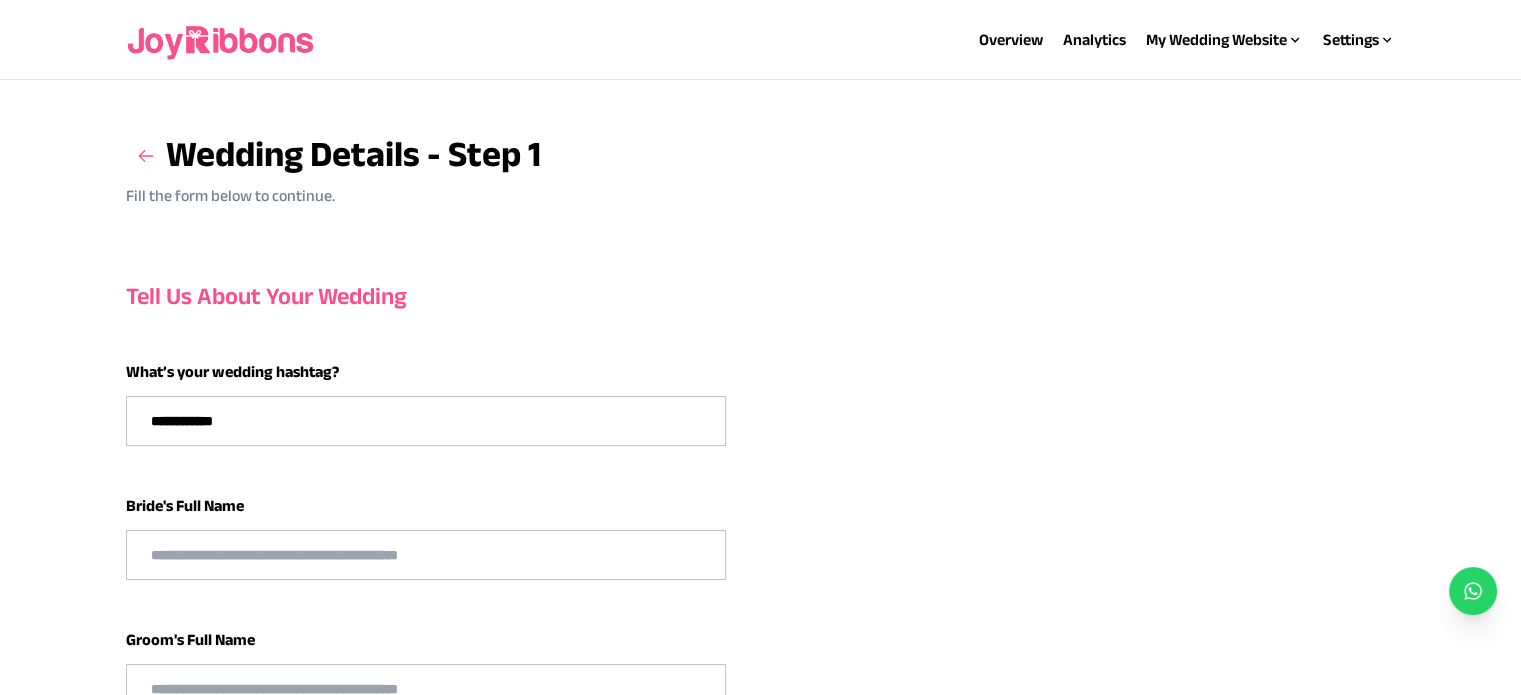type on "**********" 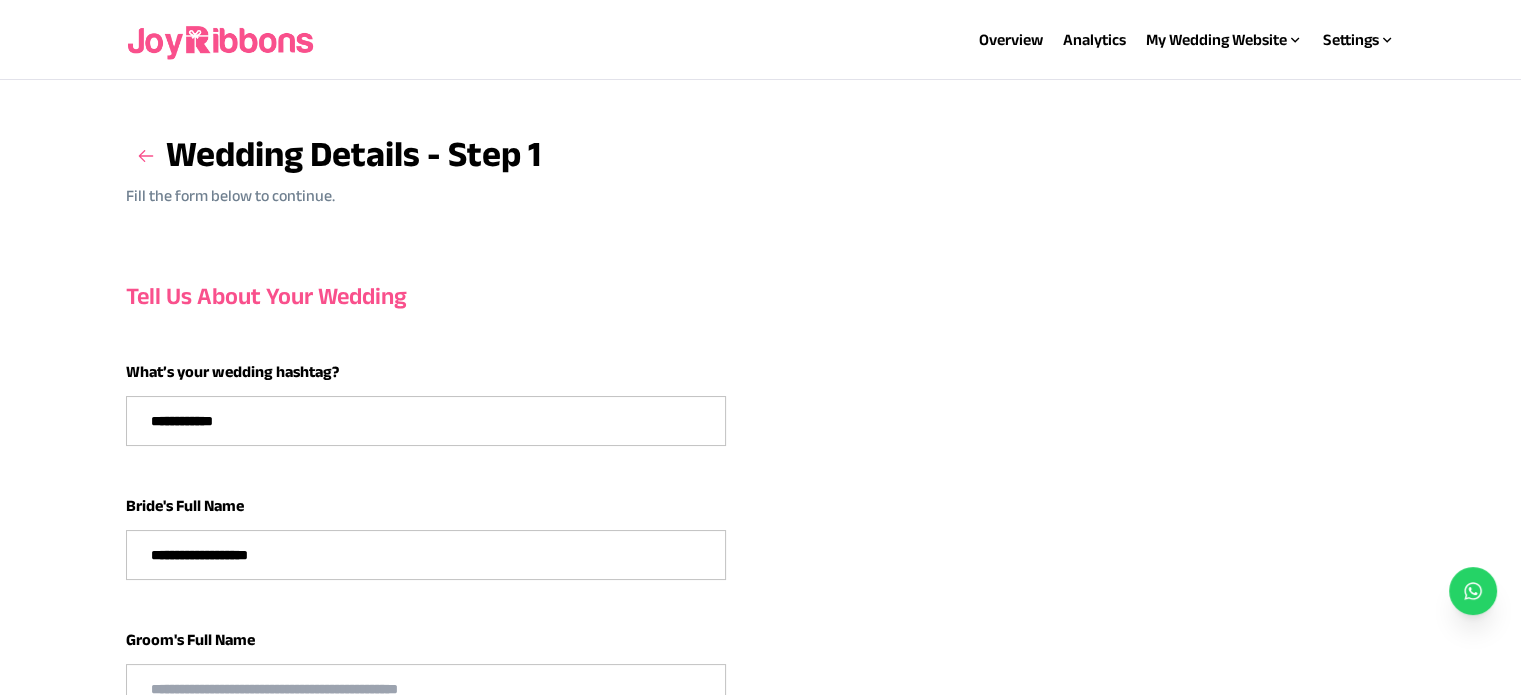 type on "**********" 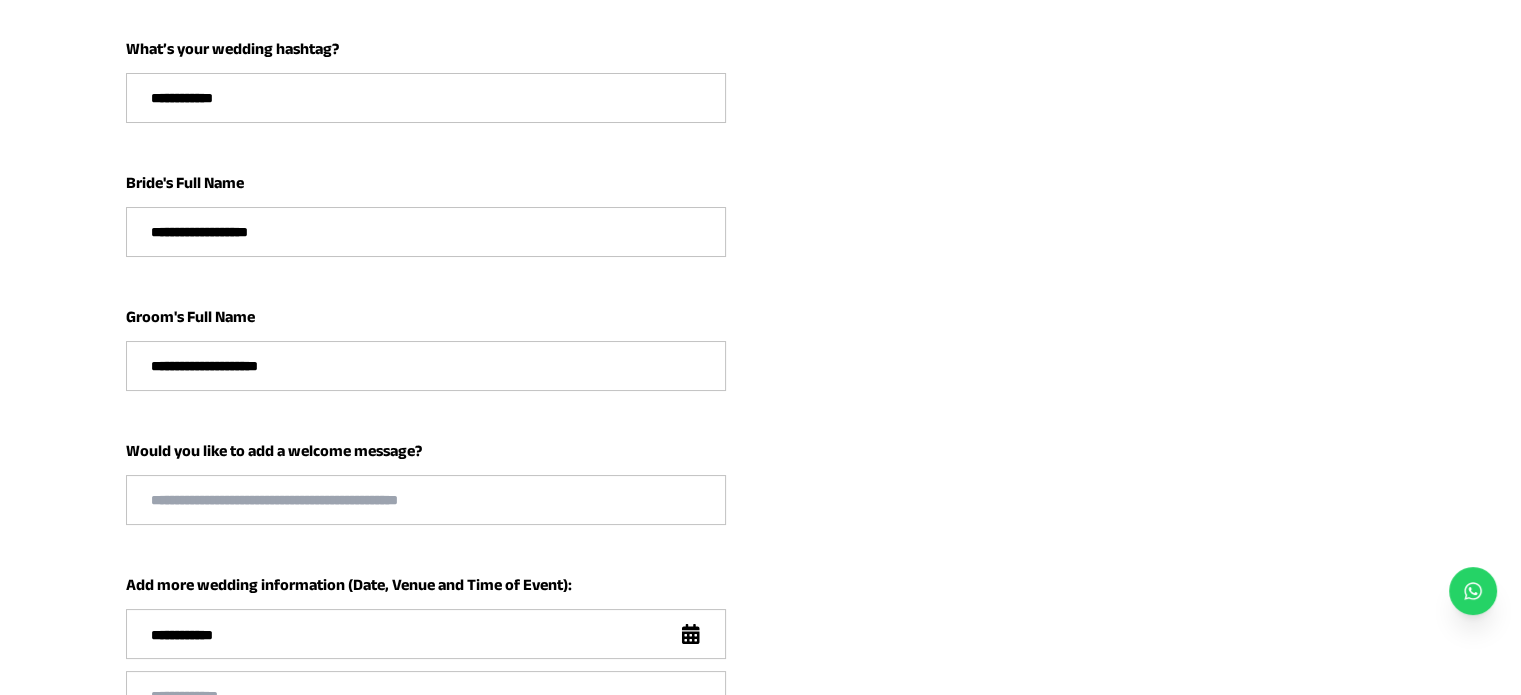 scroll, scrollTop: 328, scrollLeft: 0, axis: vertical 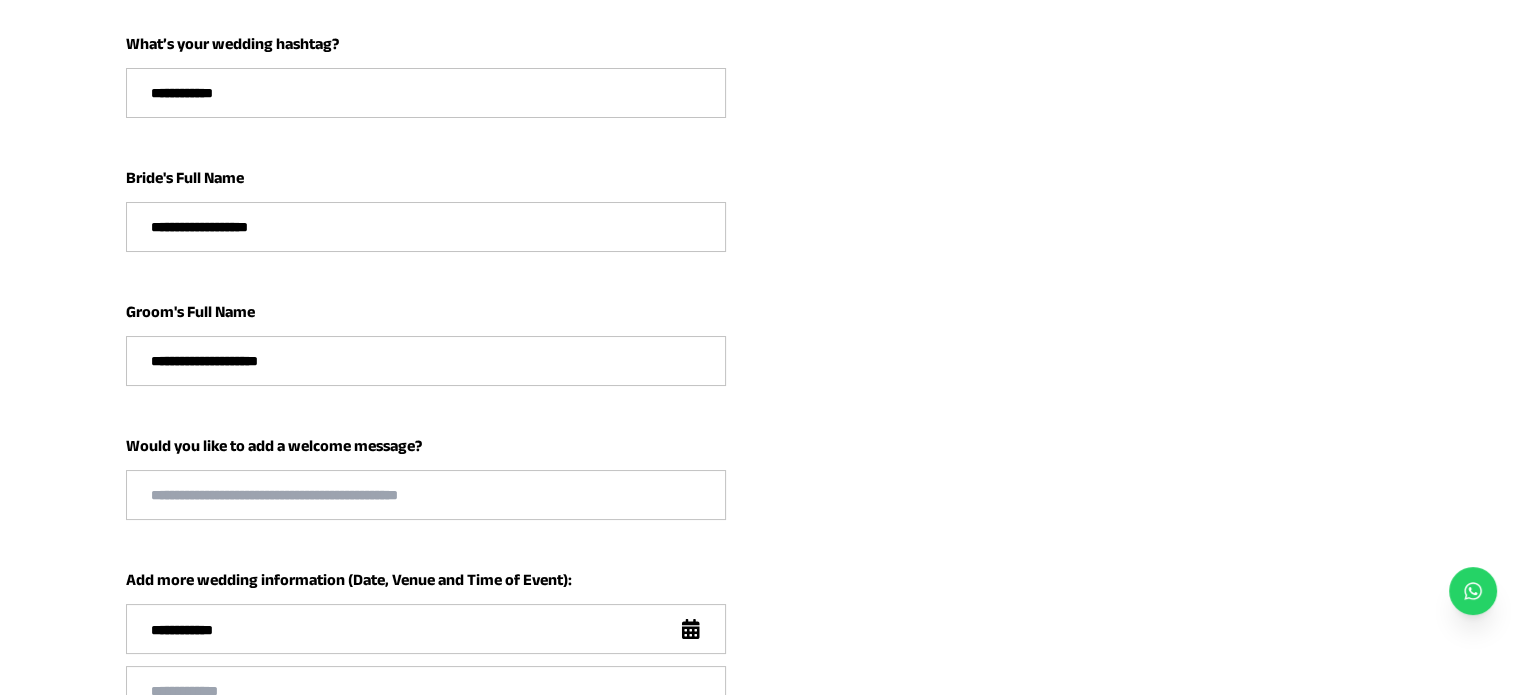 type on "**********" 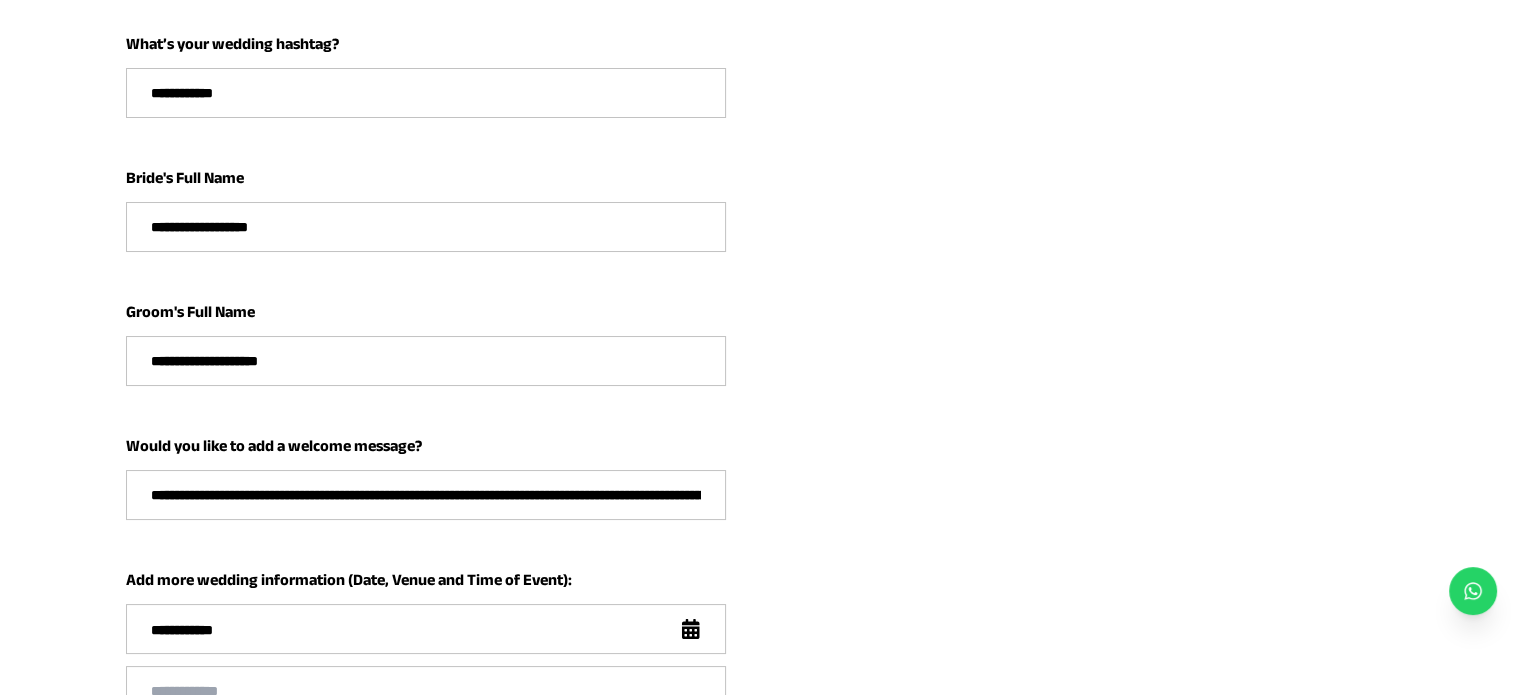 scroll, scrollTop: 0, scrollLeft: 882, axis: horizontal 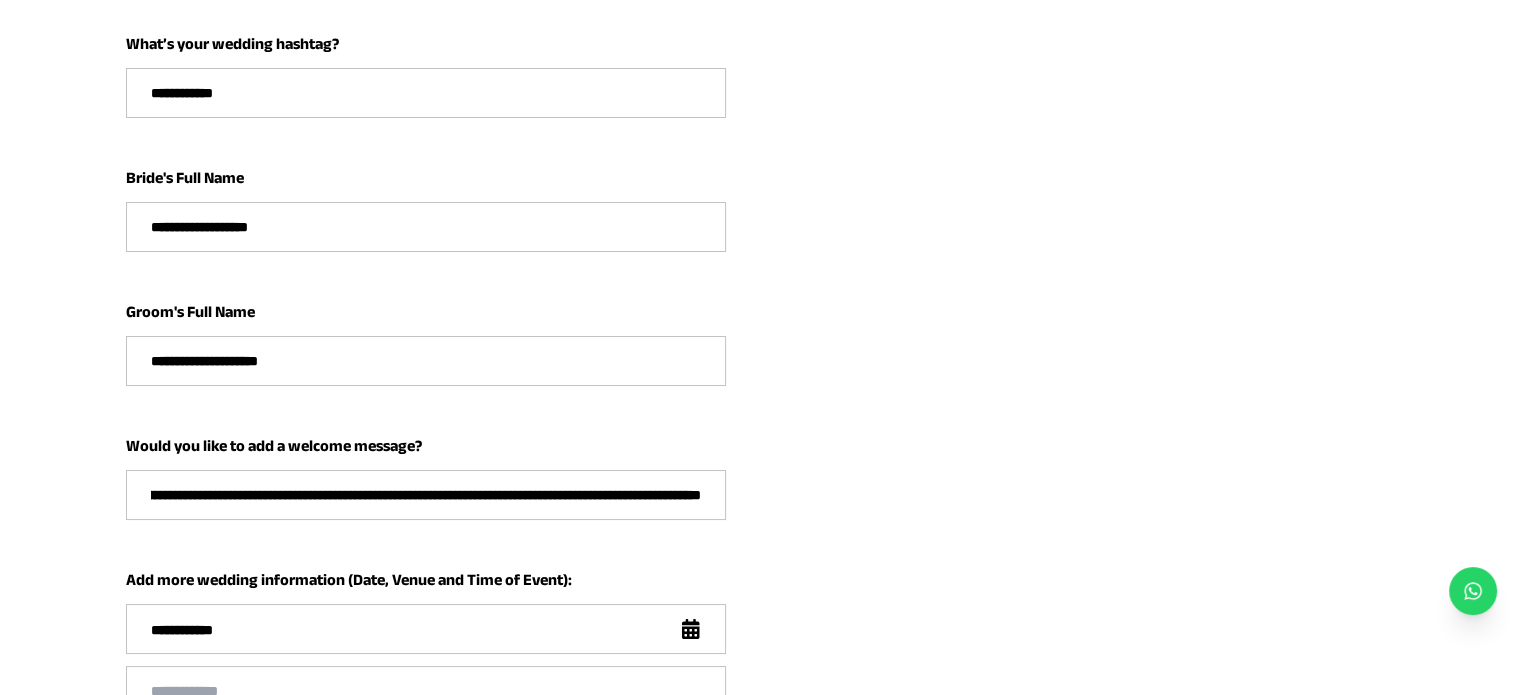 click on "**********" at bounding box center (426, 495) 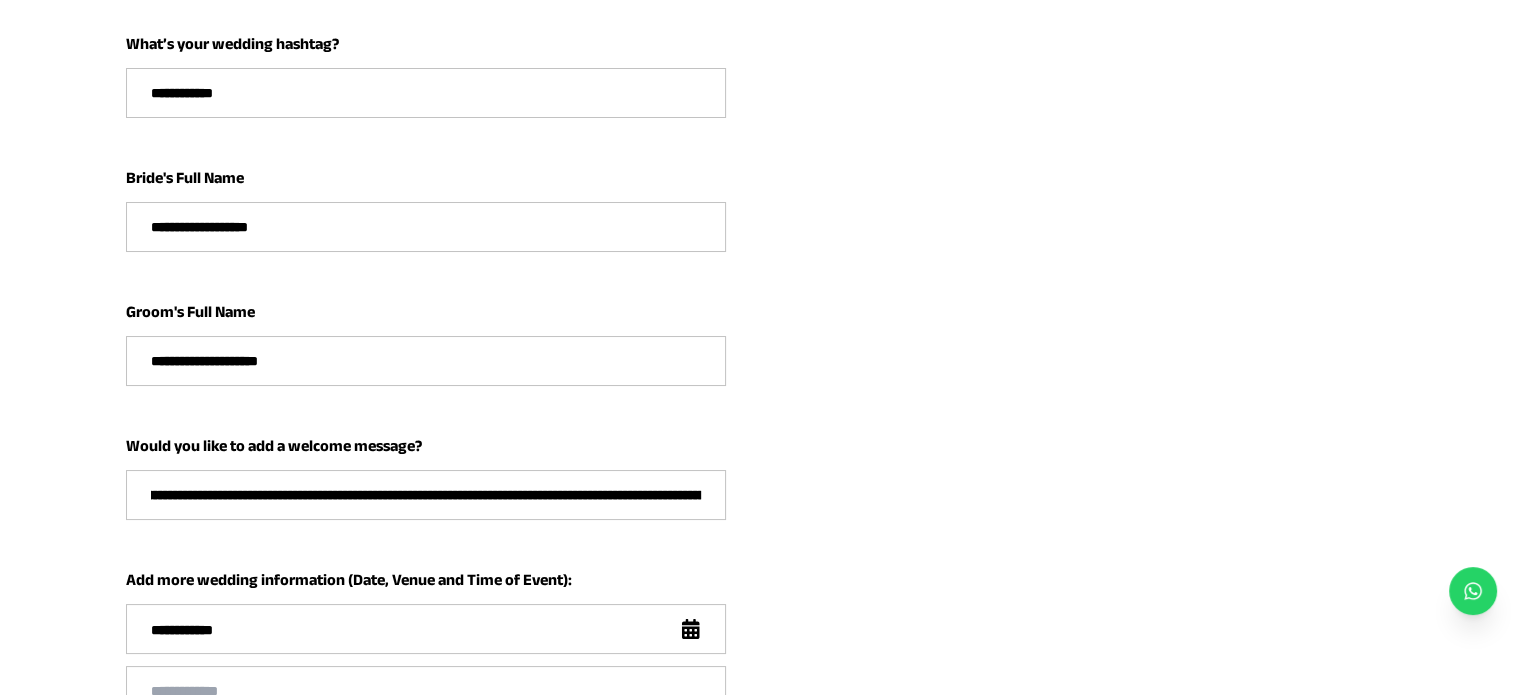 scroll, scrollTop: 0, scrollLeft: 0, axis: both 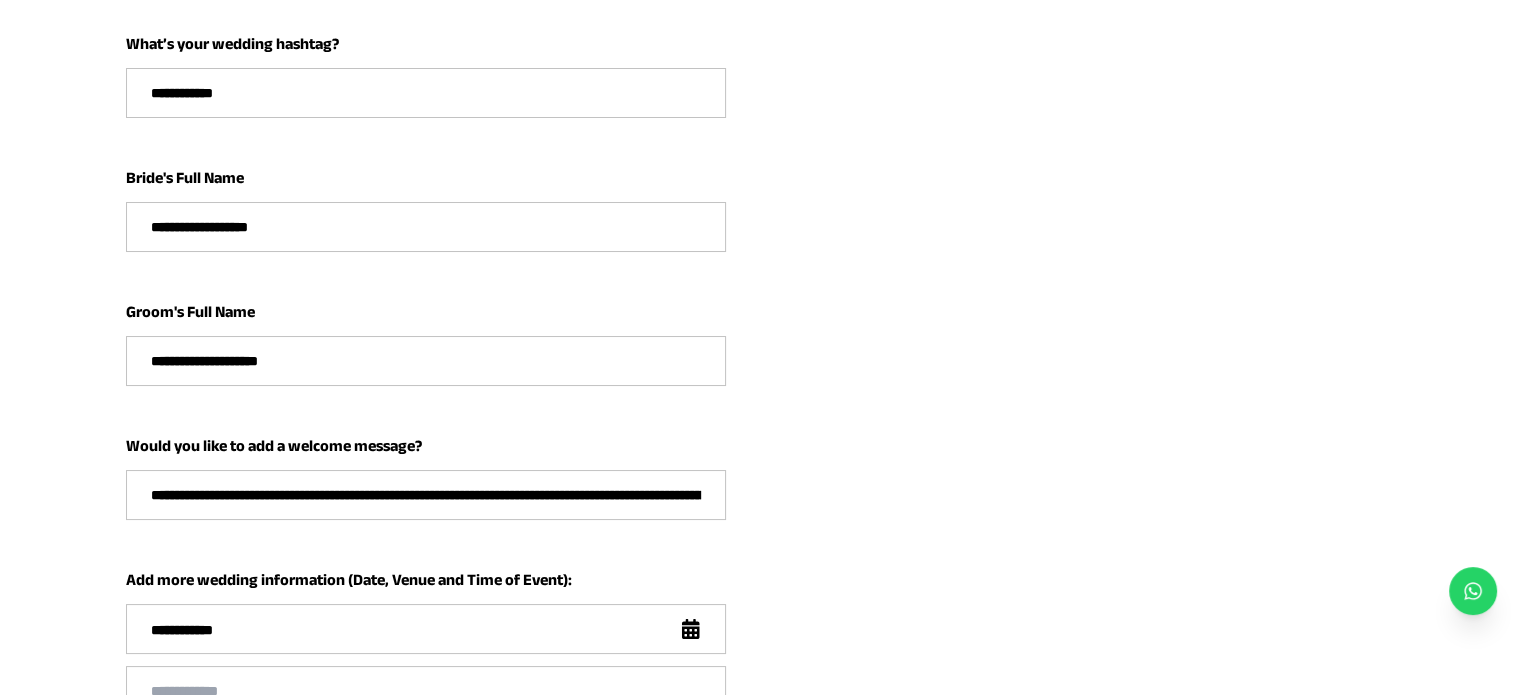 click on "**********" at bounding box center (426, 495) 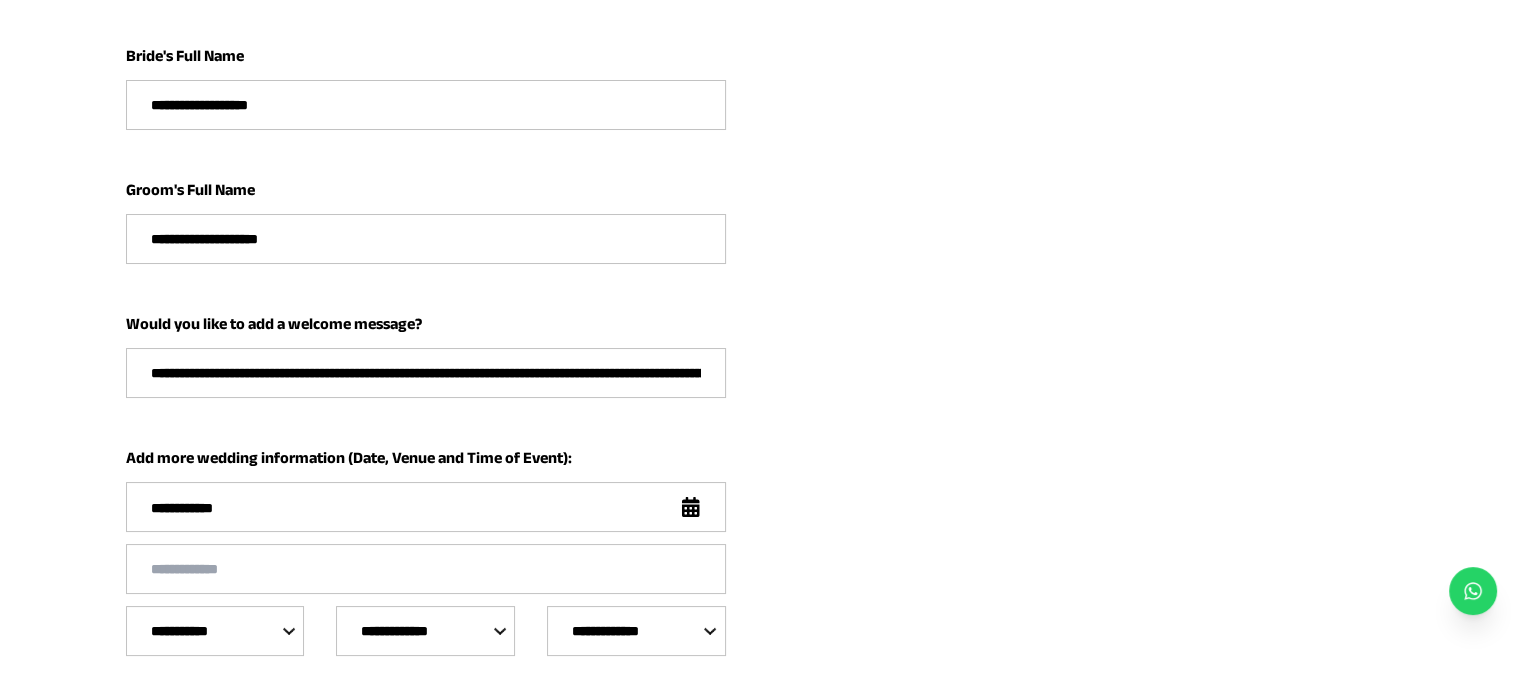 scroll, scrollTop: 458, scrollLeft: 0, axis: vertical 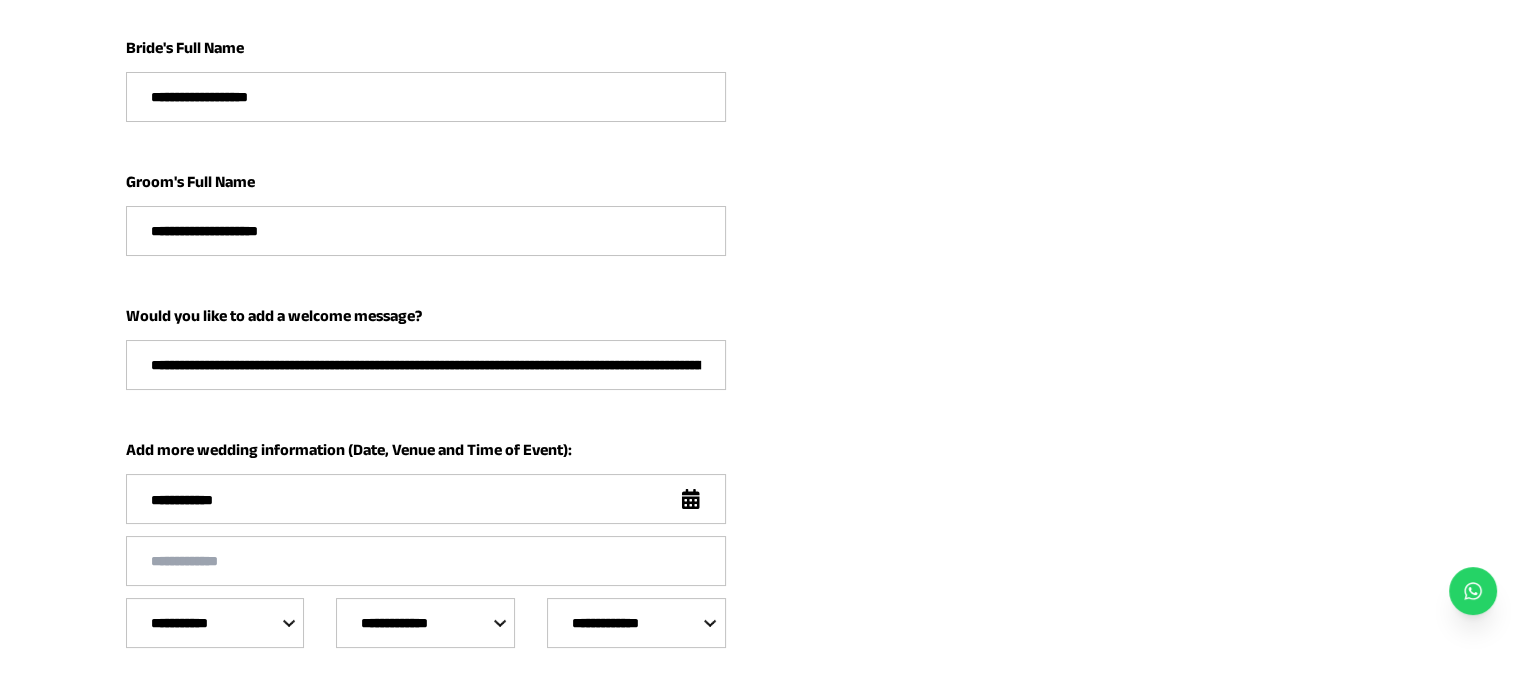 type on "**********" 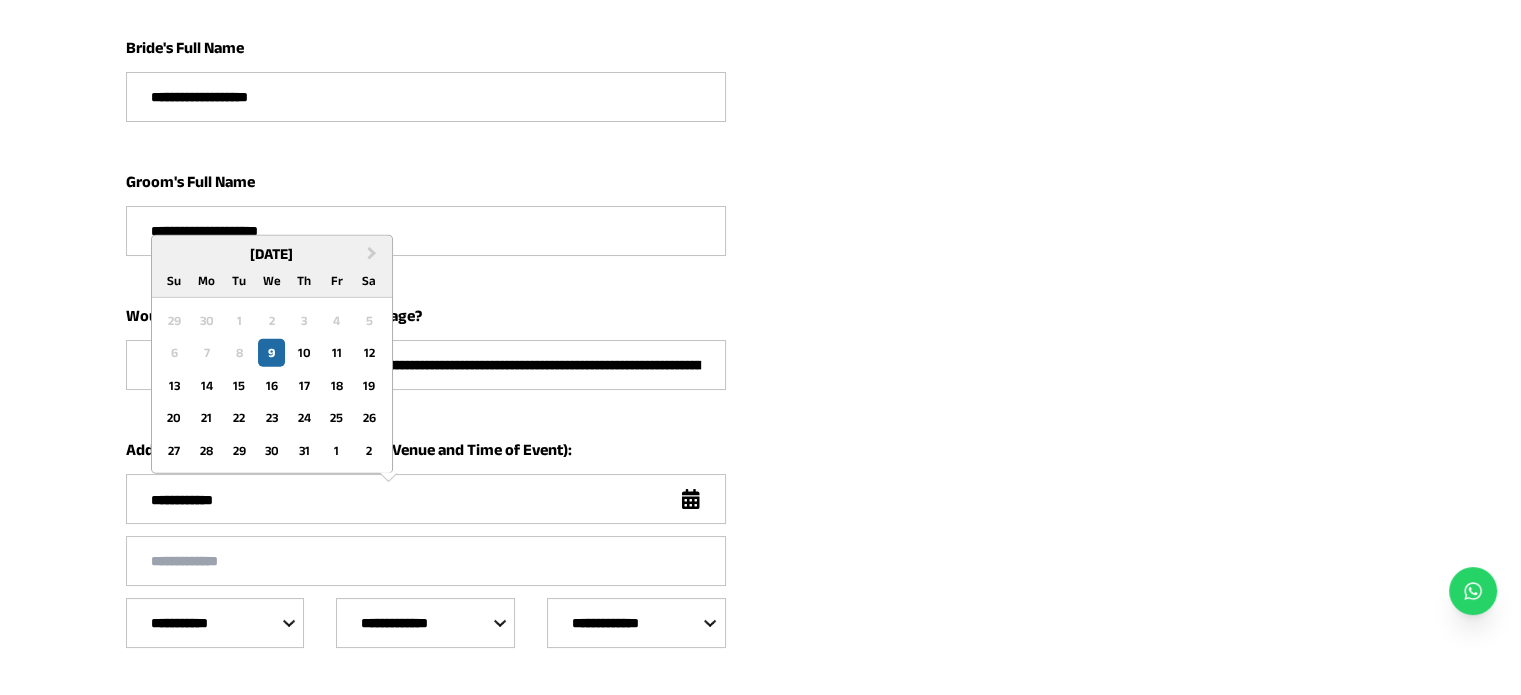 click on "**********" at bounding box center [416, 500] 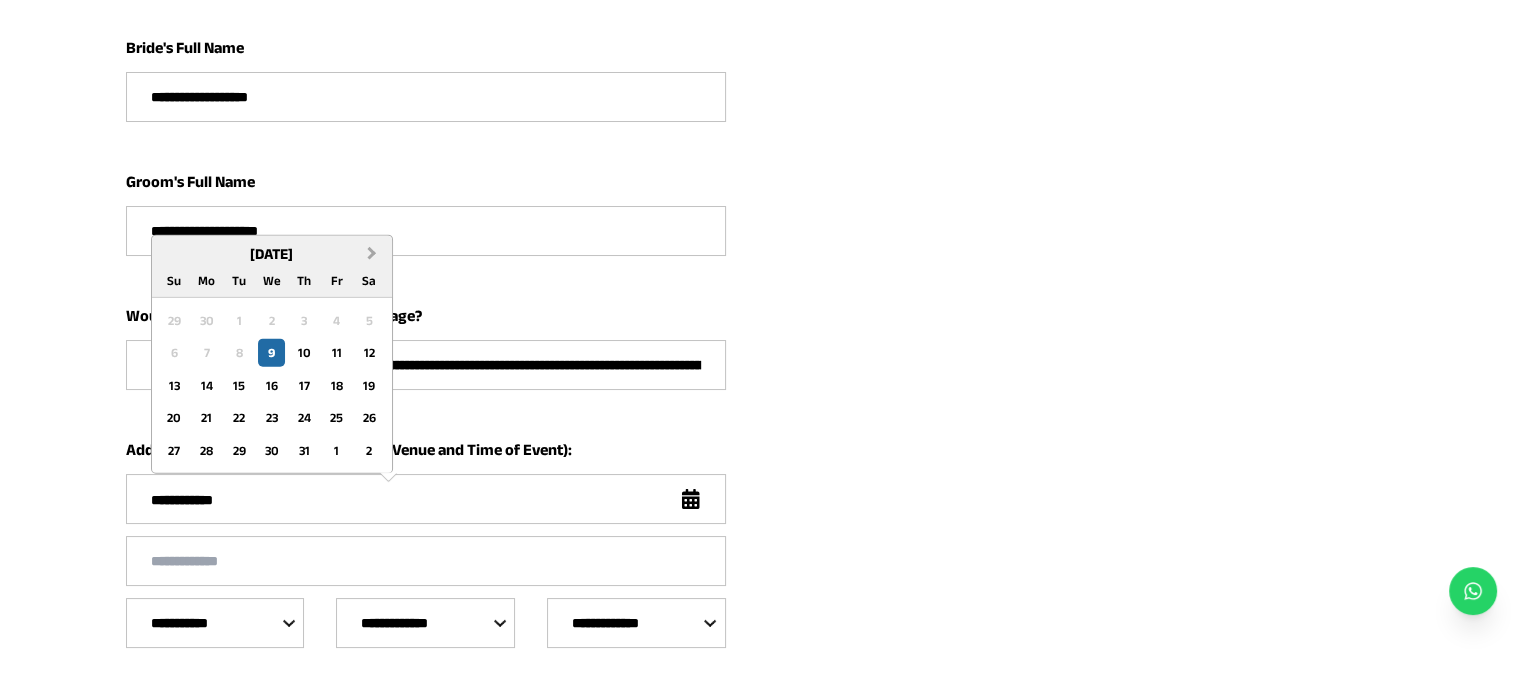 click on "Next Month" at bounding box center (374, 254) 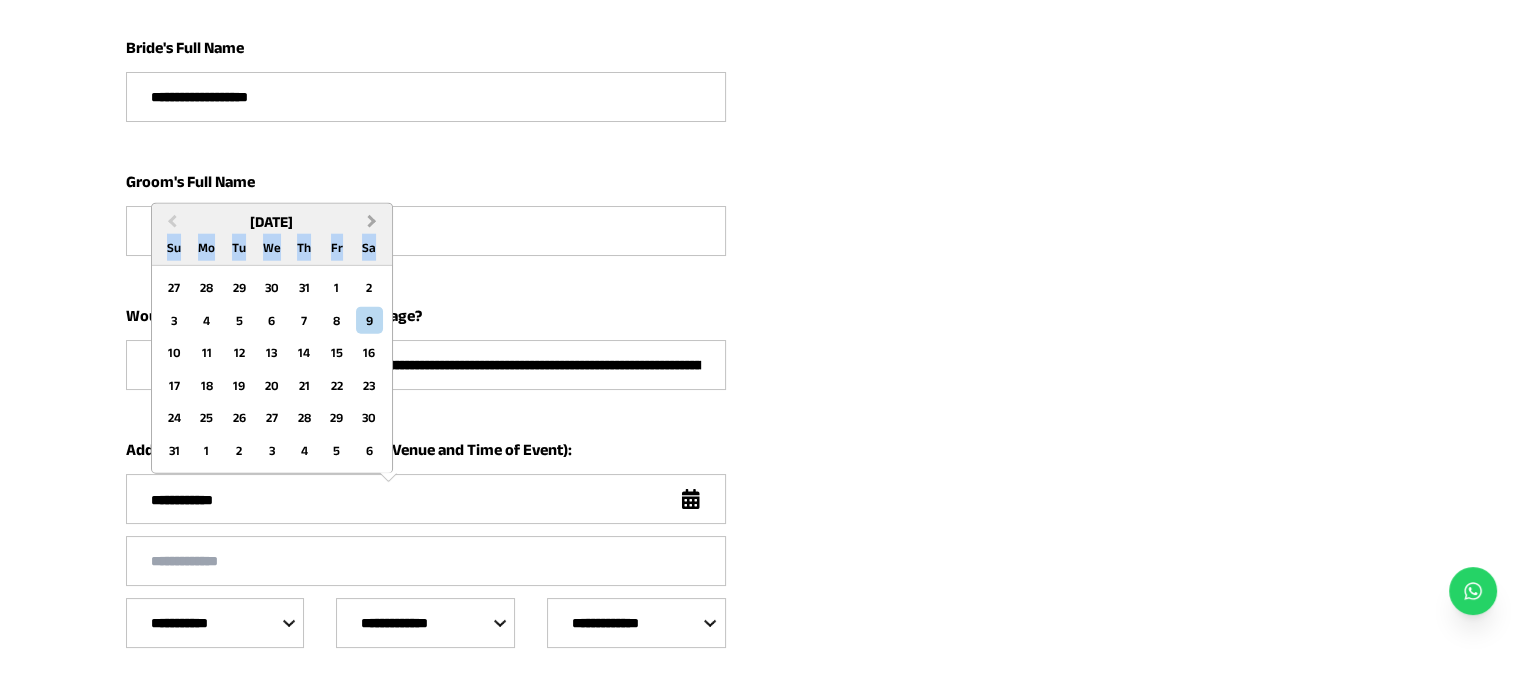 click on "Sa" at bounding box center (369, 247) 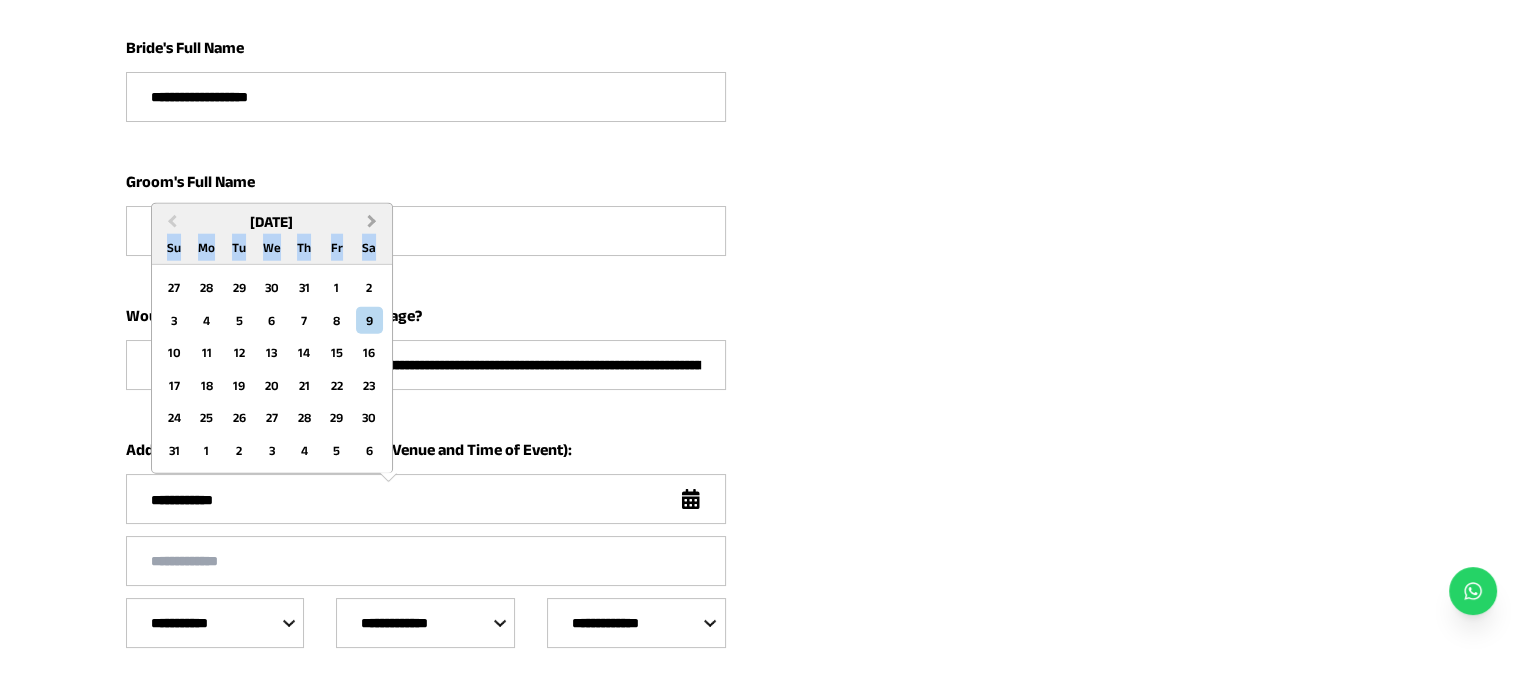 click on "Next Month" at bounding box center (374, 221) 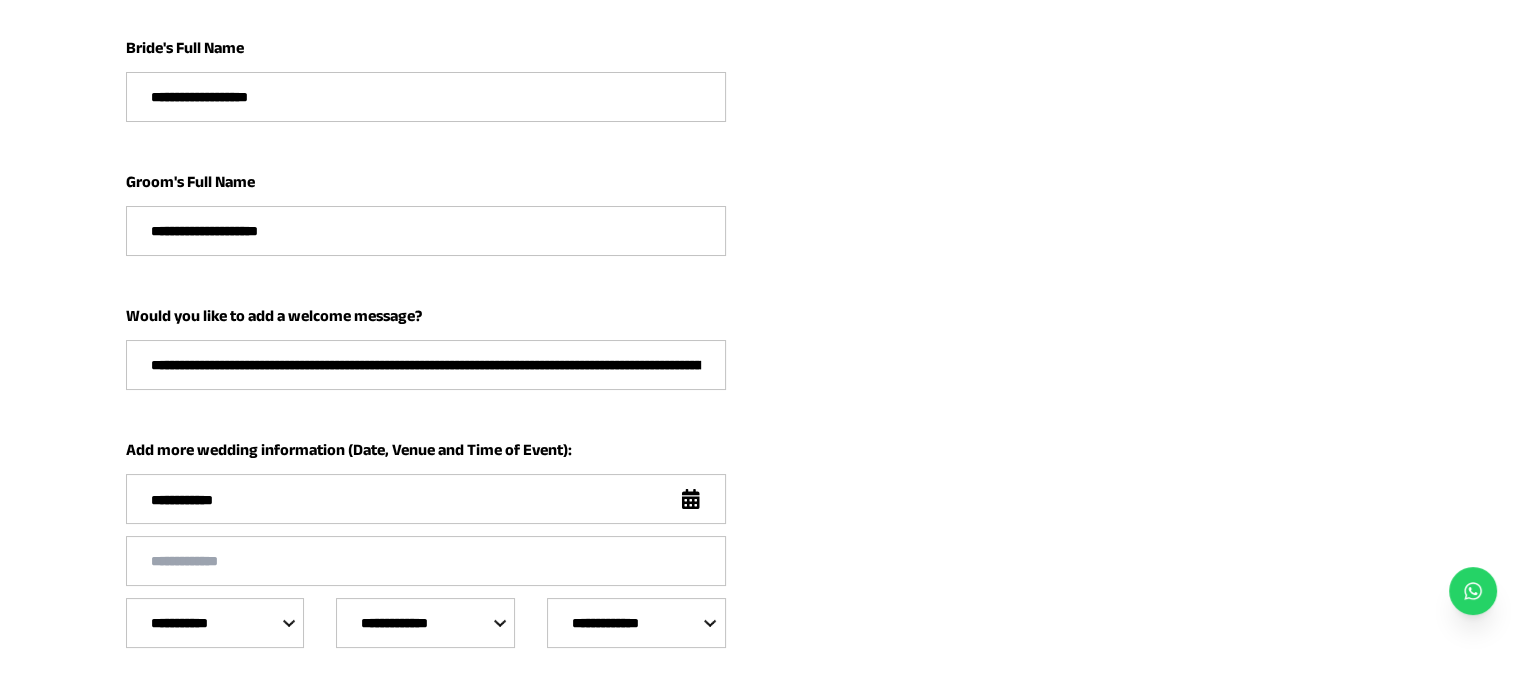 click on "**********" at bounding box center (426, 231) 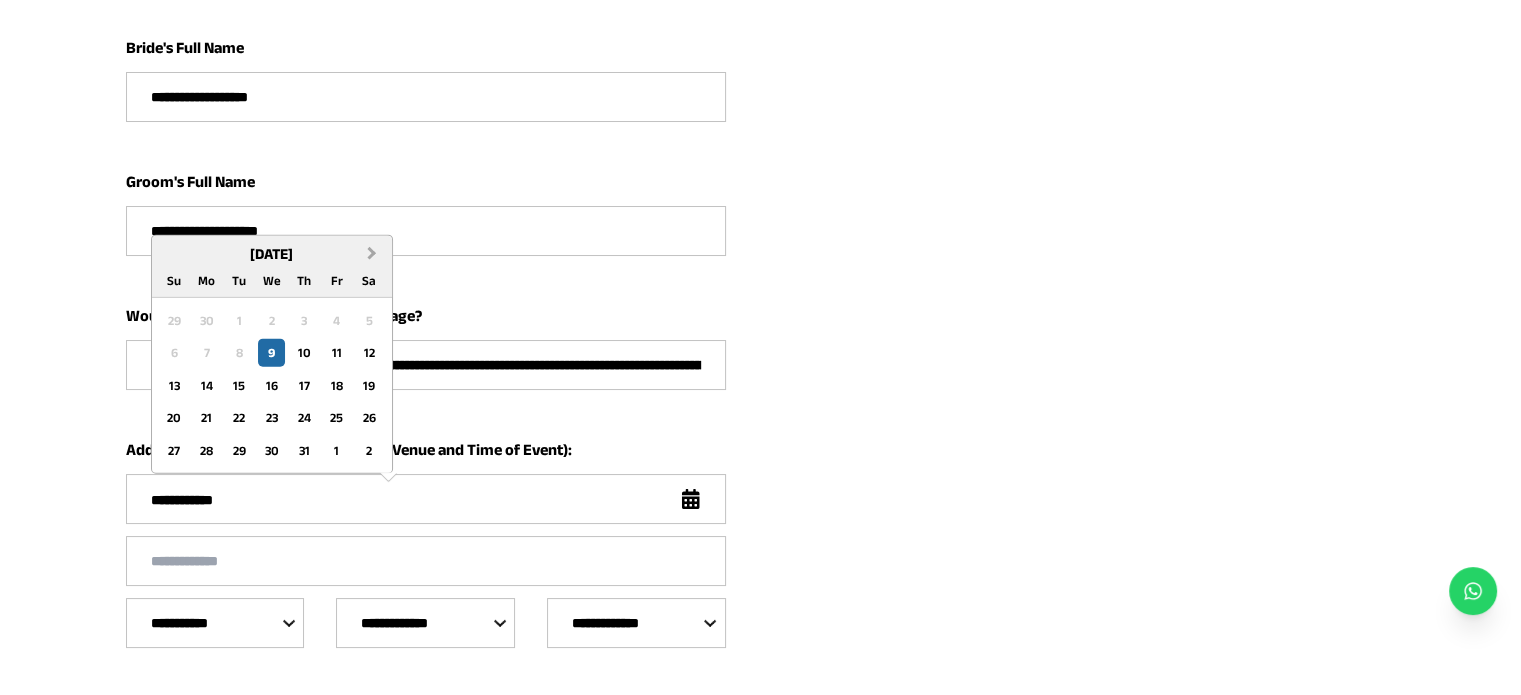 click on "Next Month" at bounding box center (372, 253) 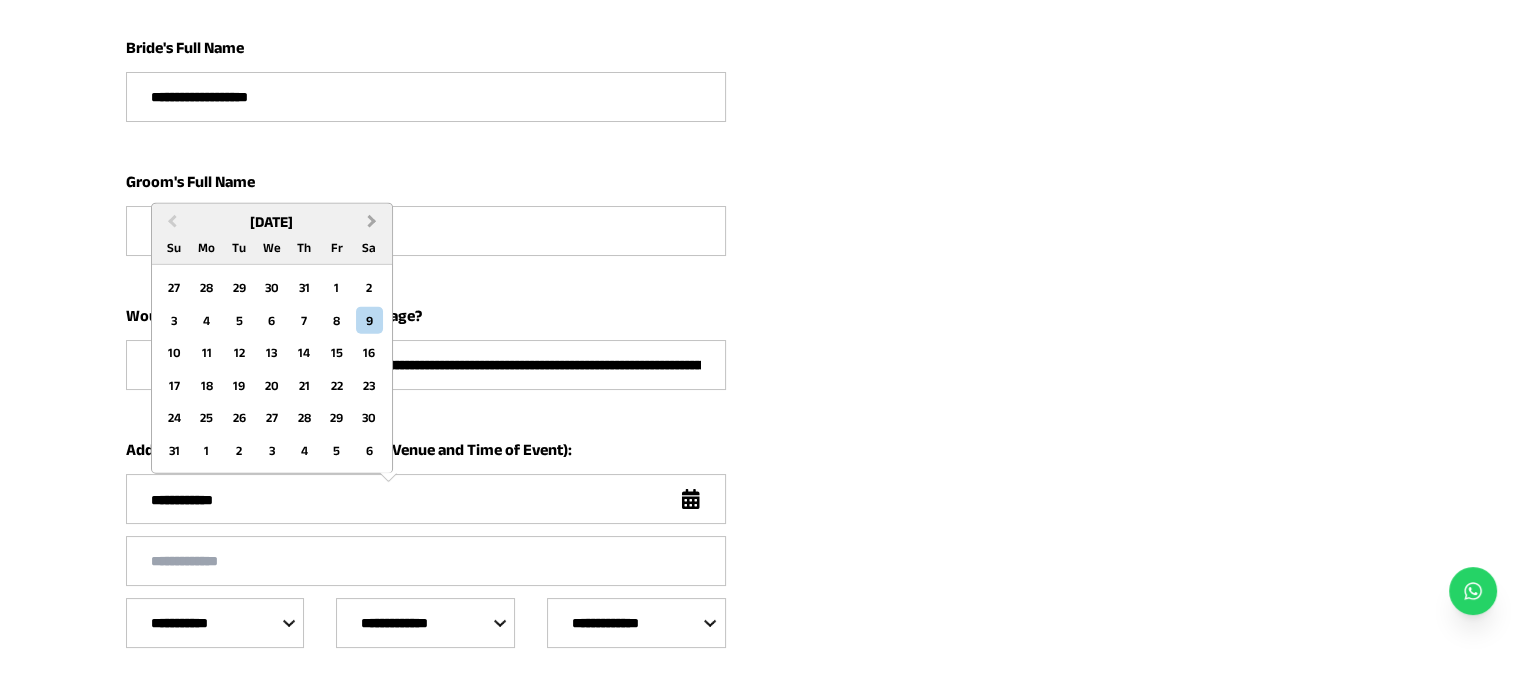 click on "Next Month" at bounding box center [374, 221] 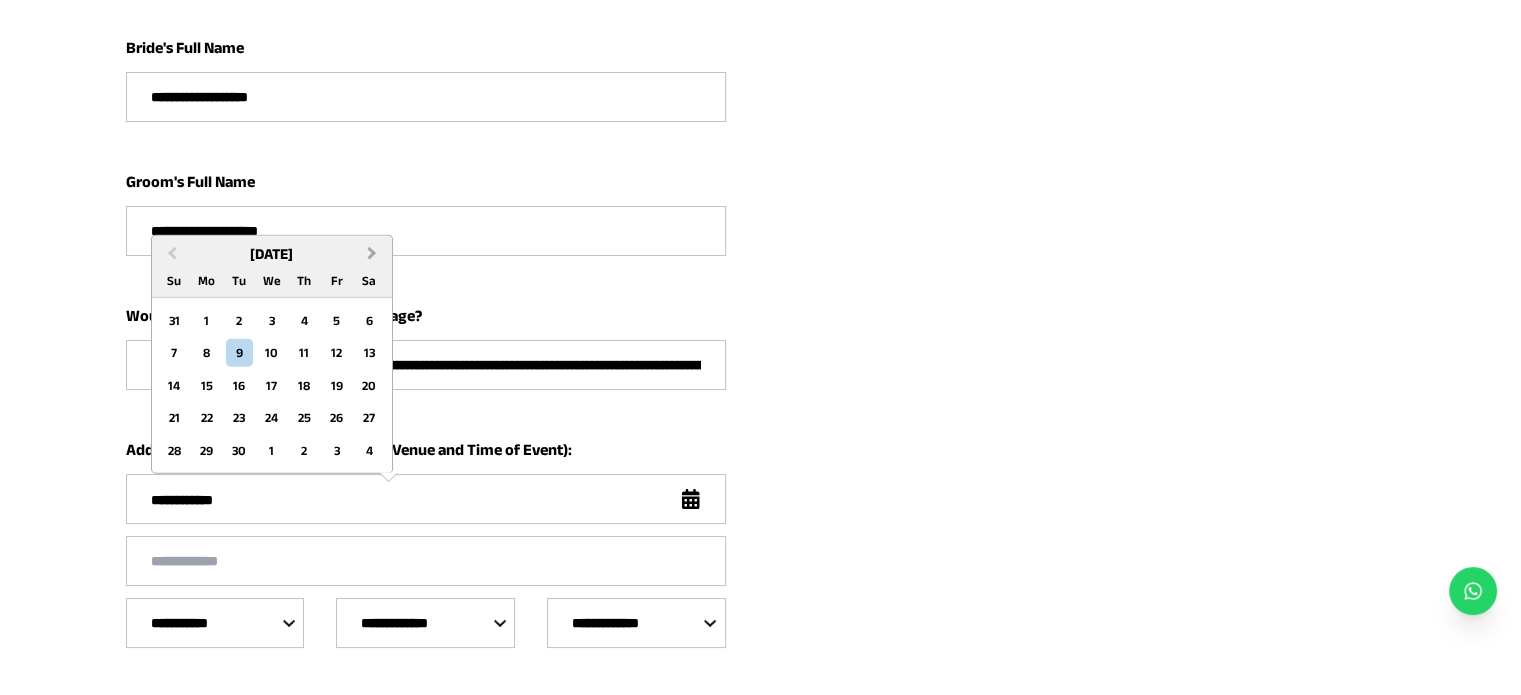 click on "Next Month" at bounding box center (372, 253) 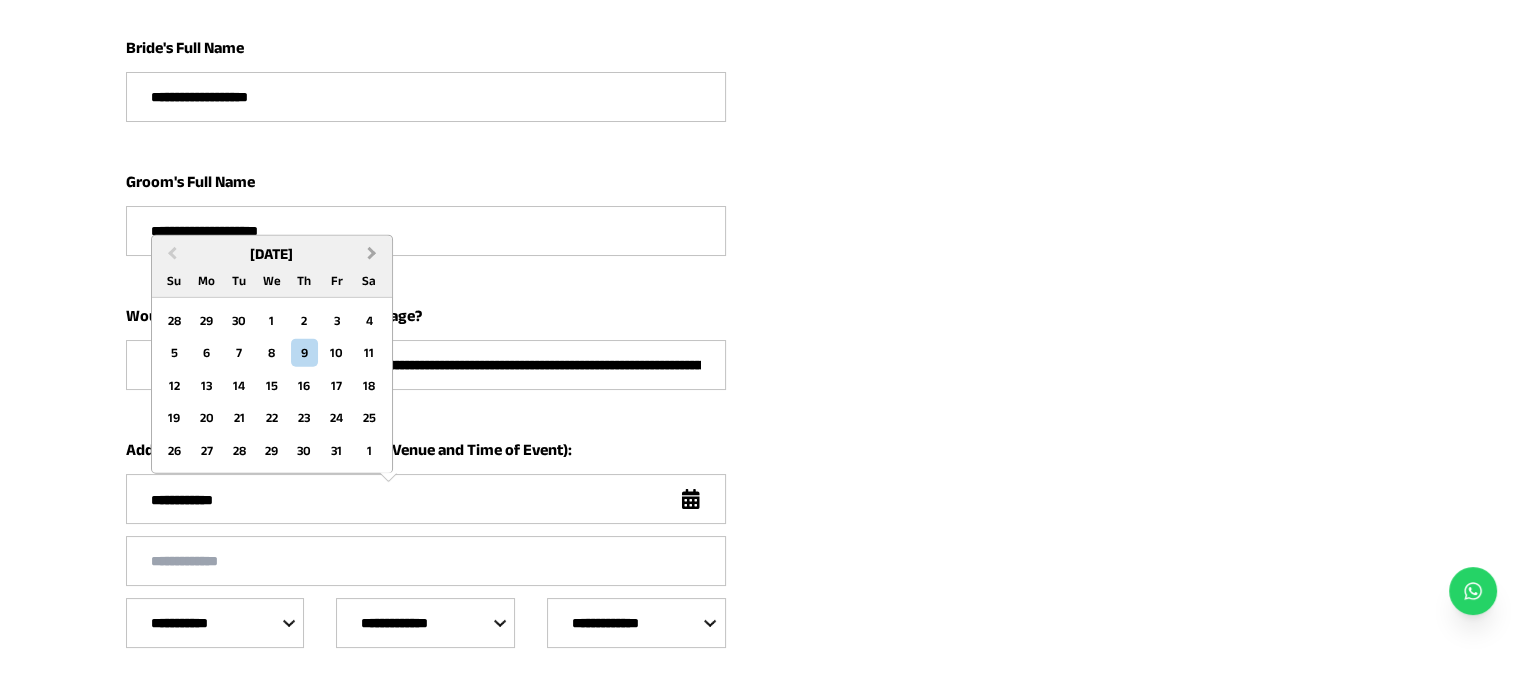 click on "Next Month" at bounding box center (372, 253) 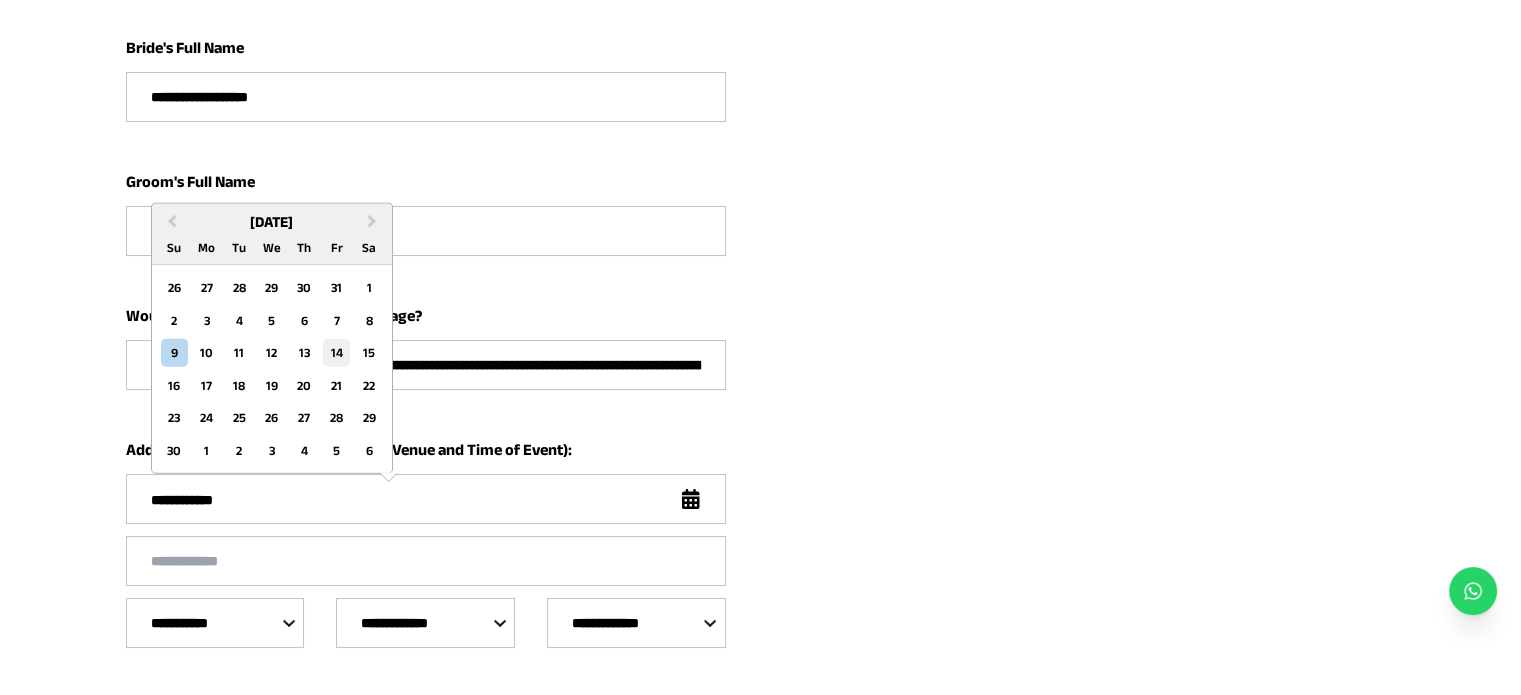 click on "14" at bounding box center (336, 352) 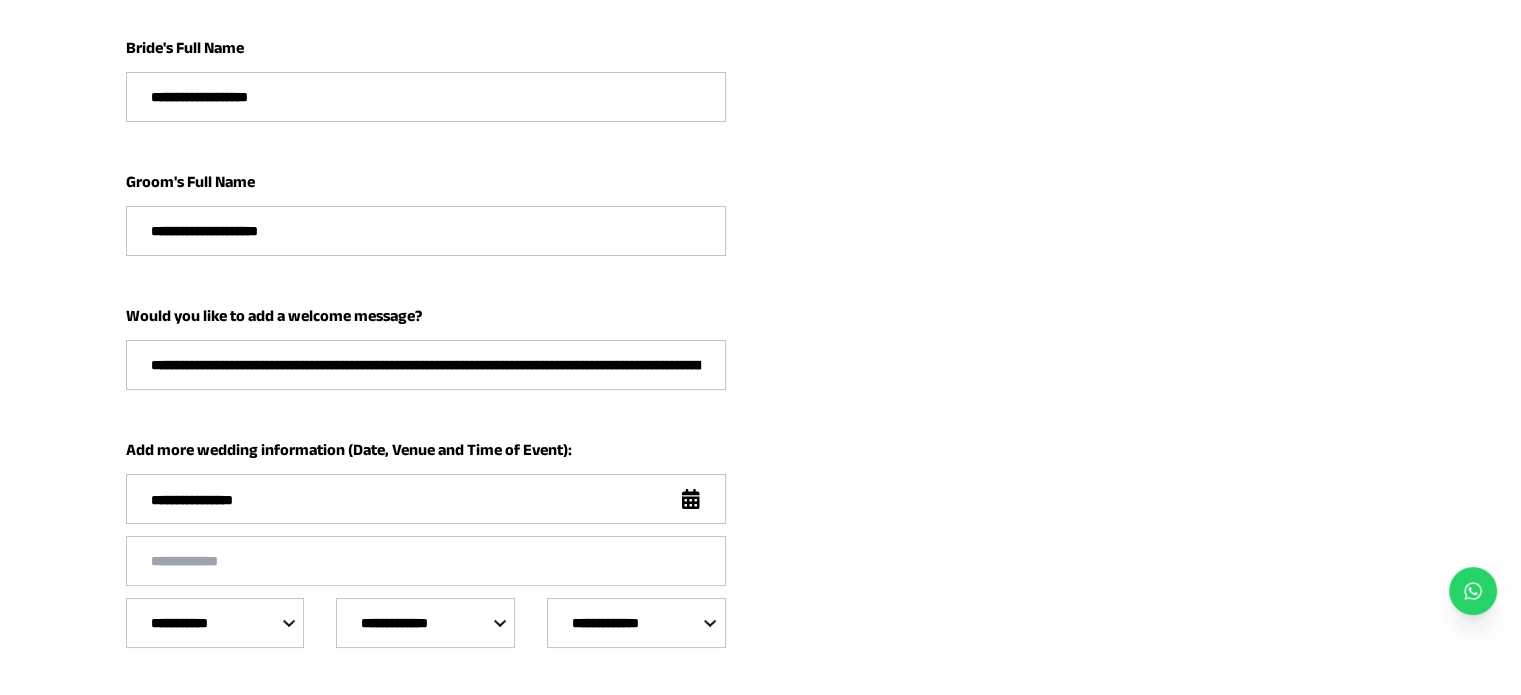 scroll, scrollTop: 603, scrollLeft: 0, axis: vertical 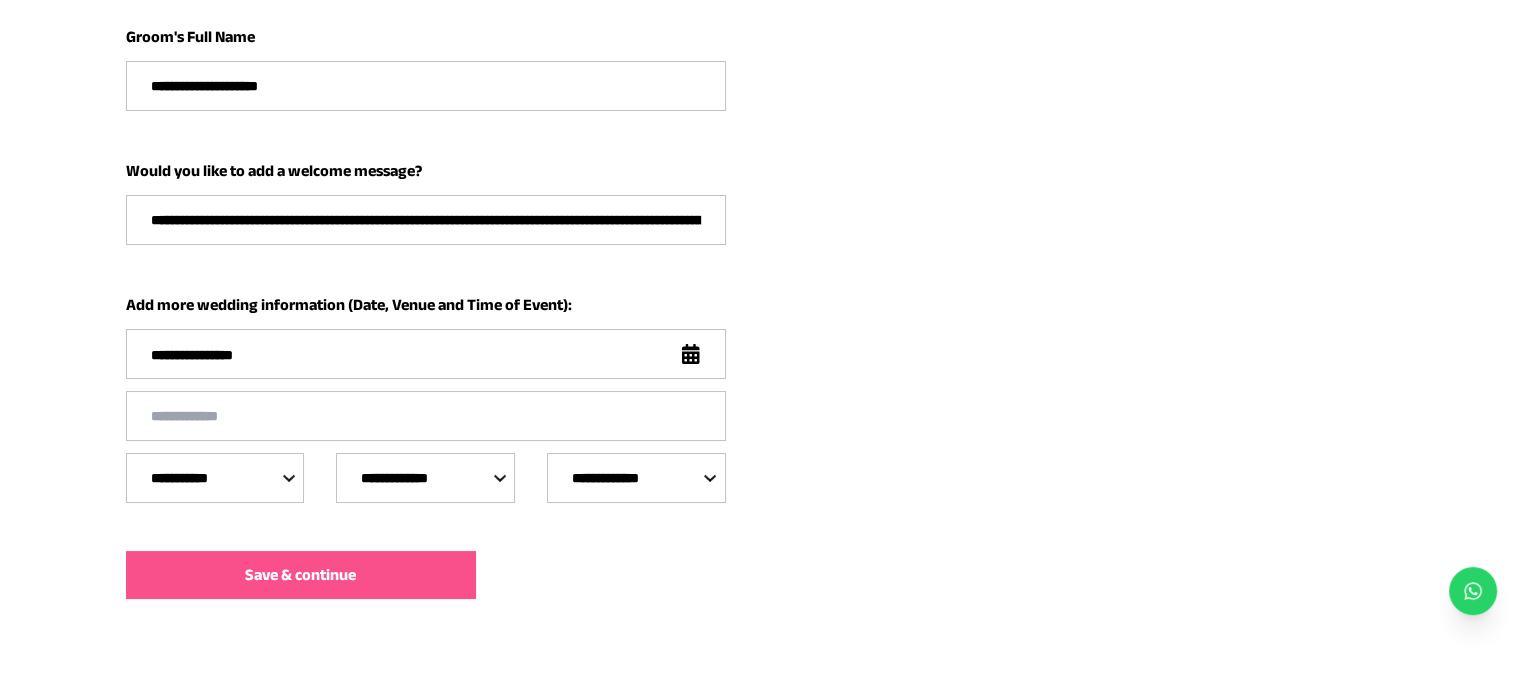 click at bounding box center (426, 416) 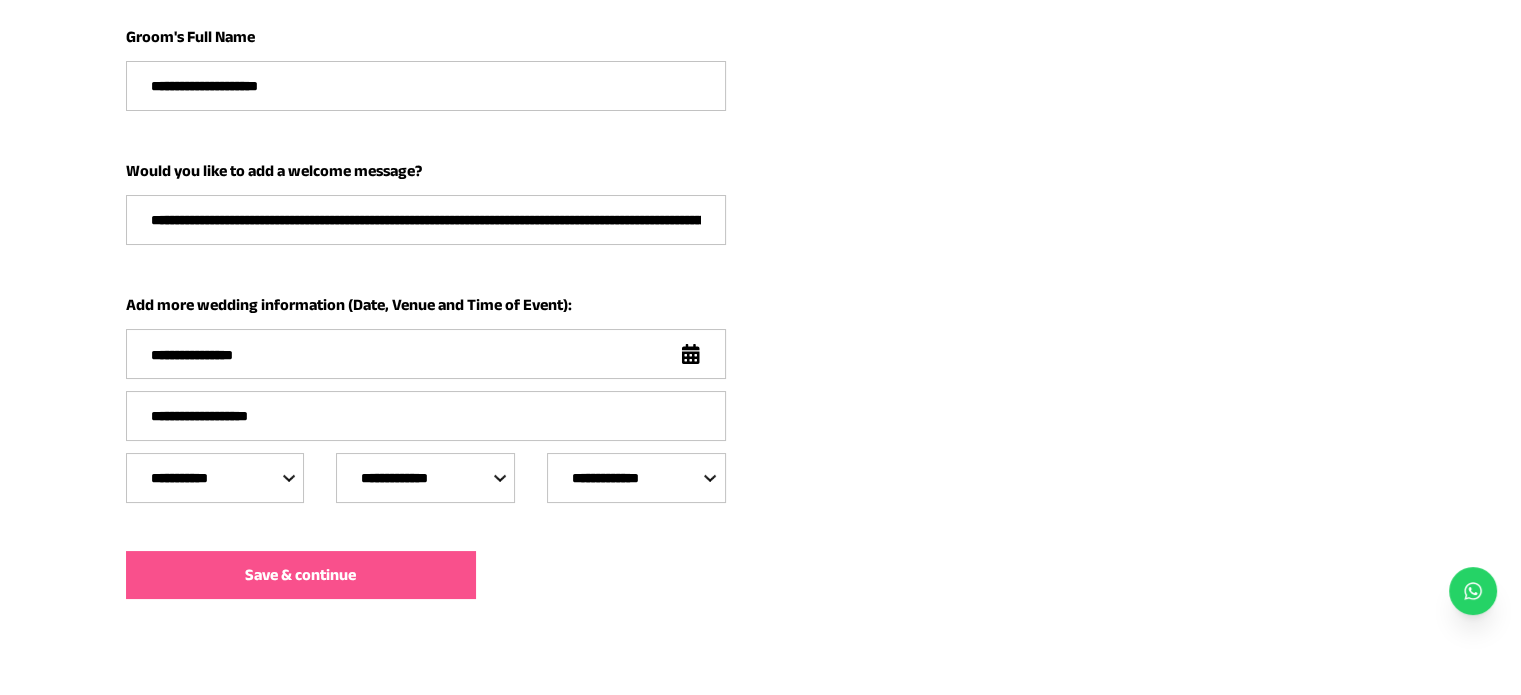 type on "**********" 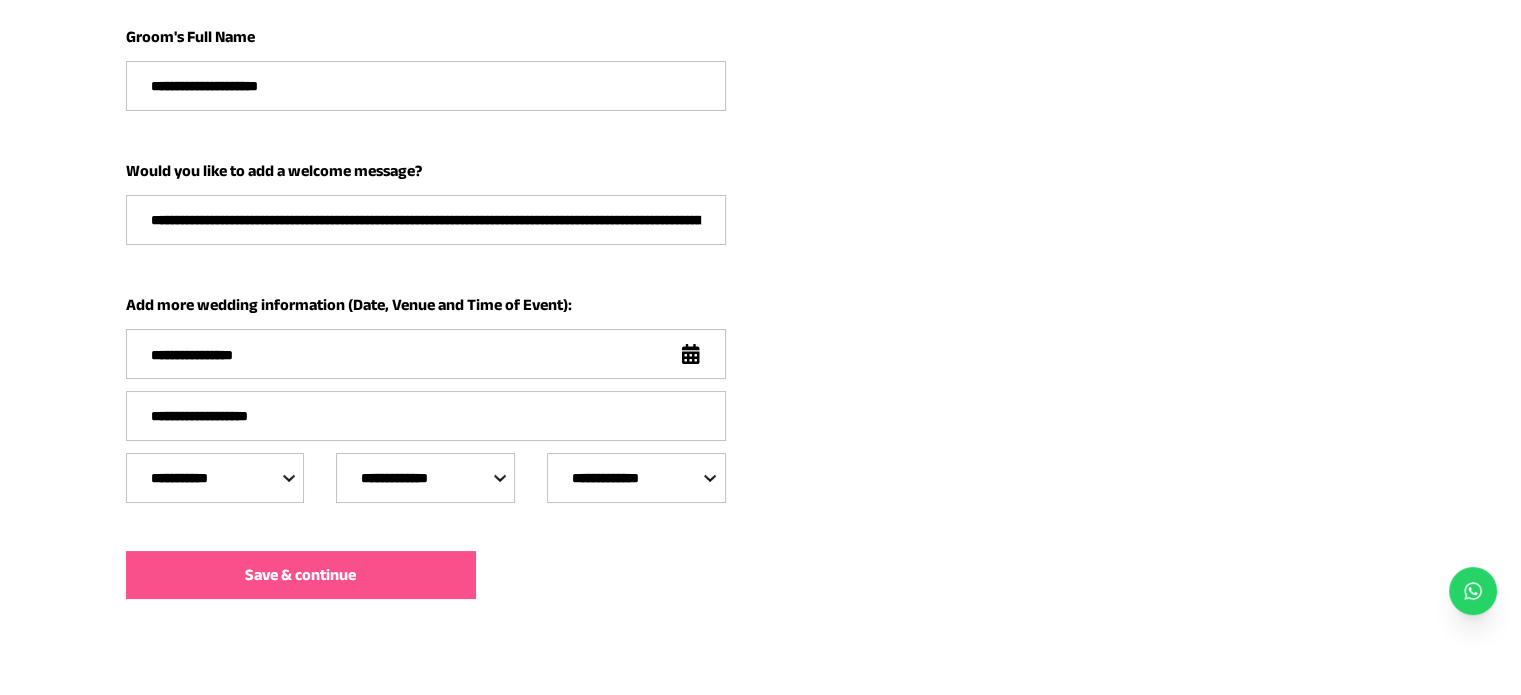 click on "**********" at bounding box center (215, 478) 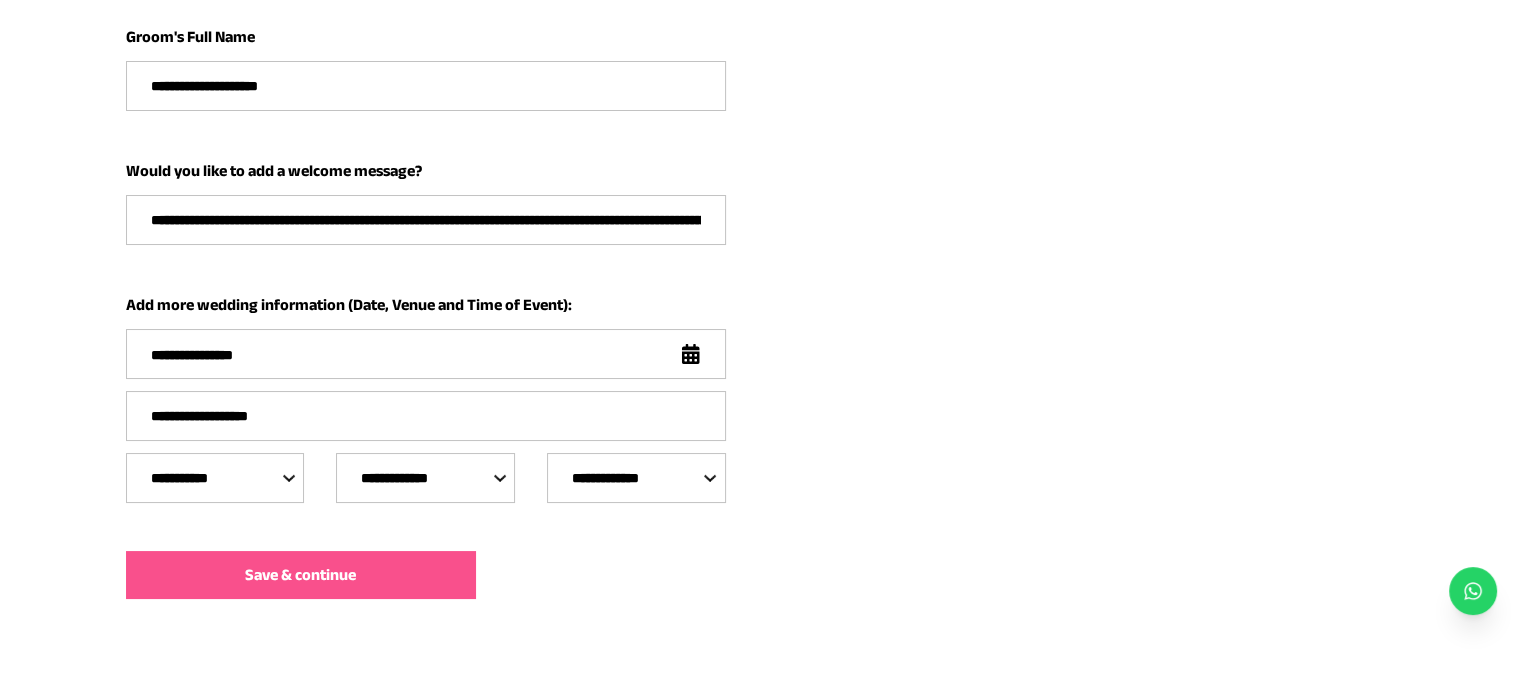select on "**" 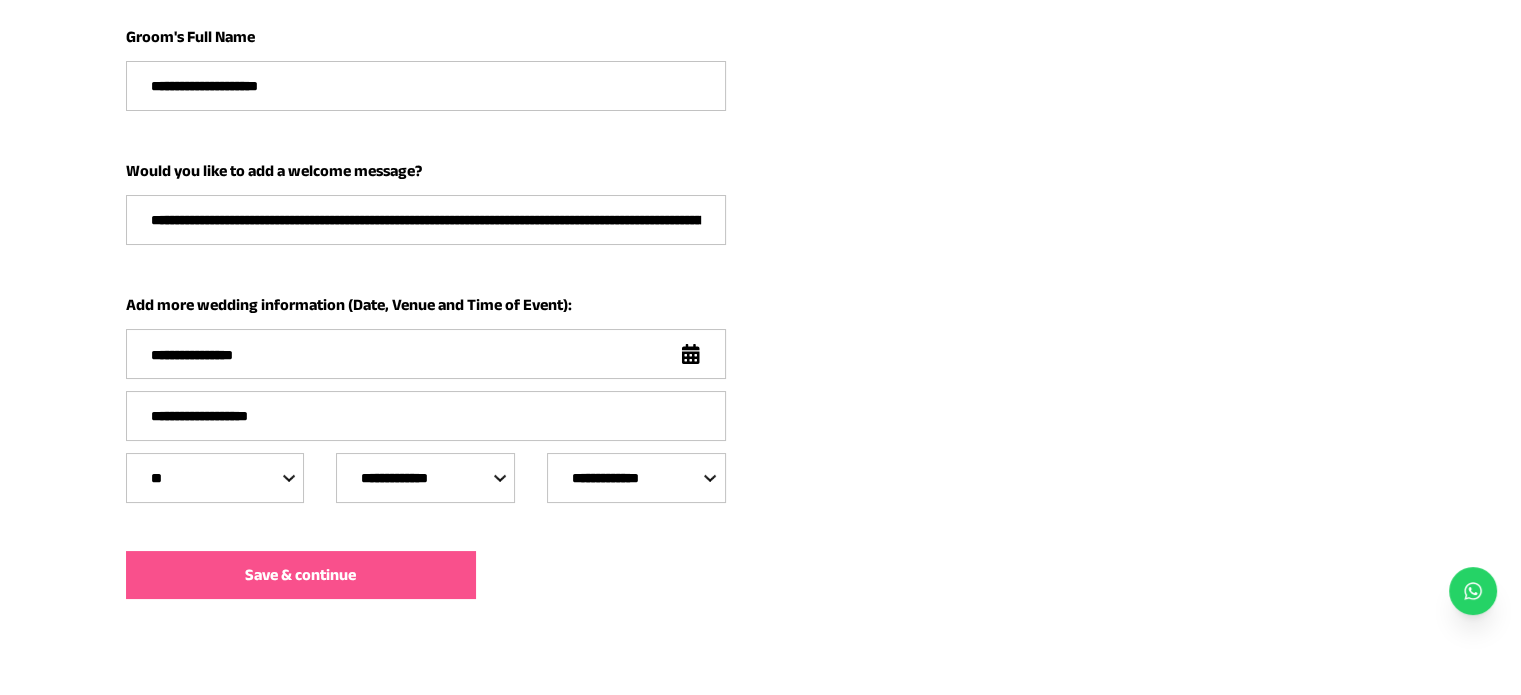 click on "**********" at bounding box center [215, 478] 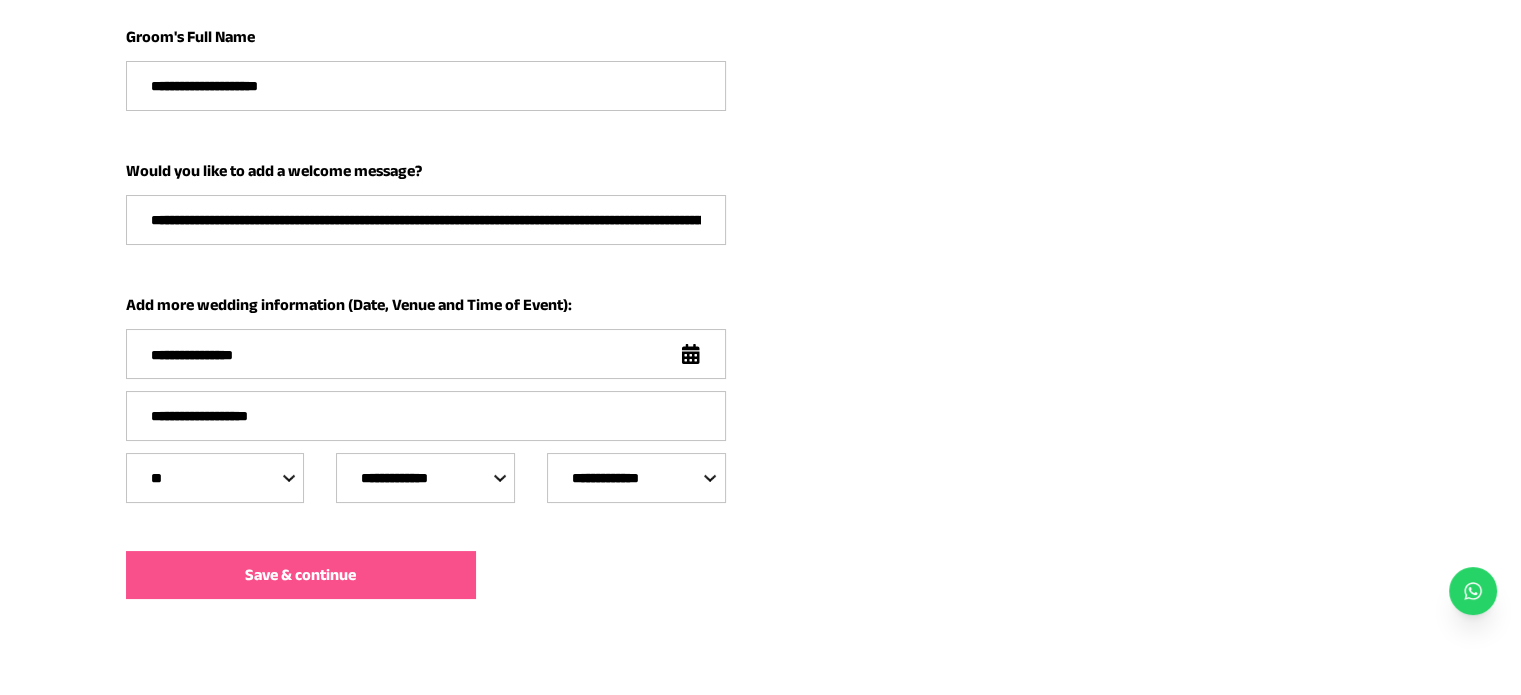 select on "**" 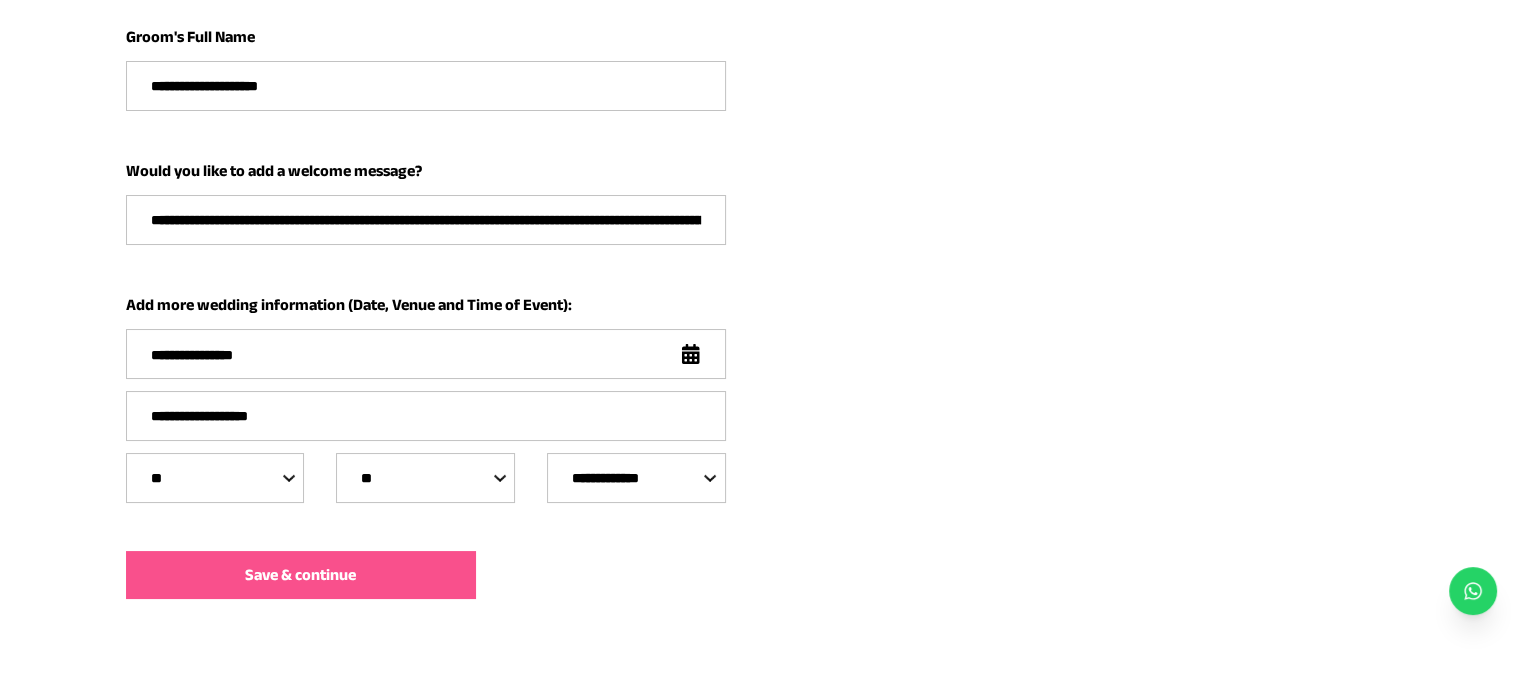 click on "**********" at bounding box center [425, 478] 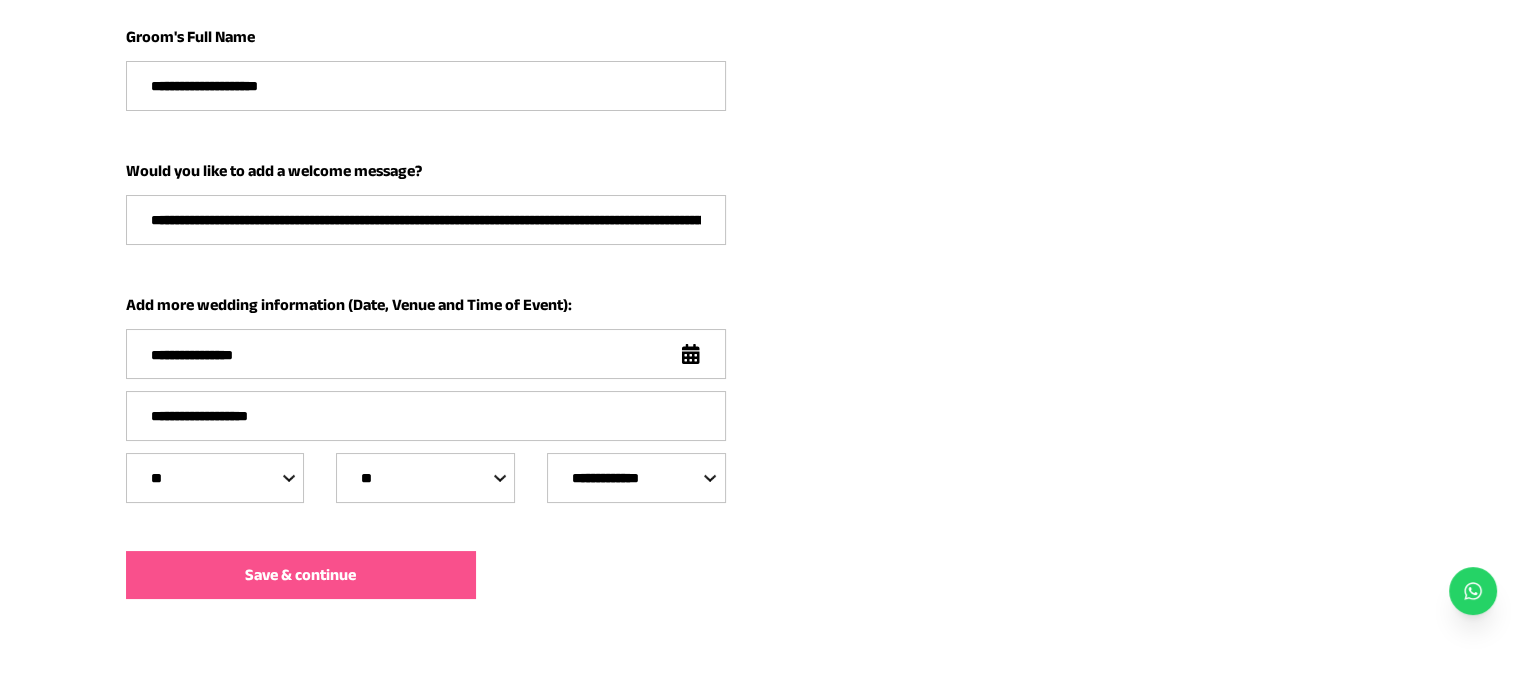 select on "**" 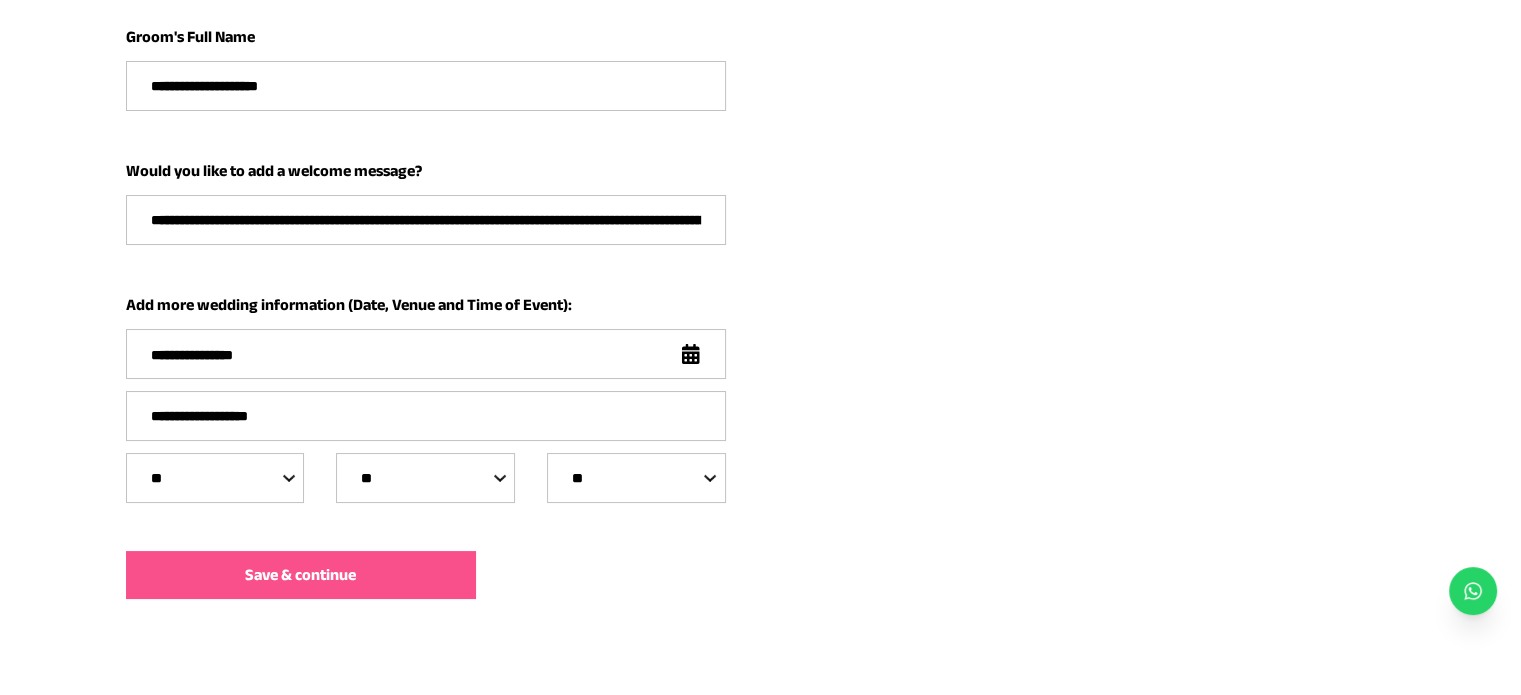 click on "**********" at bounding box center [636, 478] 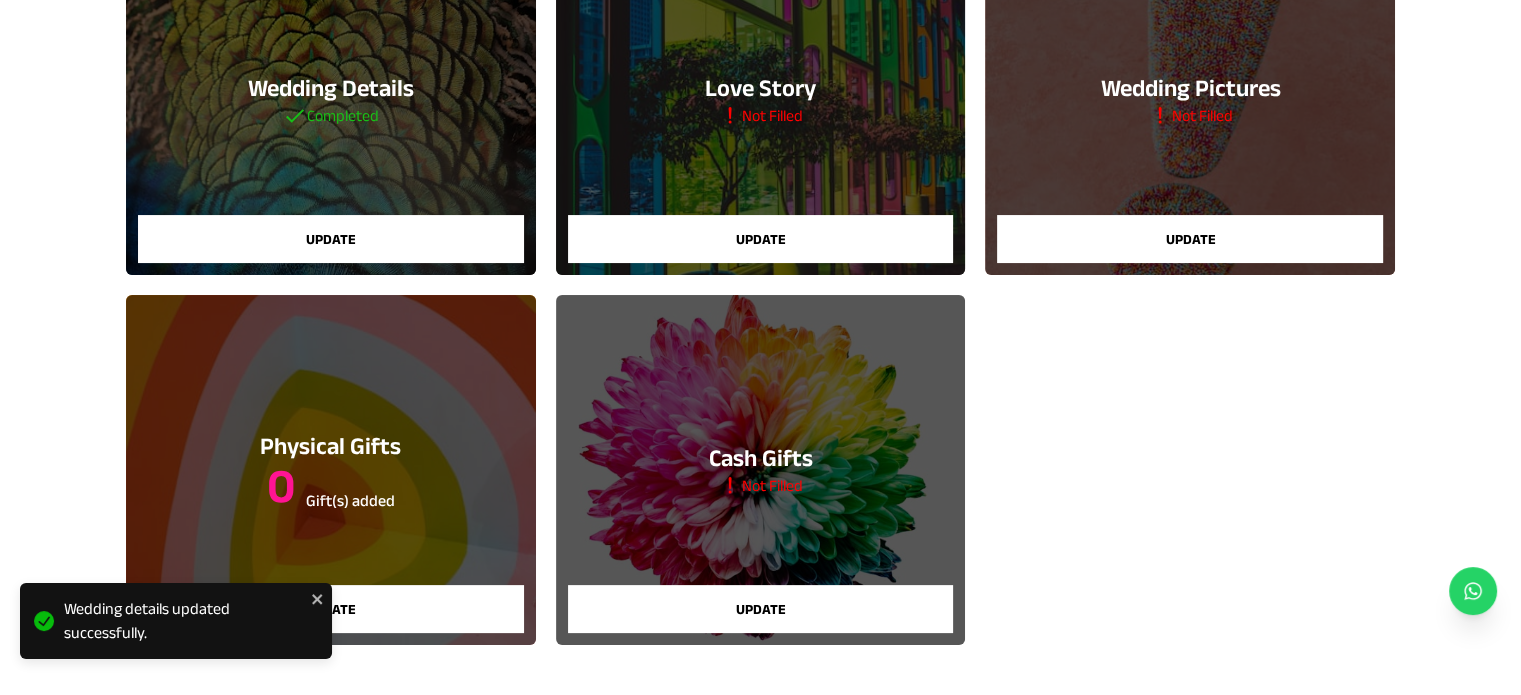 scroll, scrollTop: 348, scrollLeft: 0, axis: vertical 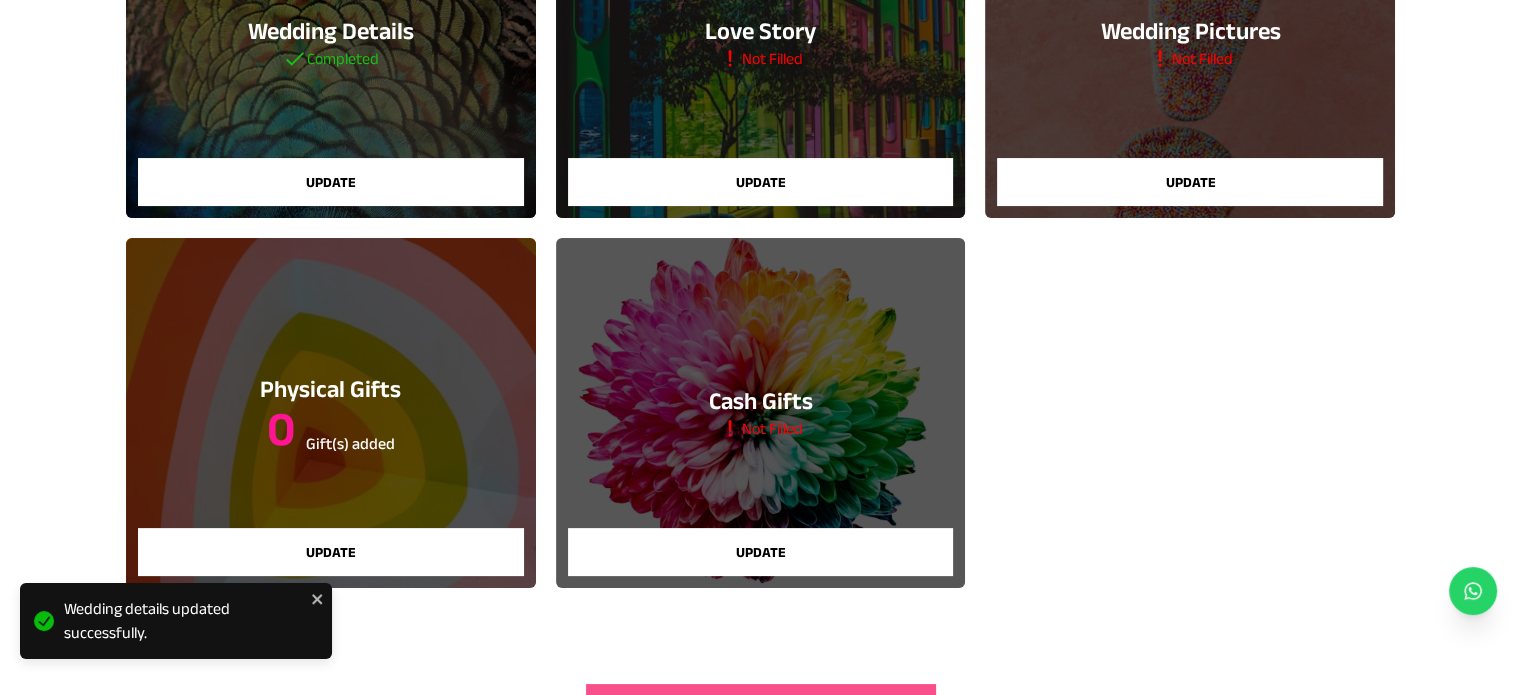 click on "Update" at bounding box center (331, 552) 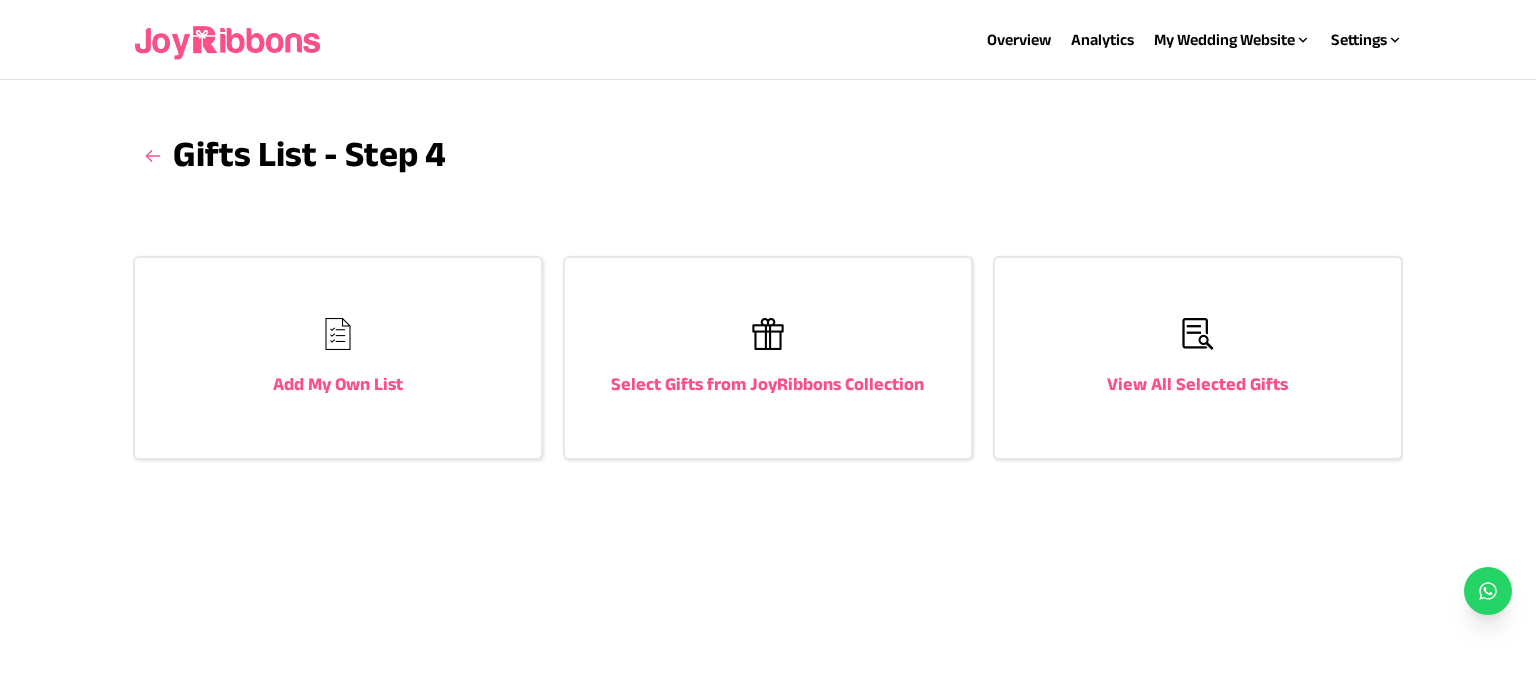 click on "Select Gifts from JoyRibbons Collection" at bounding box center (767, 384) 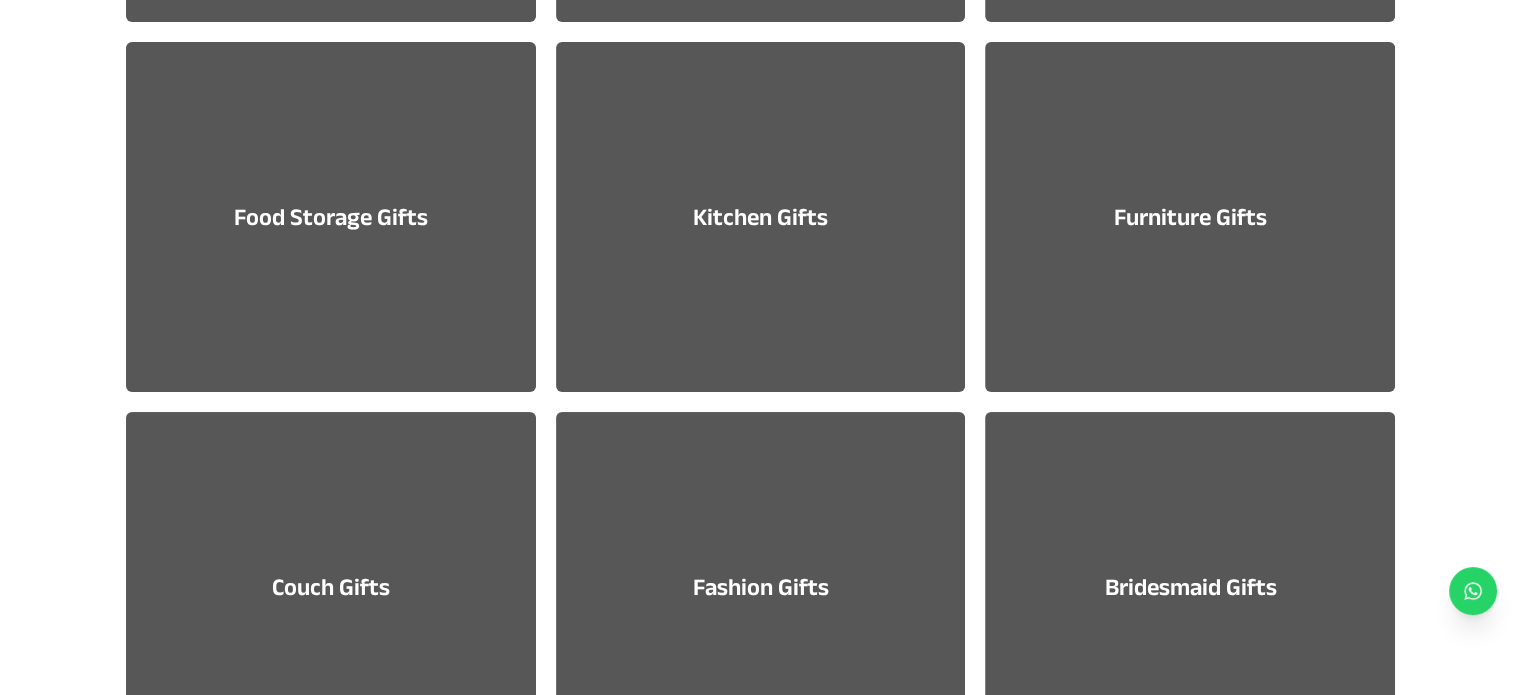 scroll, scrollTop: 1403, scrollLeft: 0, axis: vertical 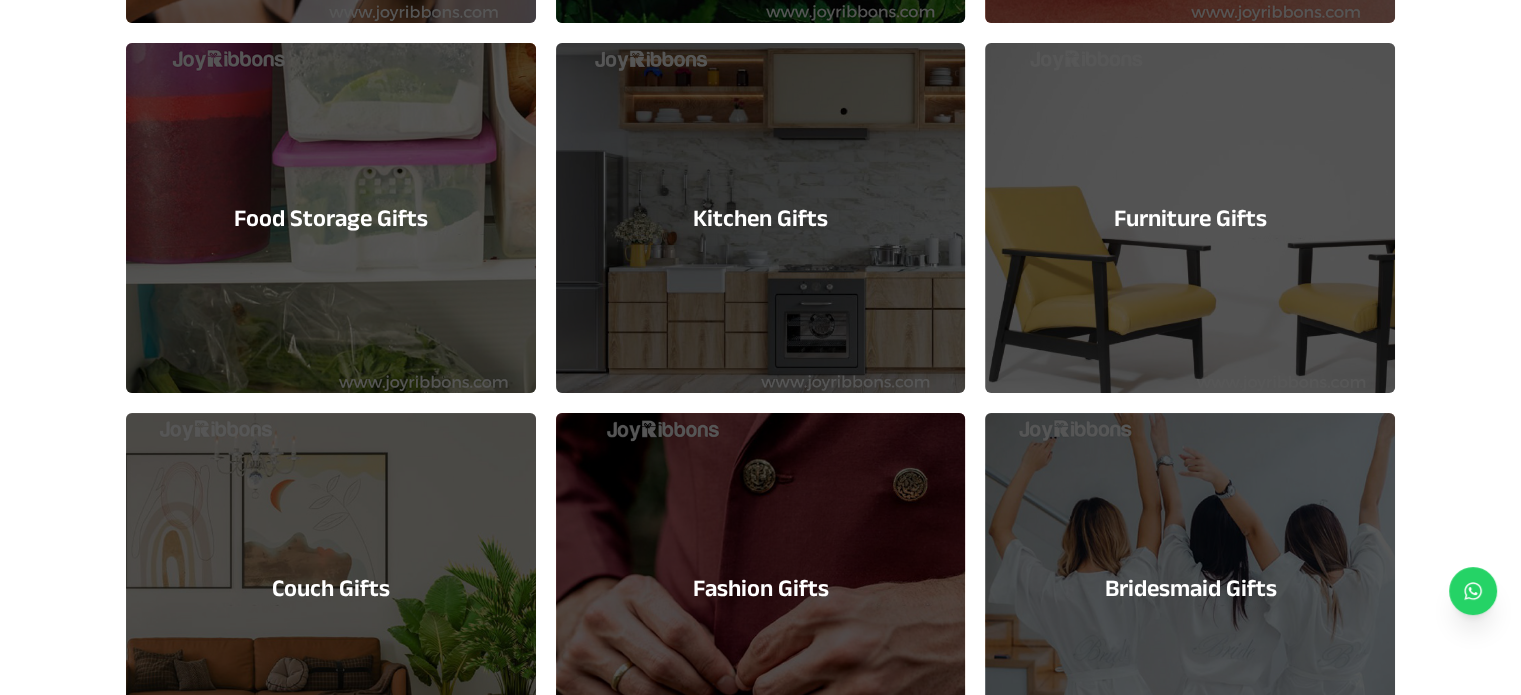 click on "Kitchen Gifts" at bounding box center [761, 218] 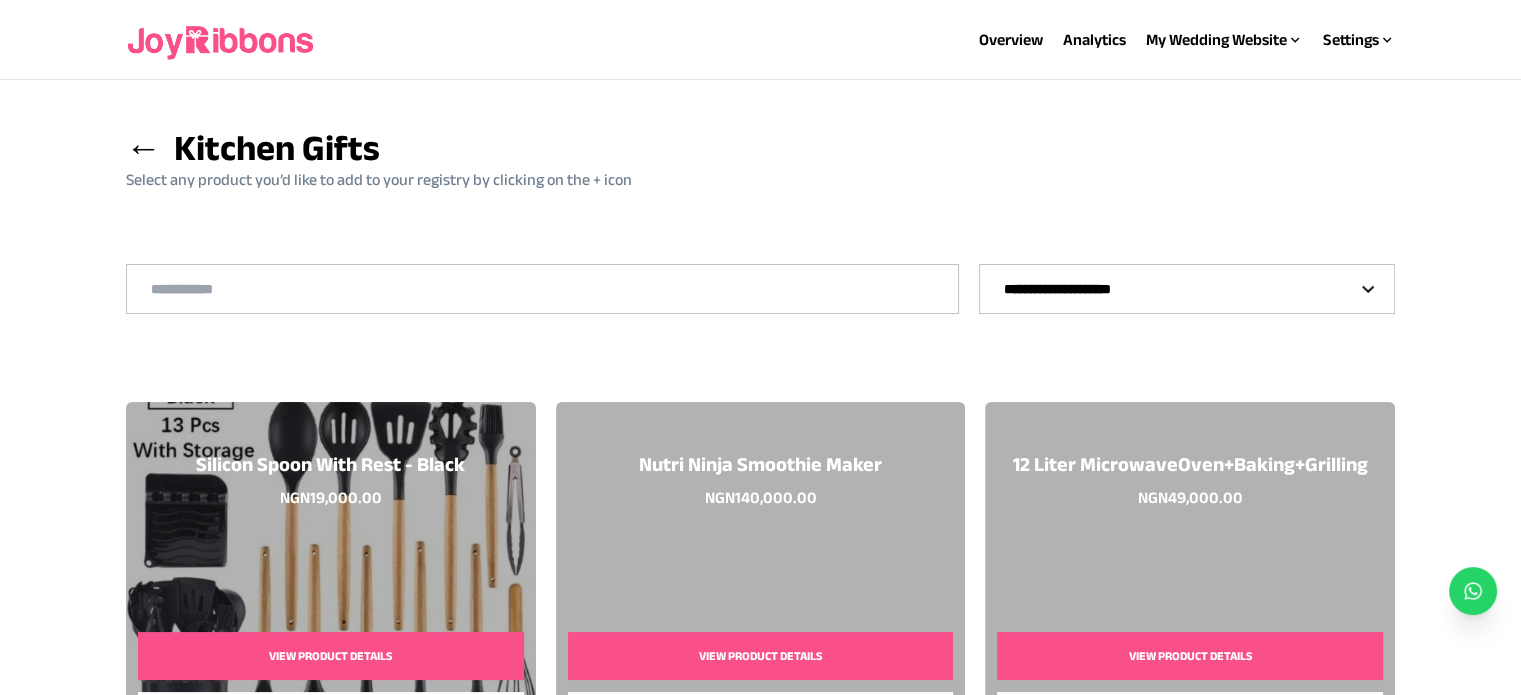 click on "**********" at bounding box center [1187, 289] 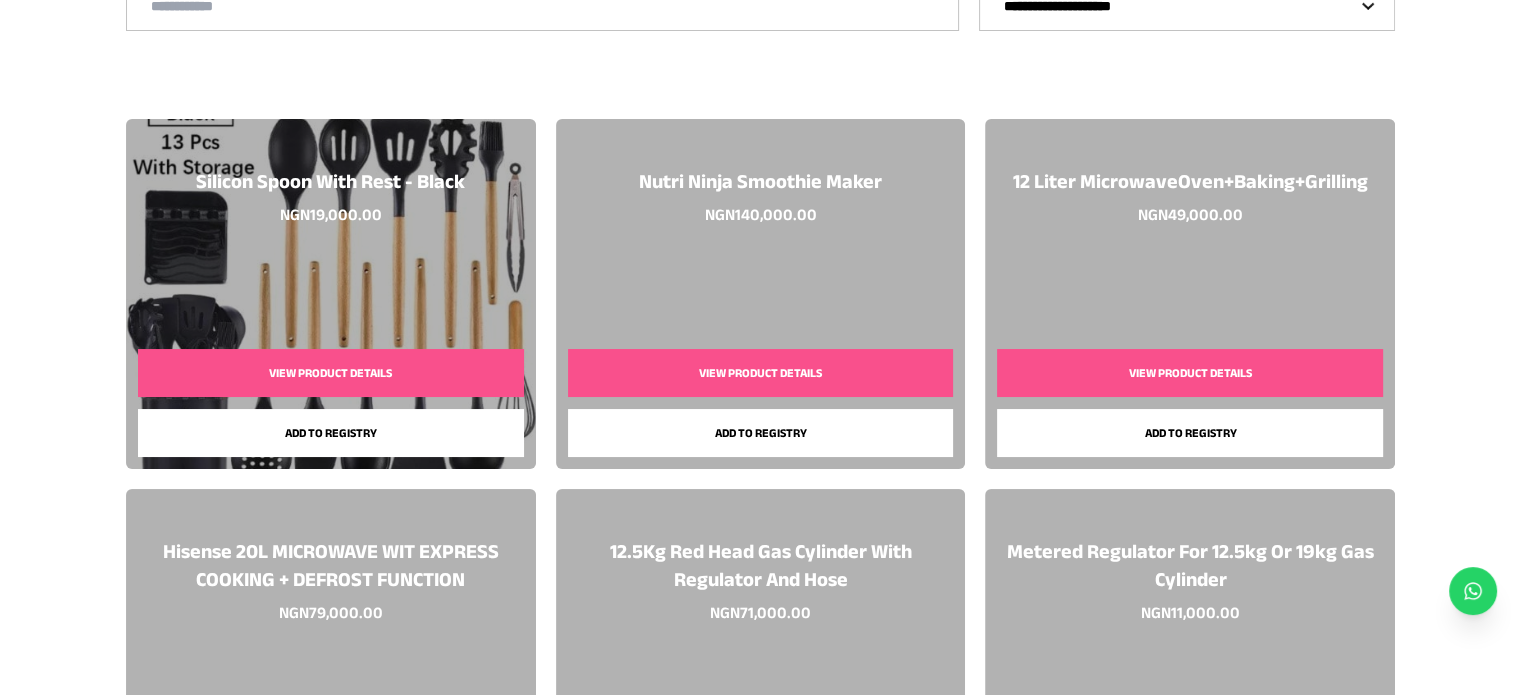 scroll, scrollTop: 282, scrollLeft: 0, axis: vertical 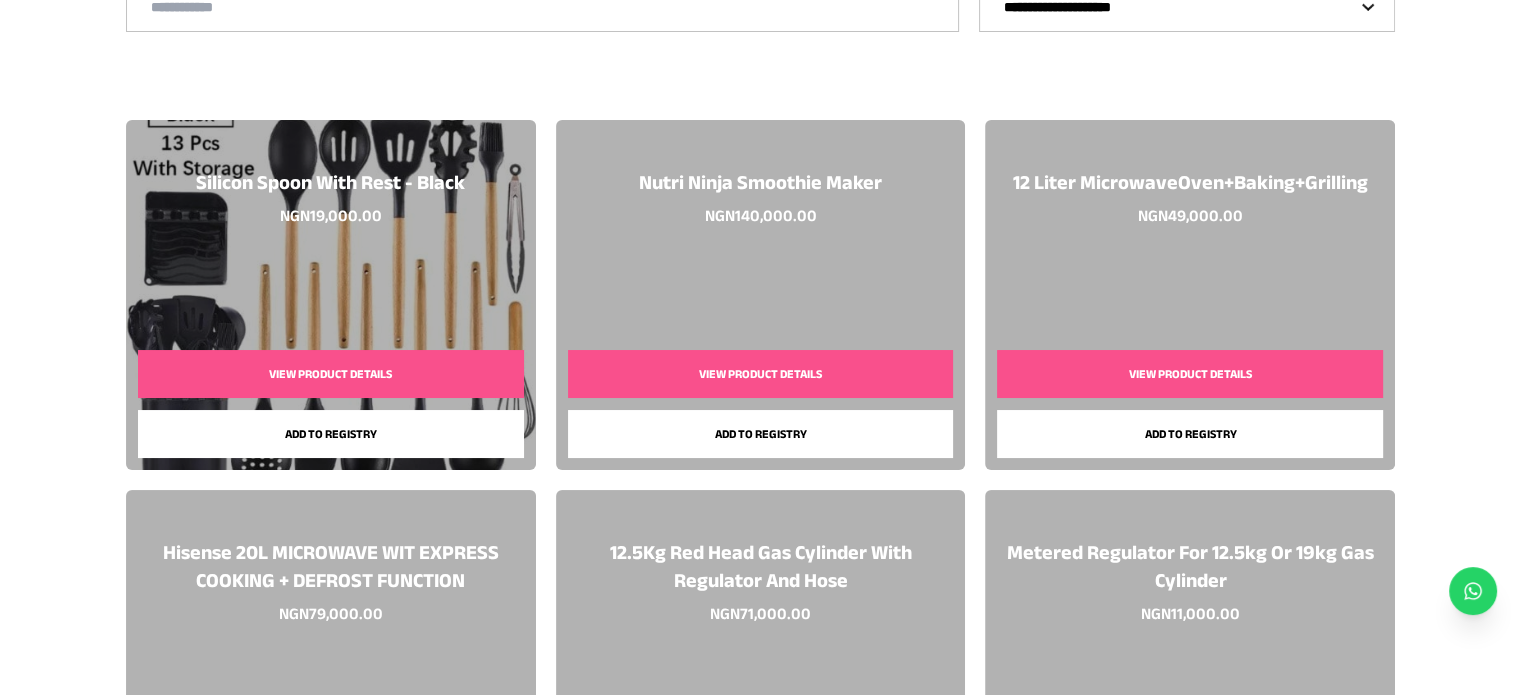 click on "Add to registry" at bounding box center [331, 434] 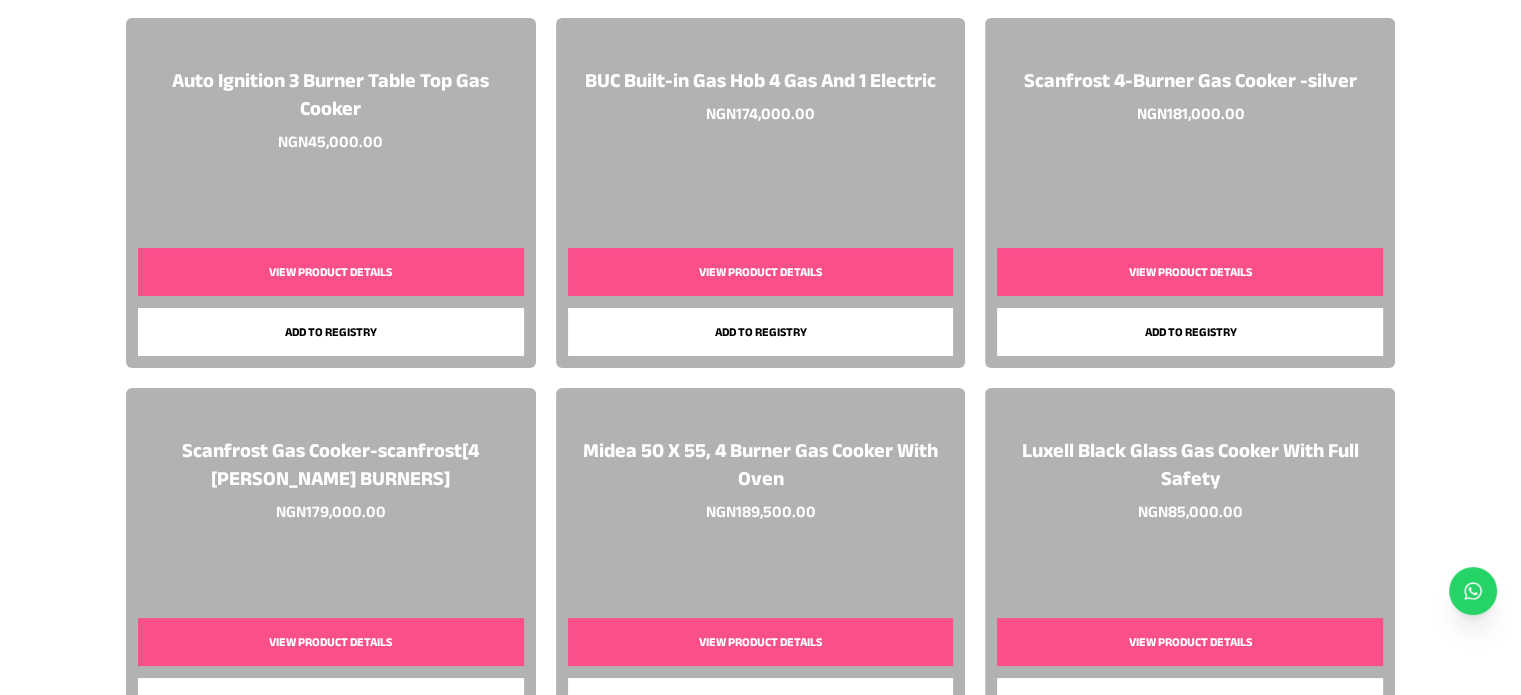 scroll, scrollTop: 1124, scrollLeft: 0, axis: vertical 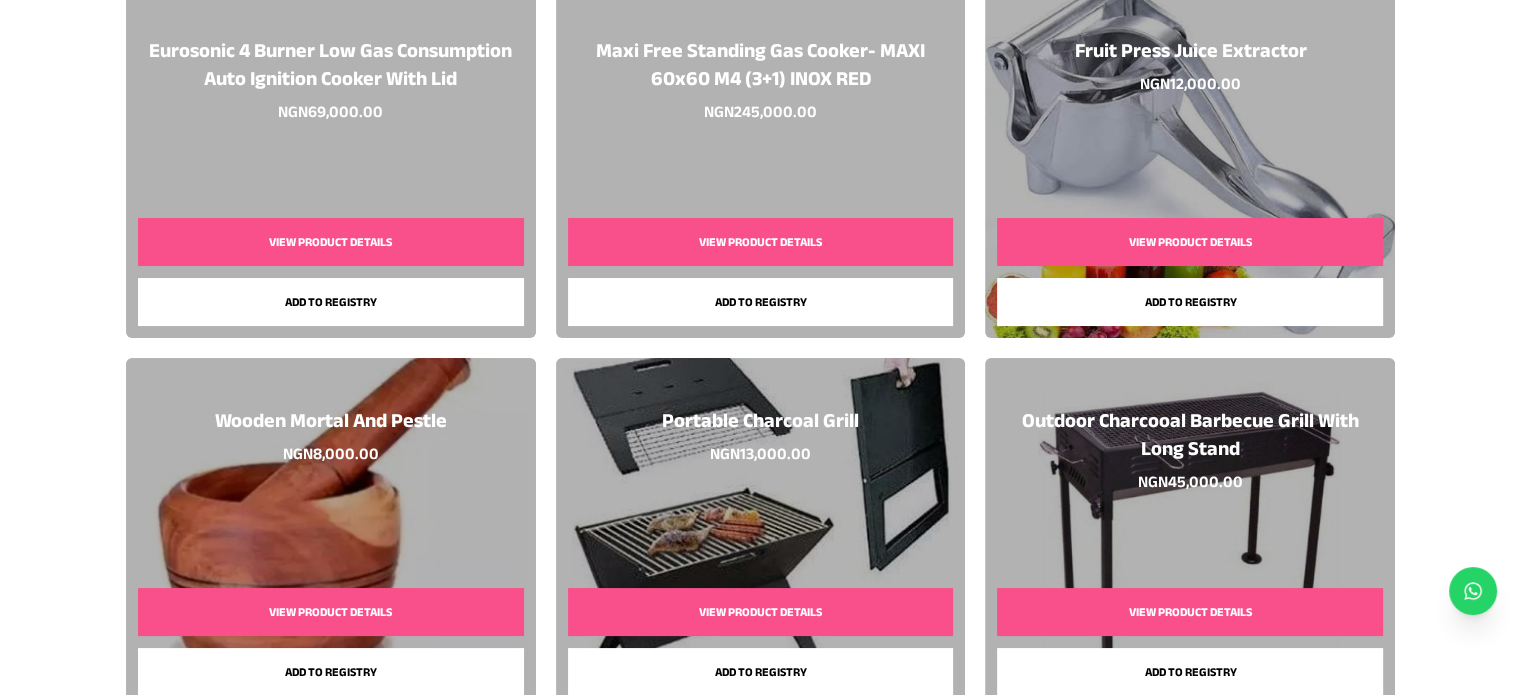 click on "Add to registry" at bounding box center (331, 672) 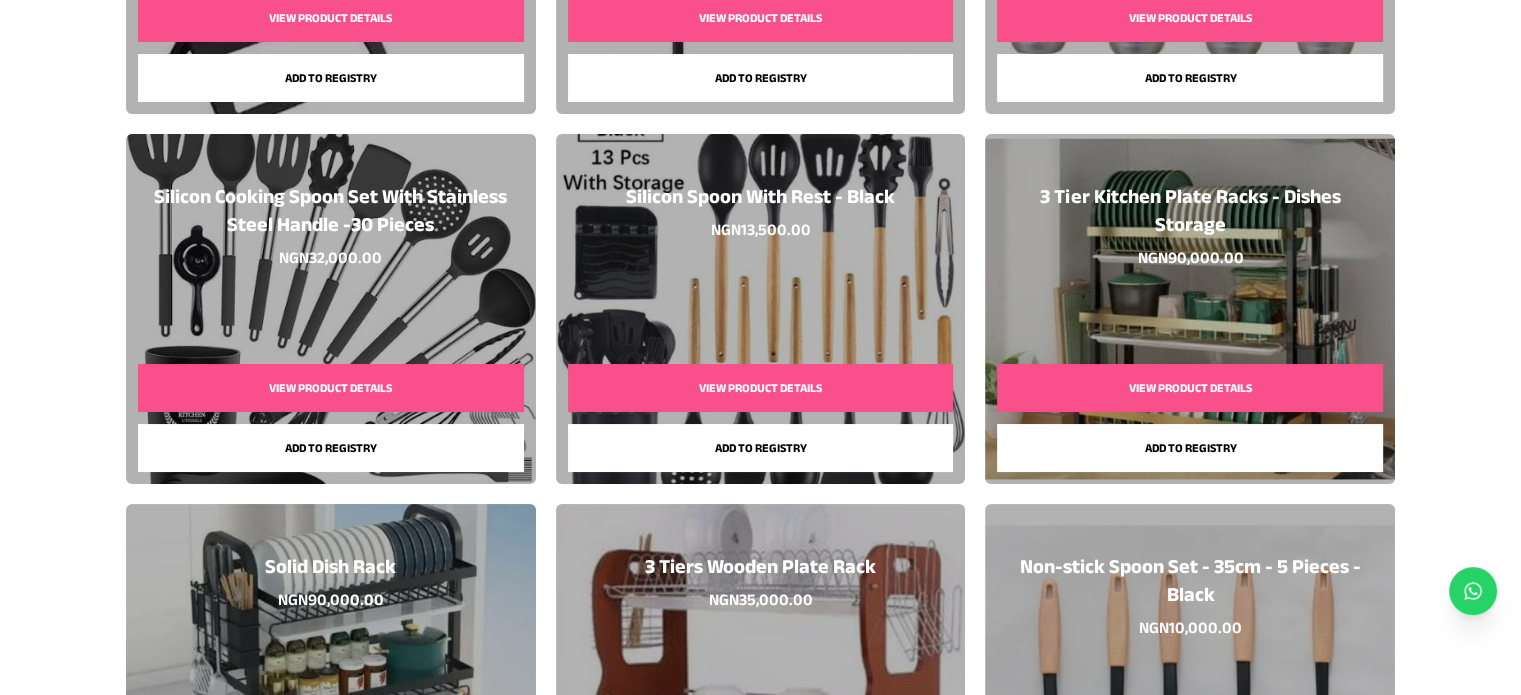 scroll, scrollTop: 3606, scrollLeft: 0, axis: vertical 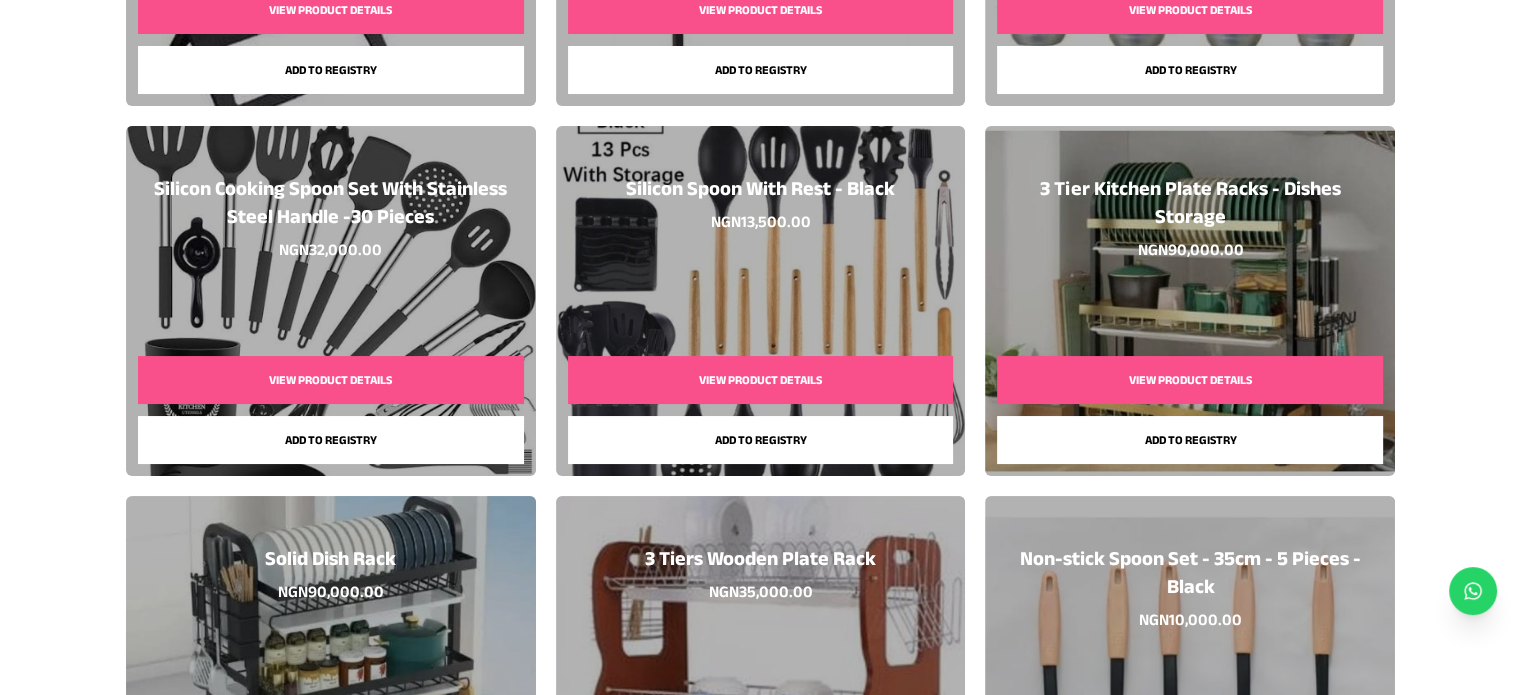click on "Add to registry" at bounding box center (331, 440) 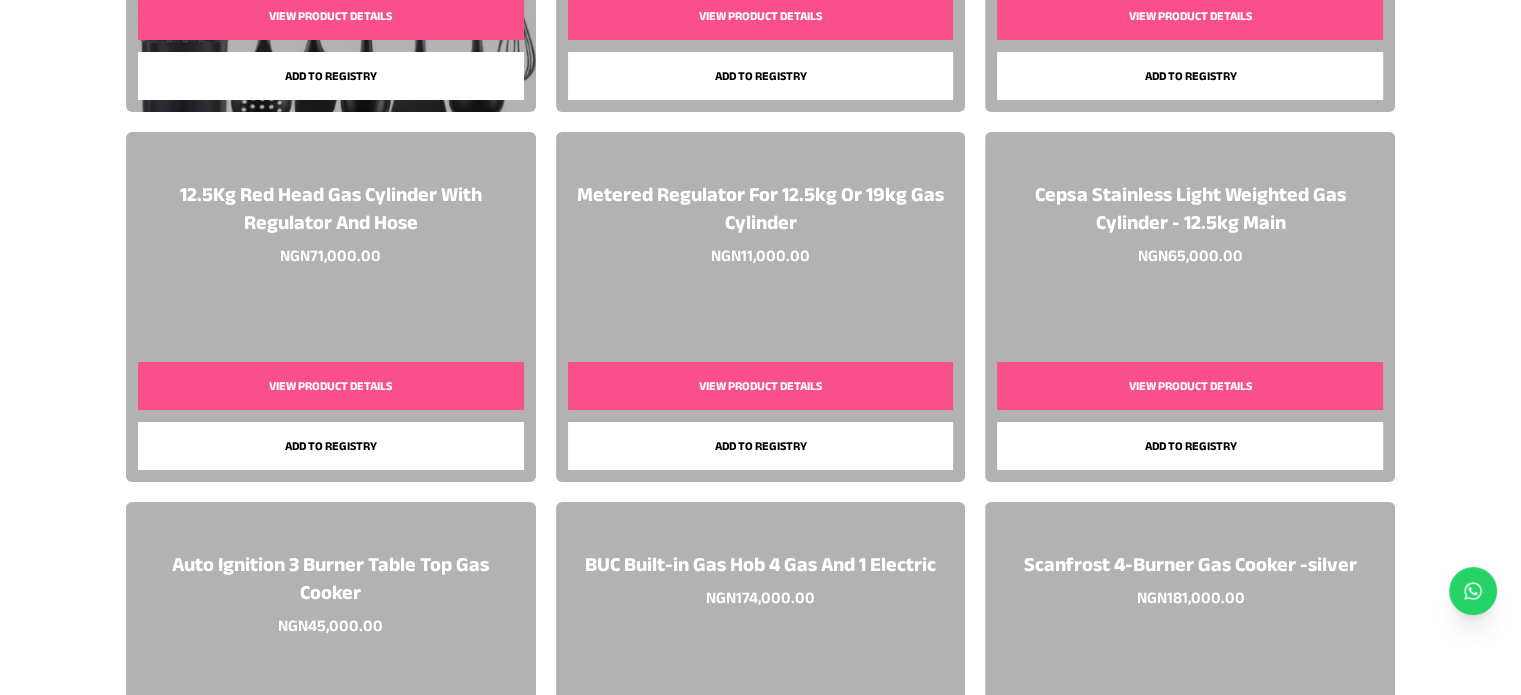 scroll, scrollTop: 0, scrollLeft: 0, axis: both 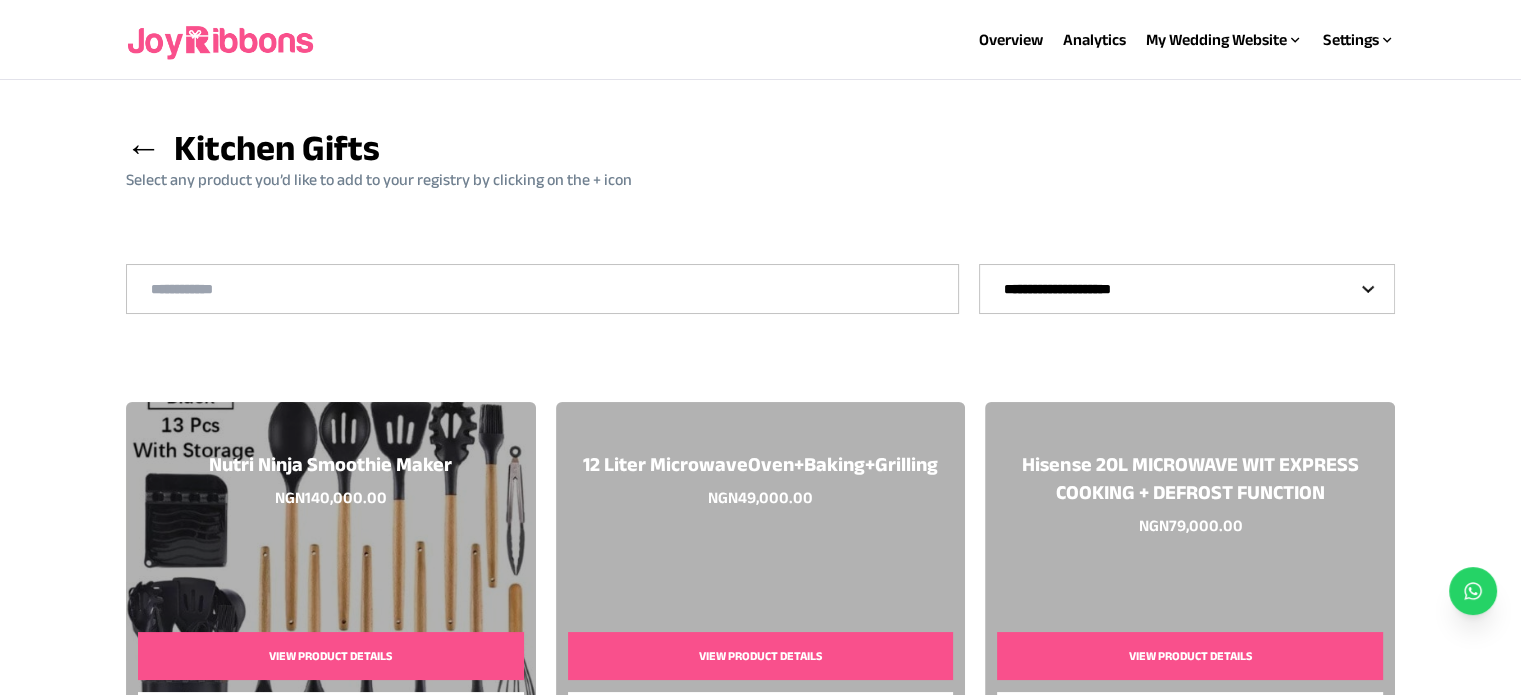 click on "**********" at bounding box center [1187, 289] 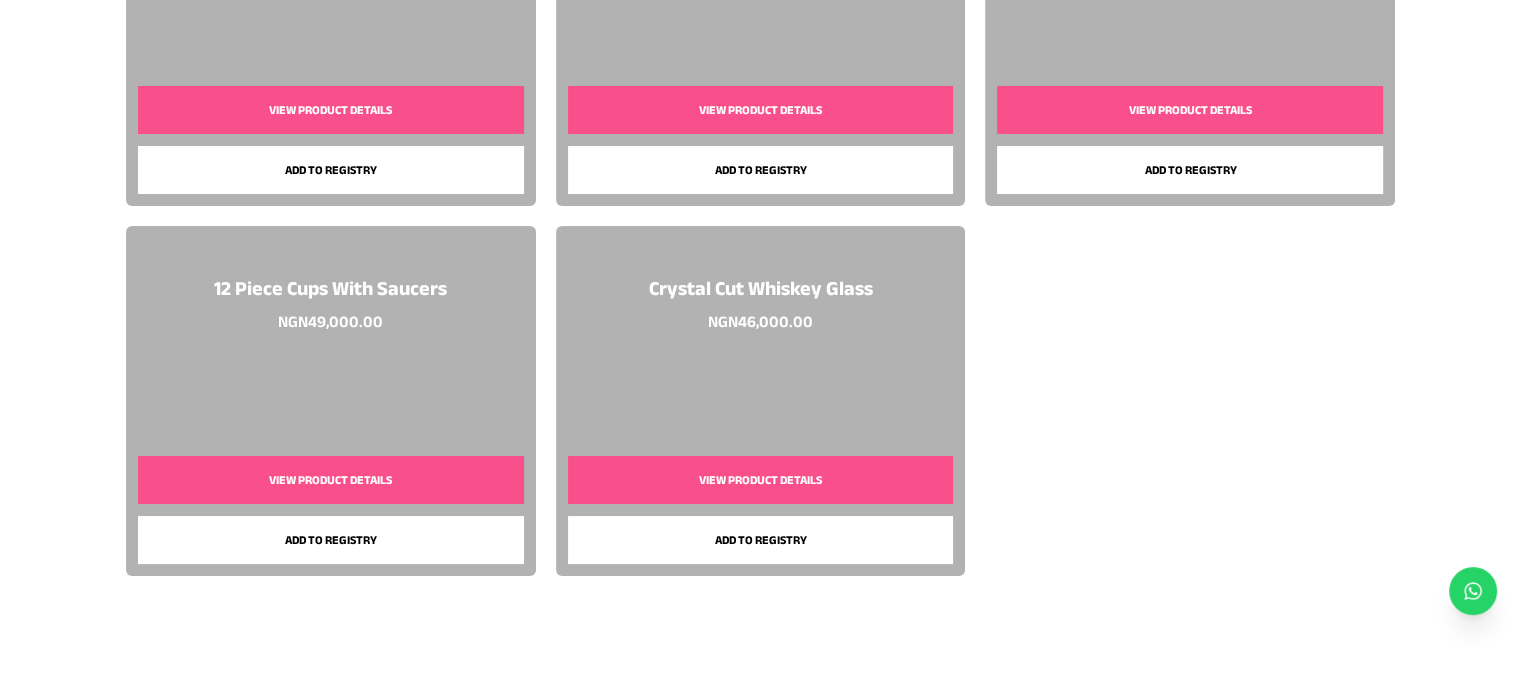 scroll, scrollTop: 0, scrollLeft: 0, axis: both 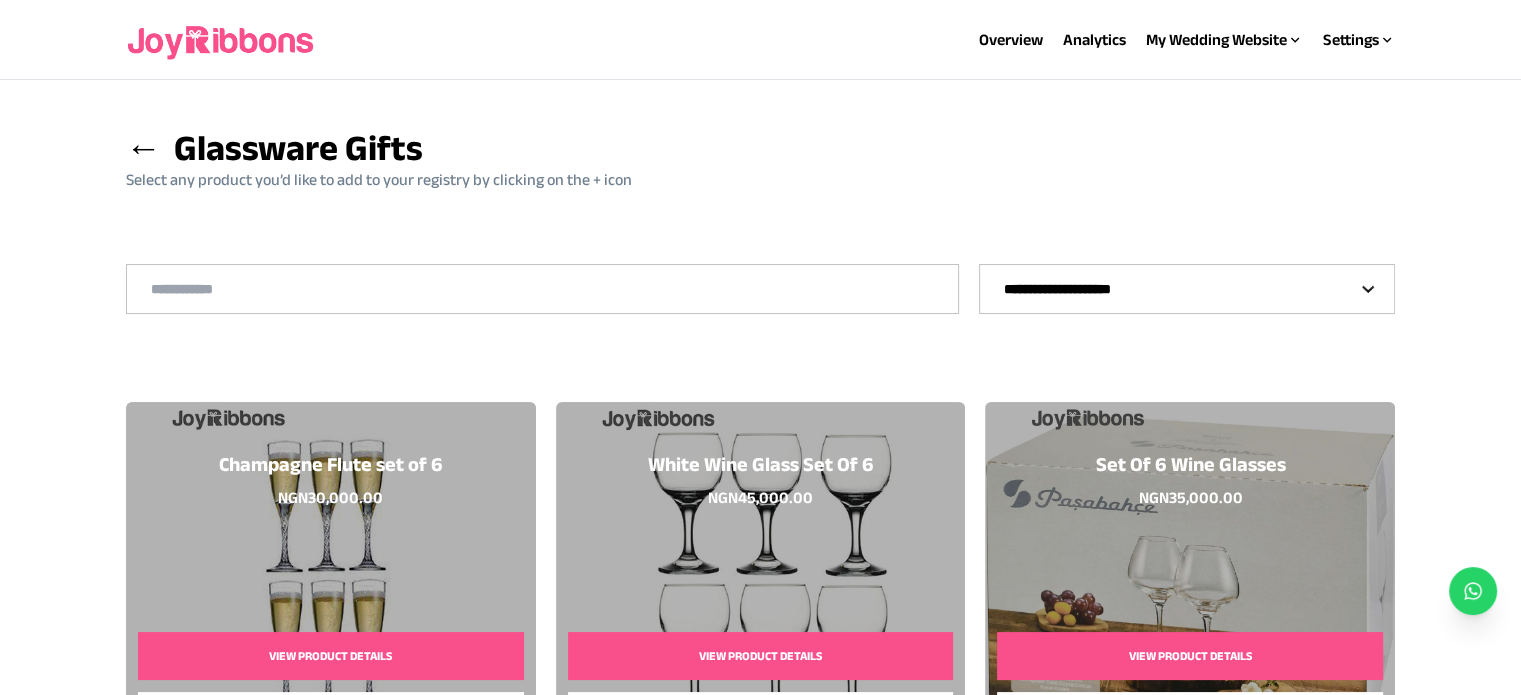 click on "**********" at bounding box center [1187, 289] 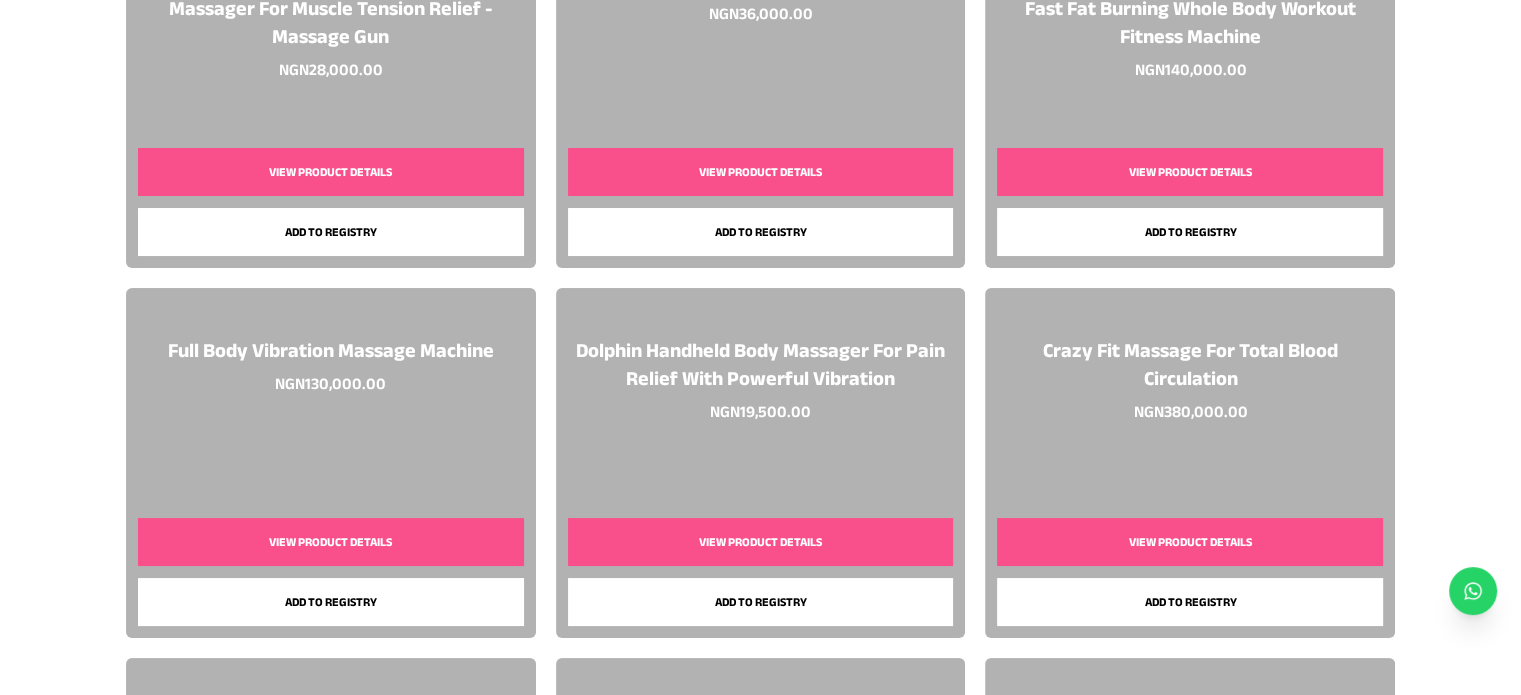 scroll, scrollTop: 1980, scrollLeft: 0, axis: vertical 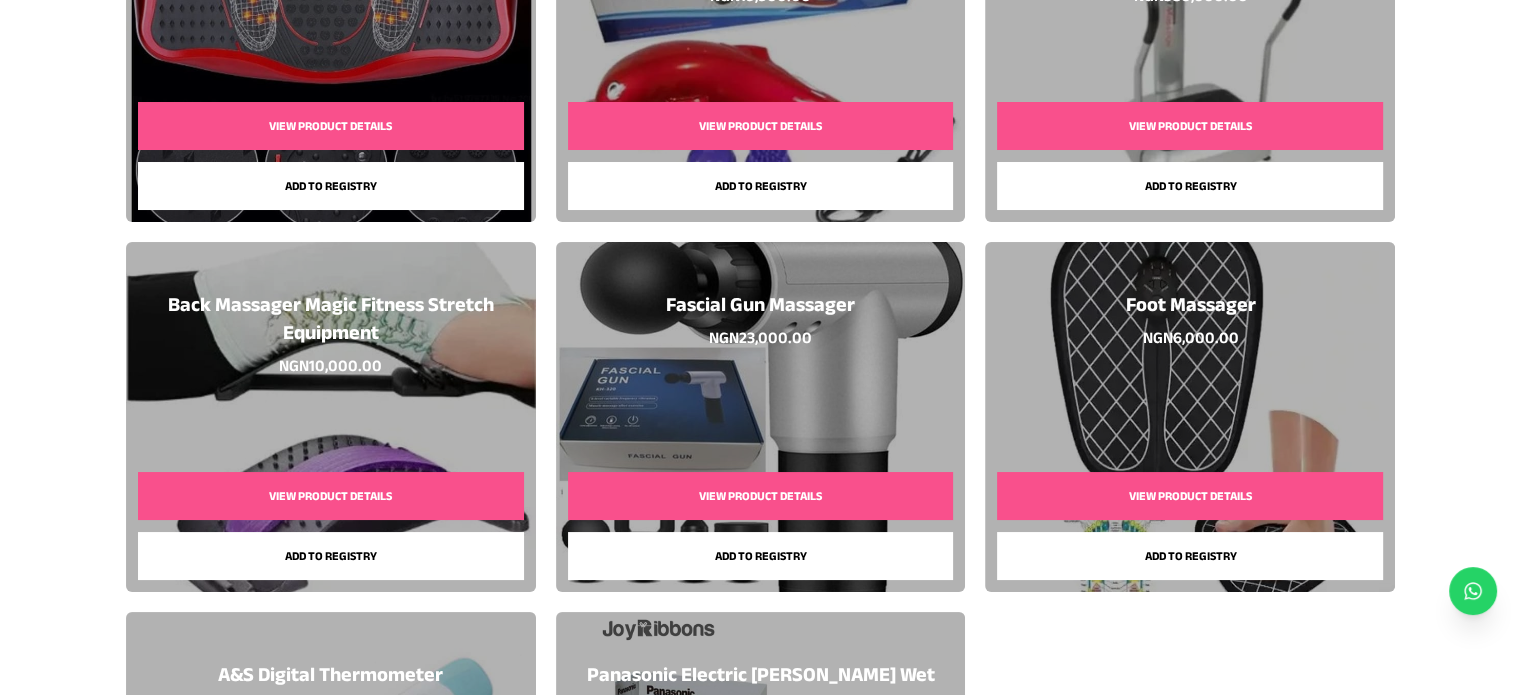 click on "Add to registry" at bounding box center (761, 556) 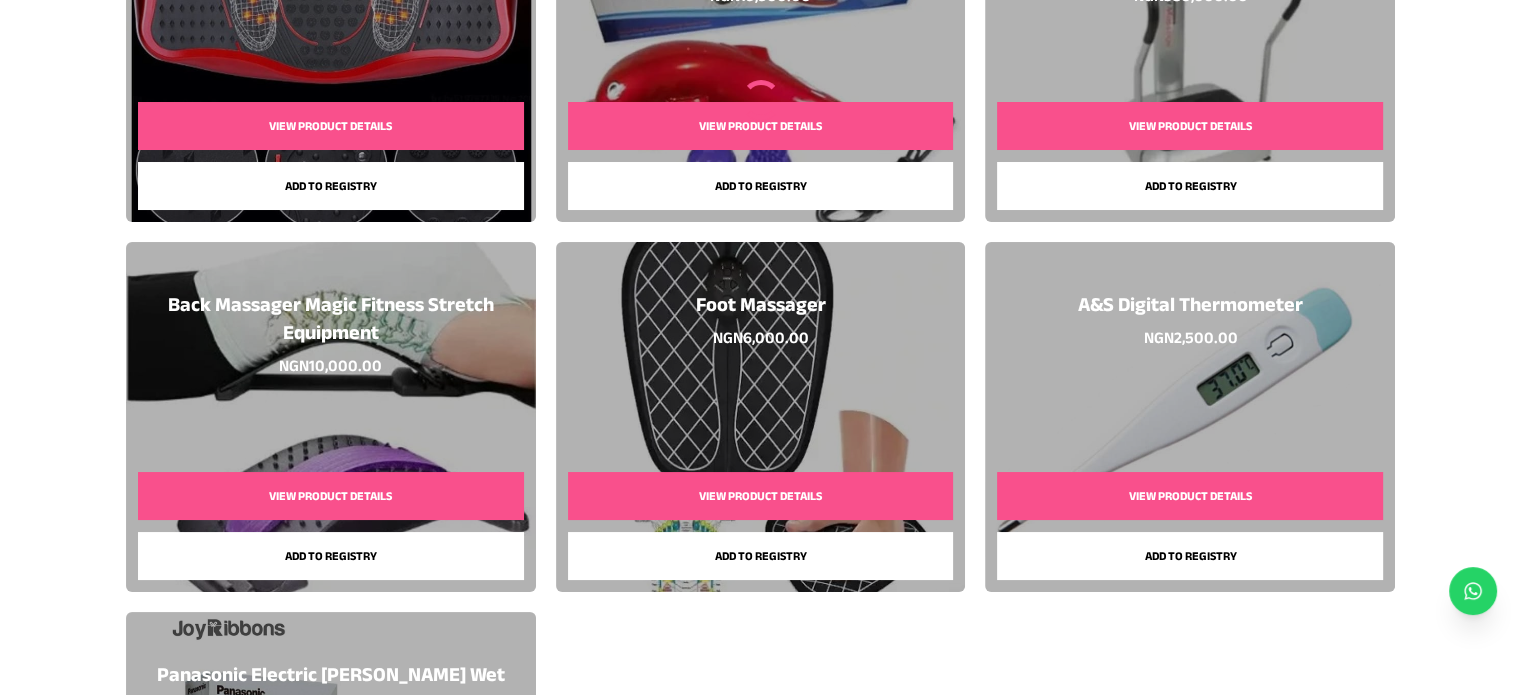 click on "Add to registry" at bounding box center (761, 556) 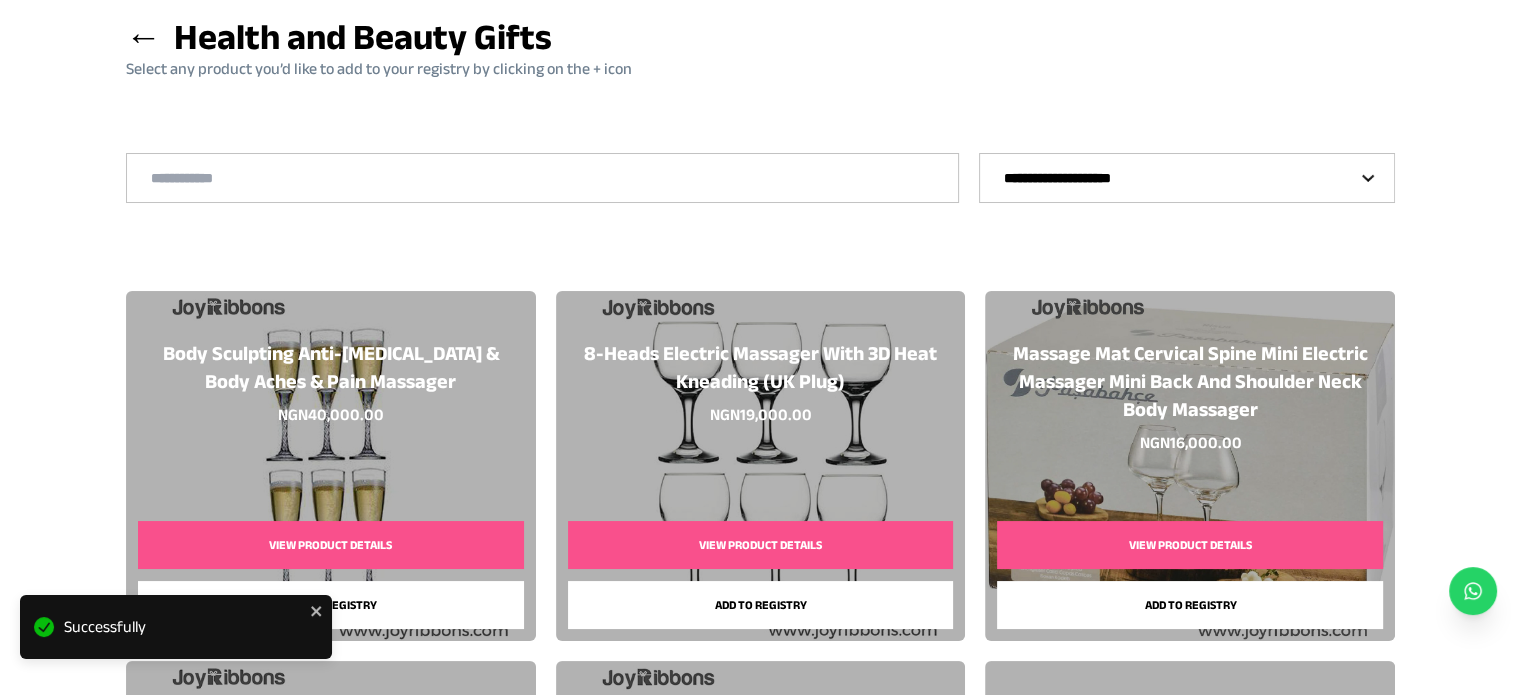 scroll, scrollTop: 0, scrollLeft: 0, axis: both 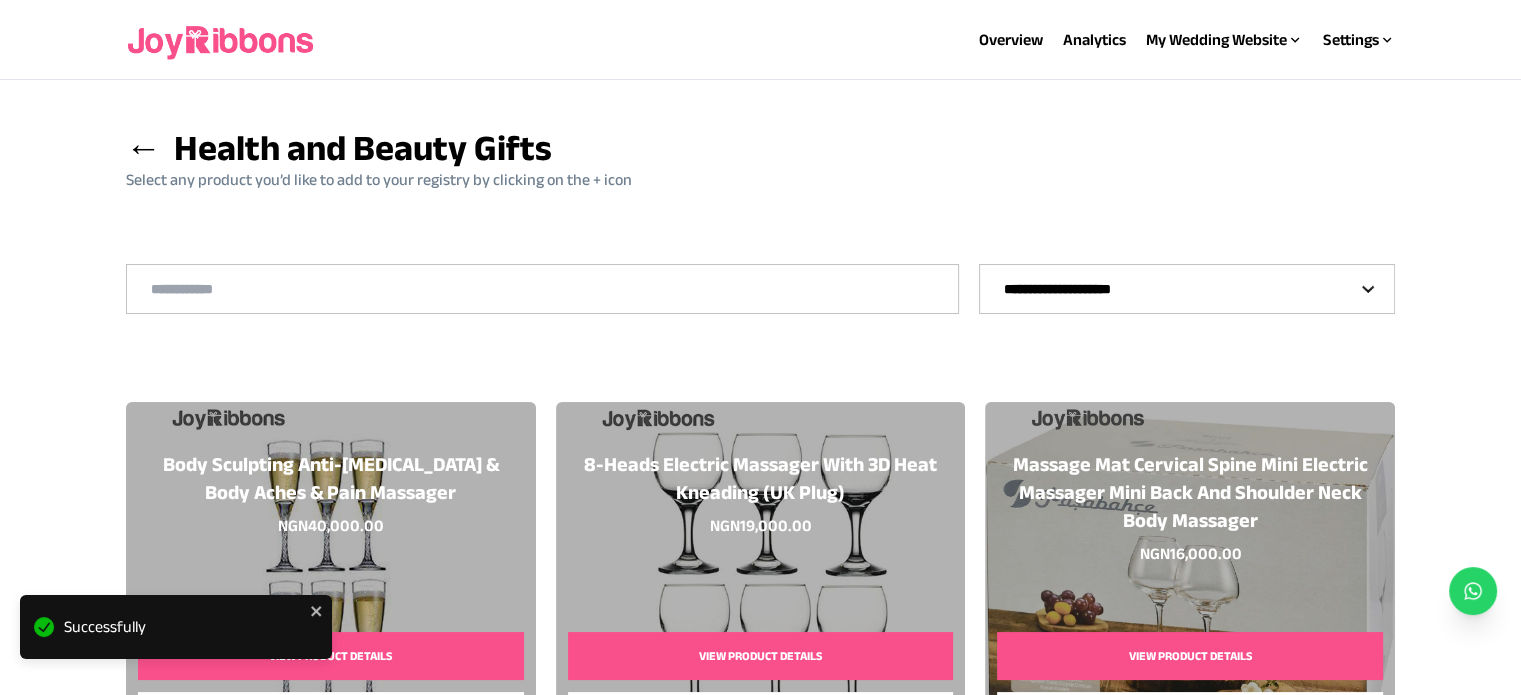 click on "**********" at bounding box center [1187, 289] 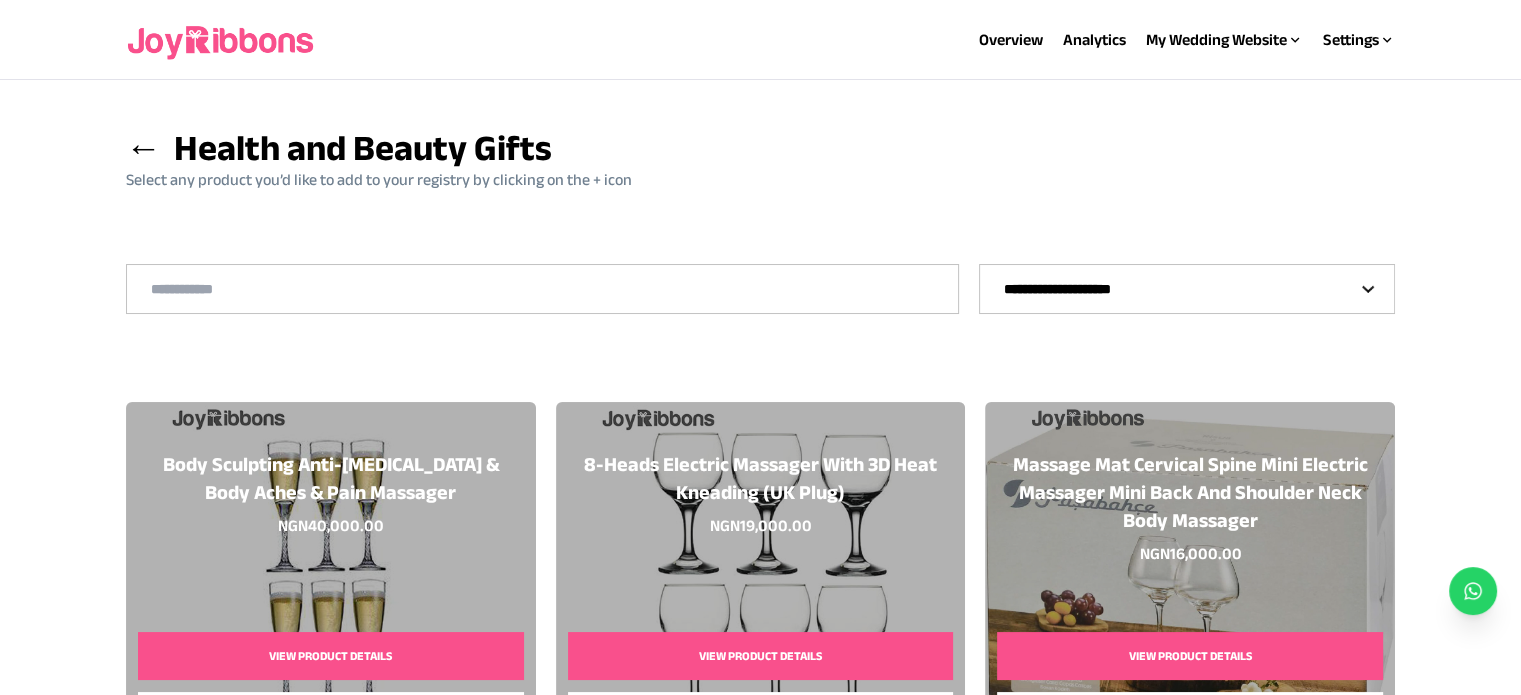 select on "**" 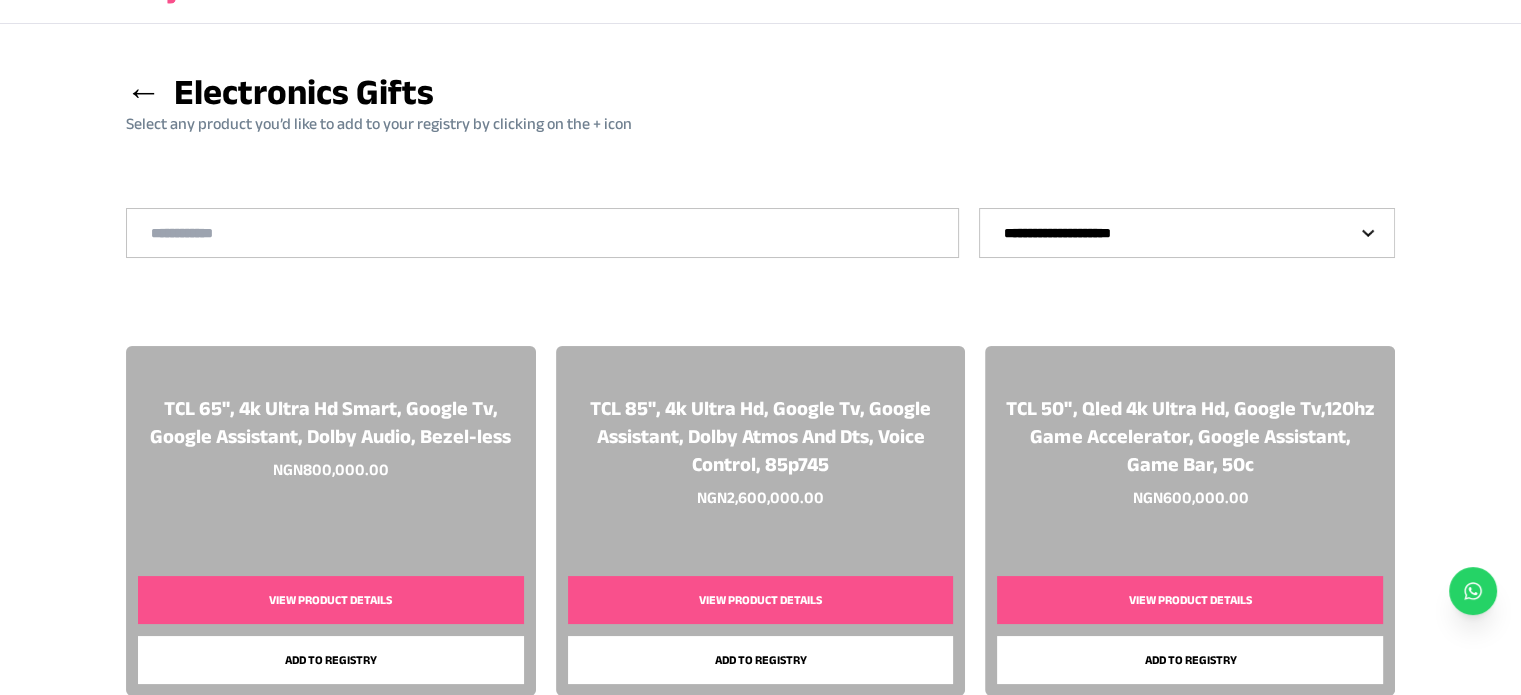 scroll, scrollTop: 0, scrollLeft: 0, axis: both 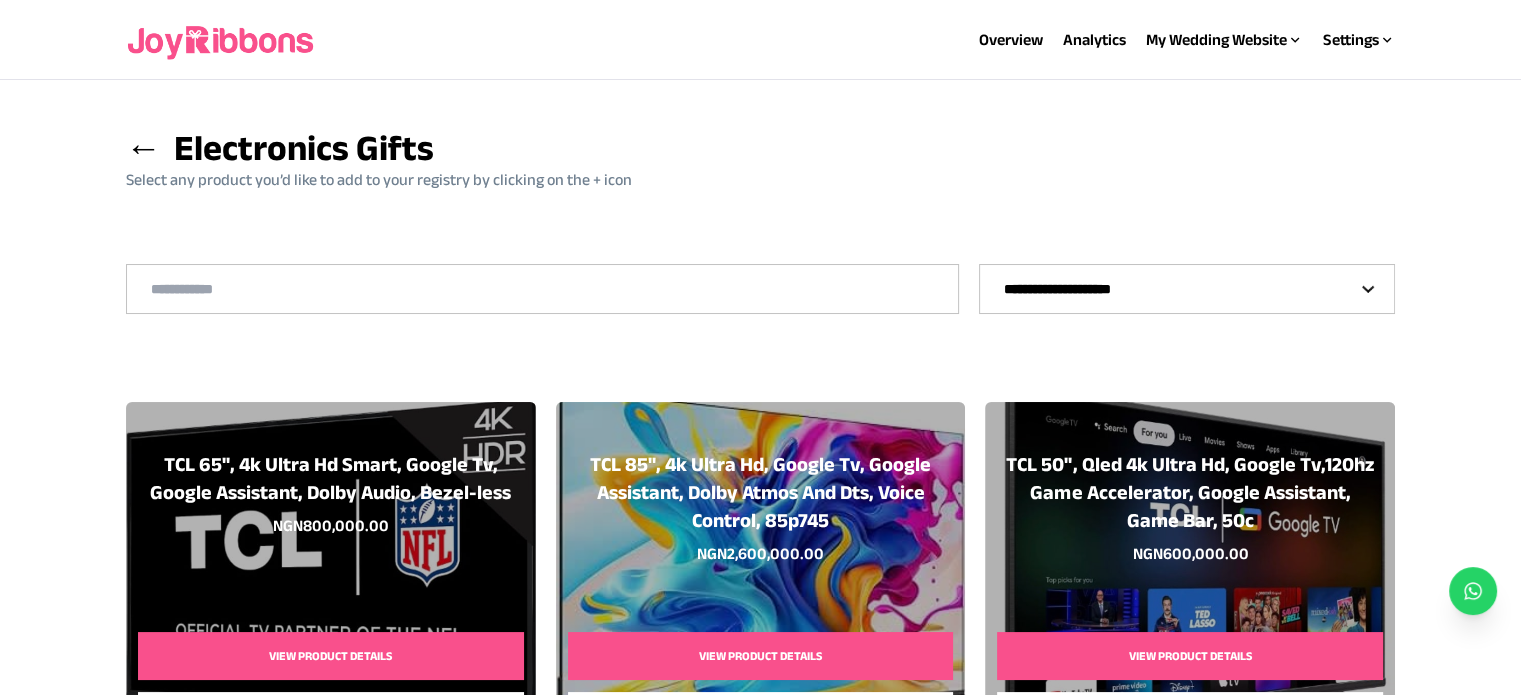 click on "**********" at bounding box center (1187, 289) 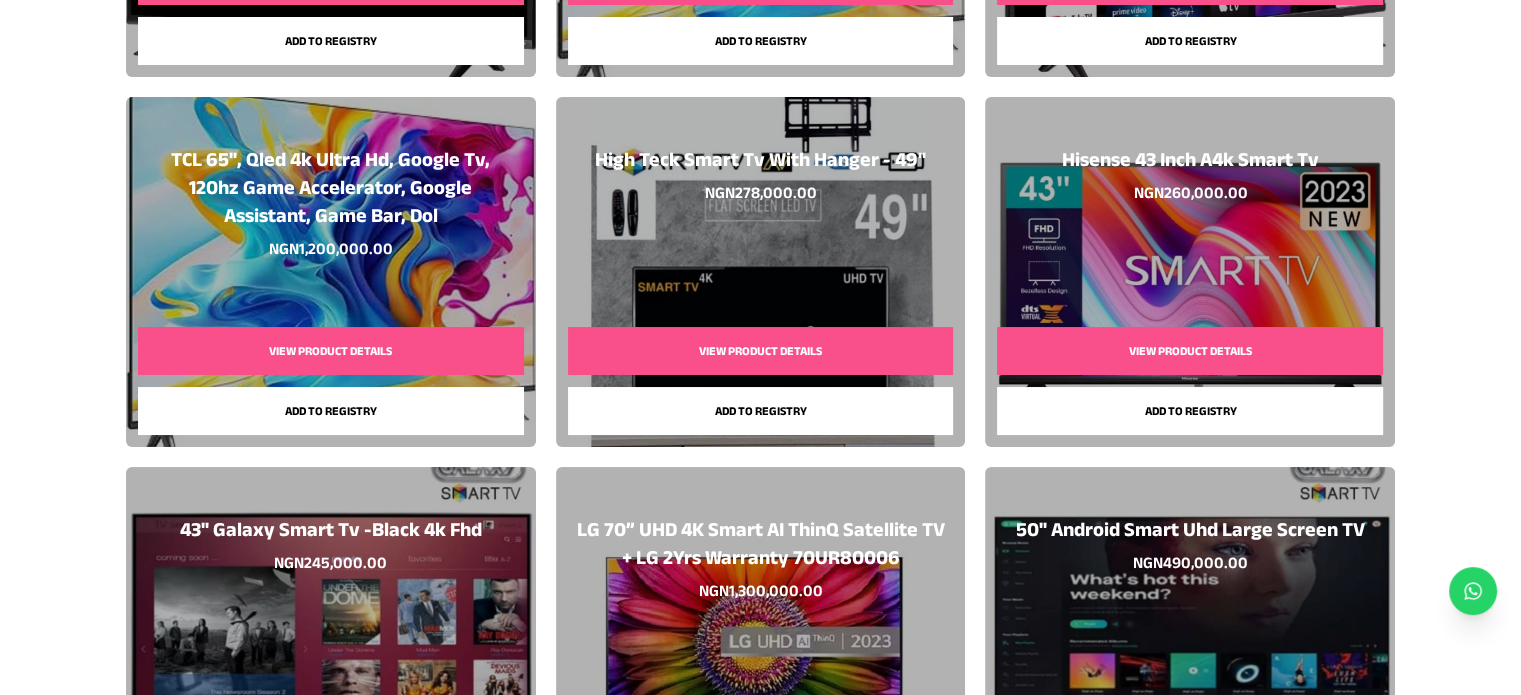 scroll, scrollTop: 0, scrollLeft: 0, axis: both 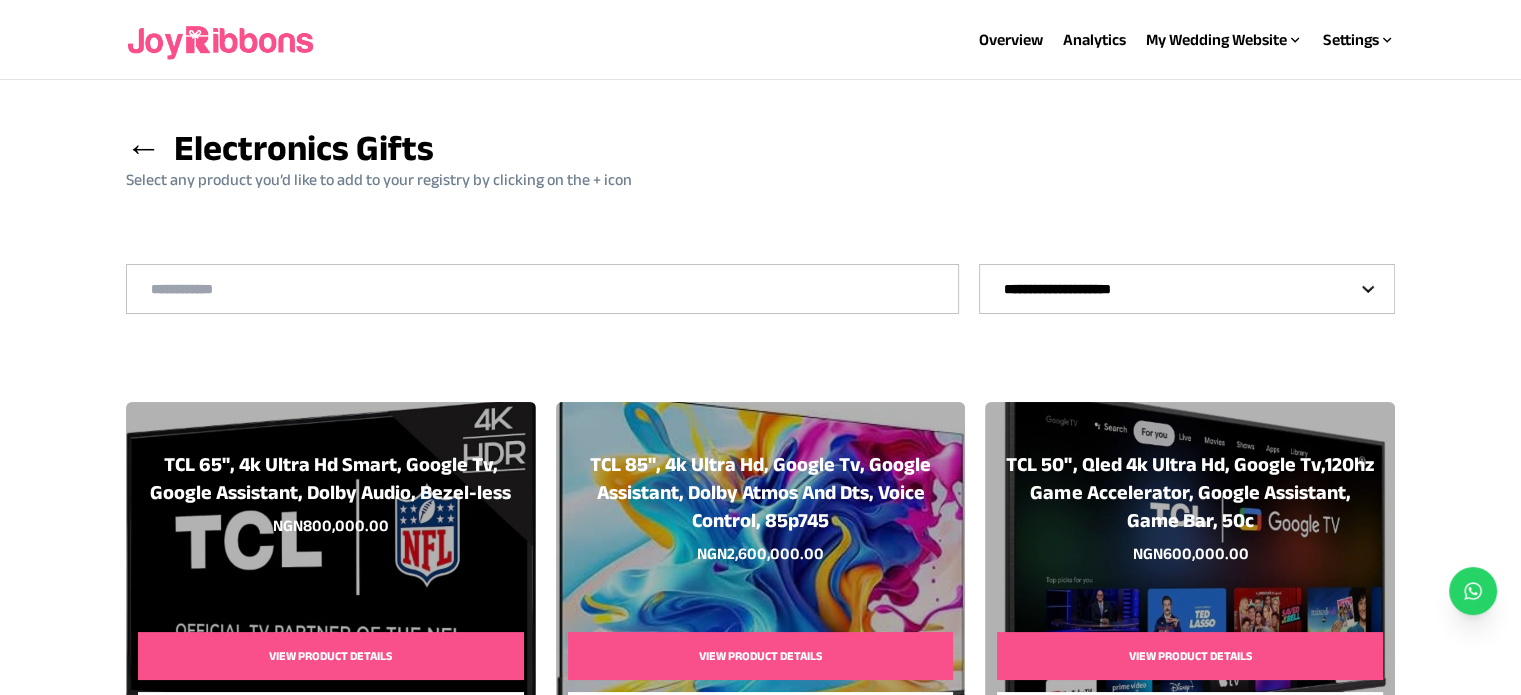 click on "**********" at bounding box center [761, 3830] 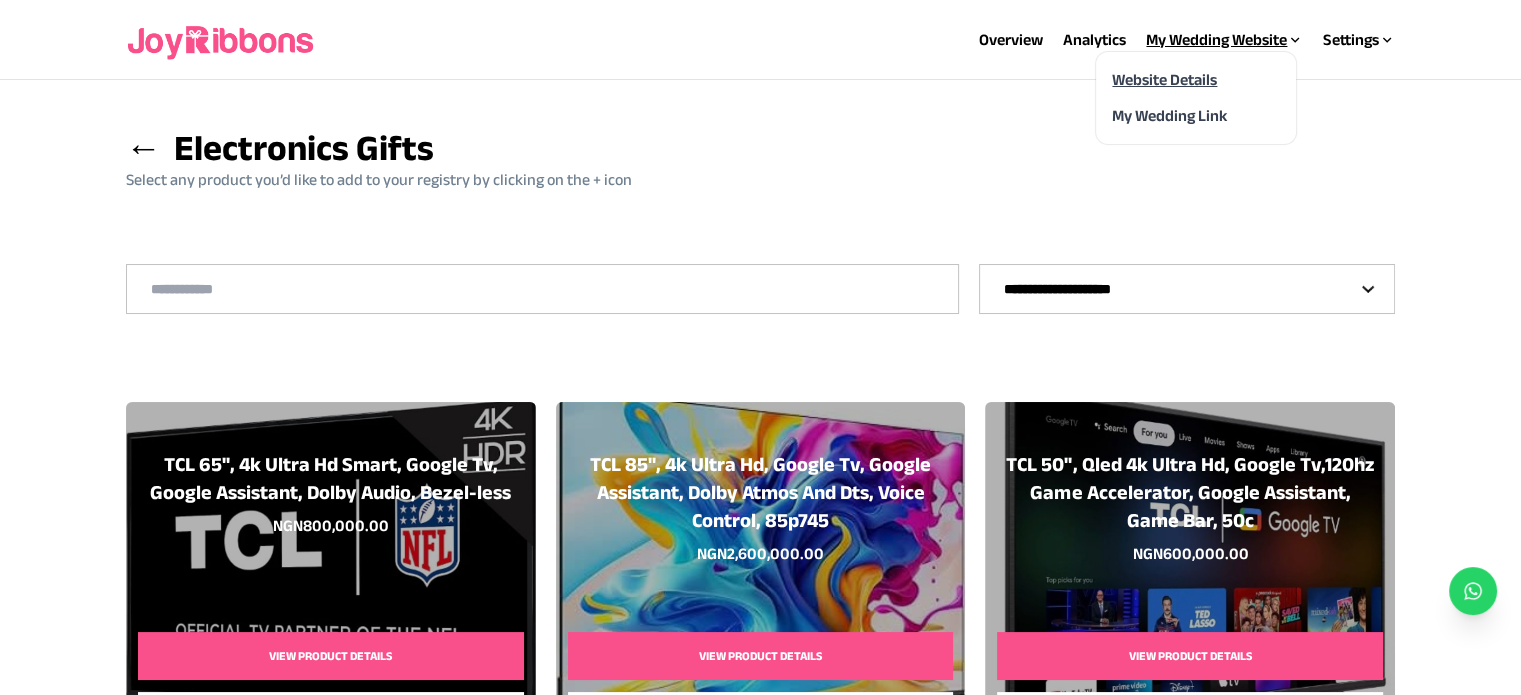 click on "Website Details" at bounding box center [1164, 79] 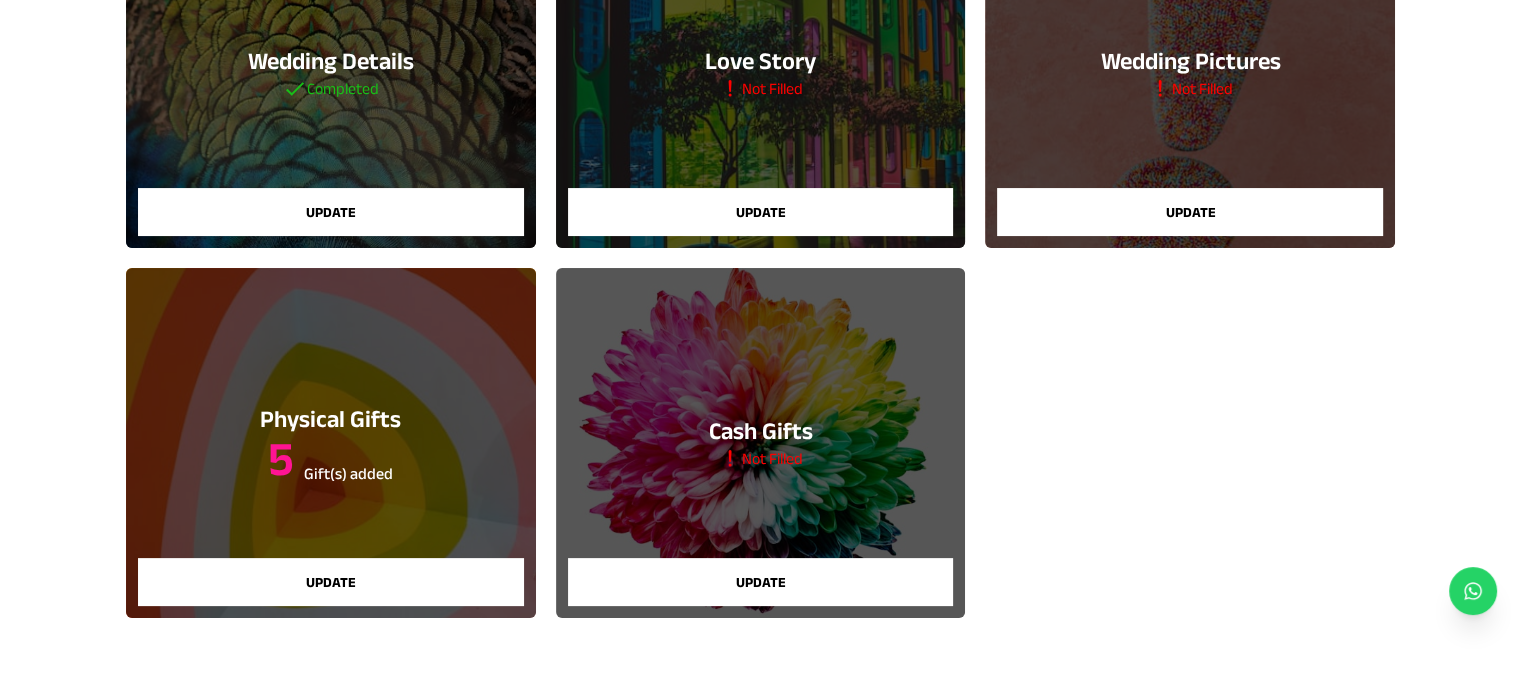 scroll, scrollTop: 324, scrollLeft: 0, axis: vertical 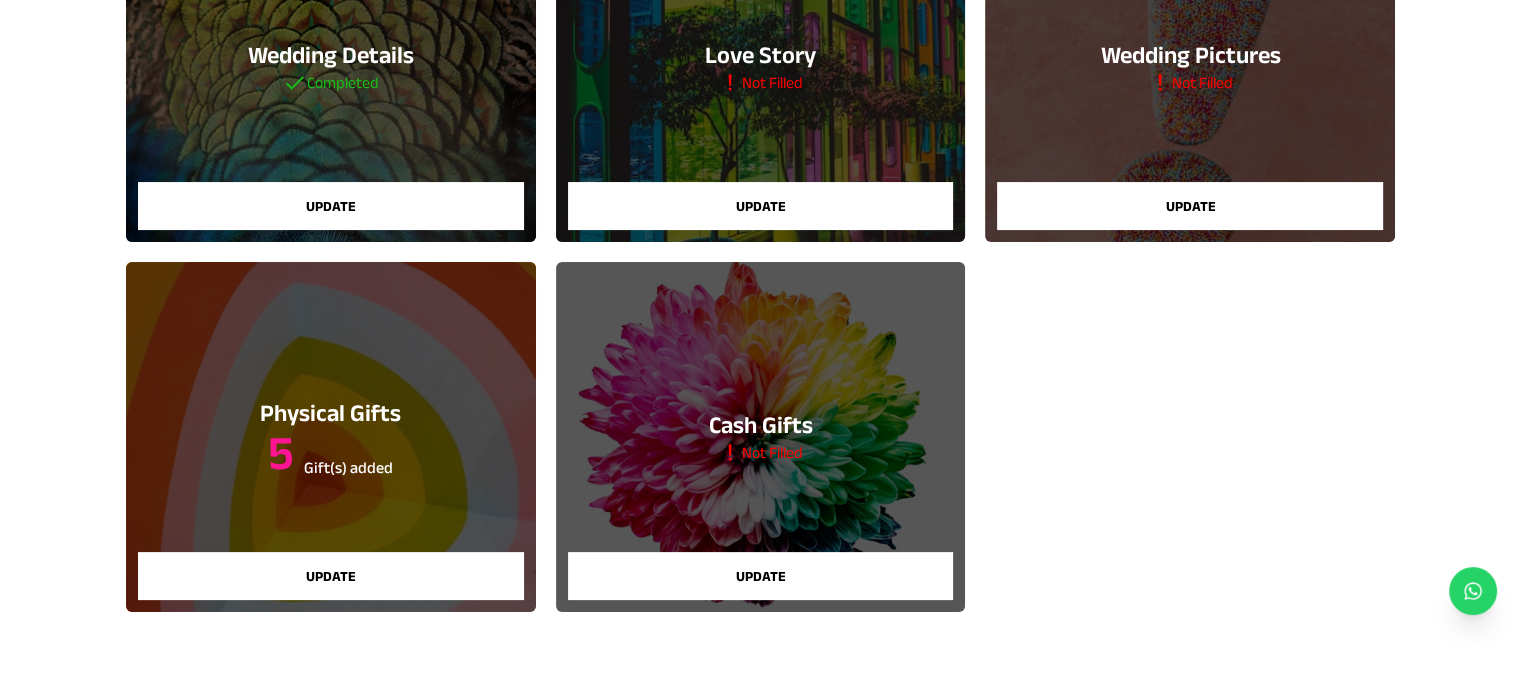click on "Update" at bounding box center (761, 576) 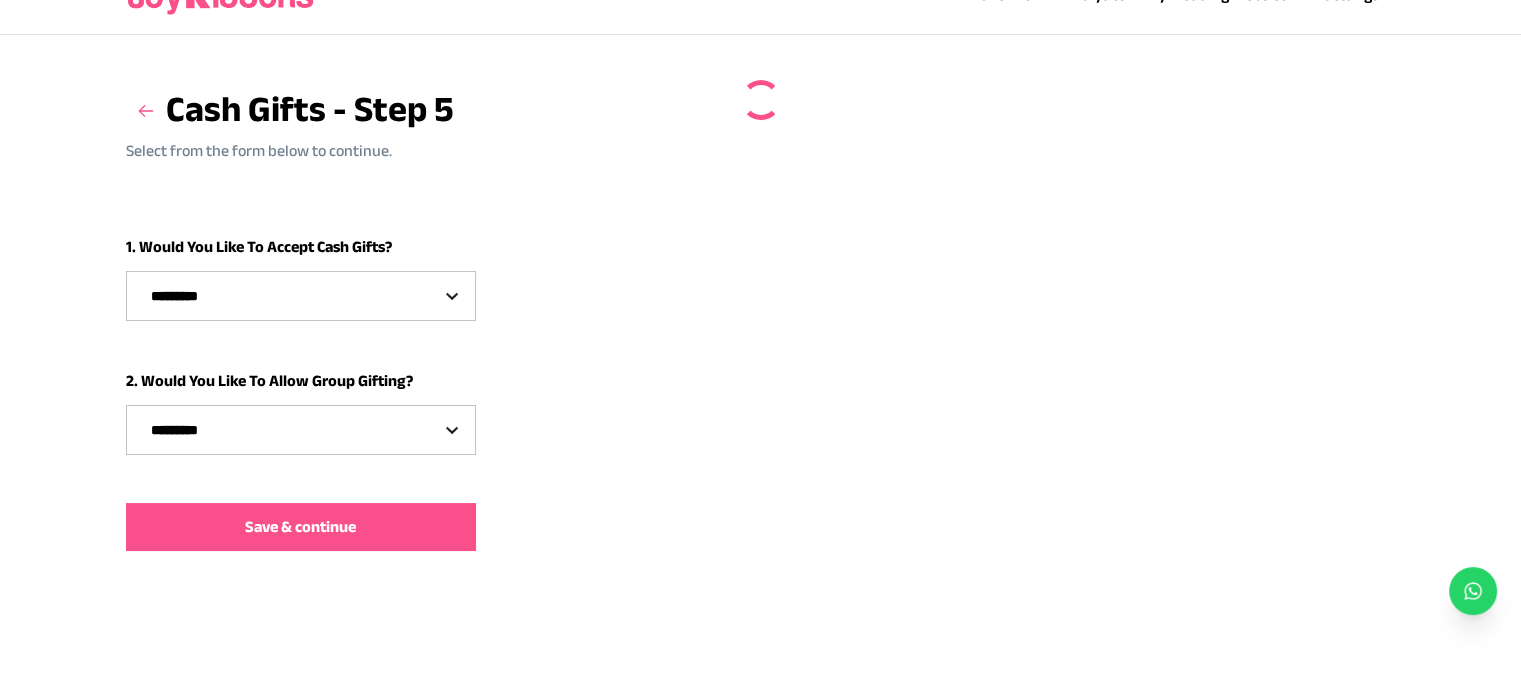scroll, scrollTop: 0, scrollLeft: 0, axis: both 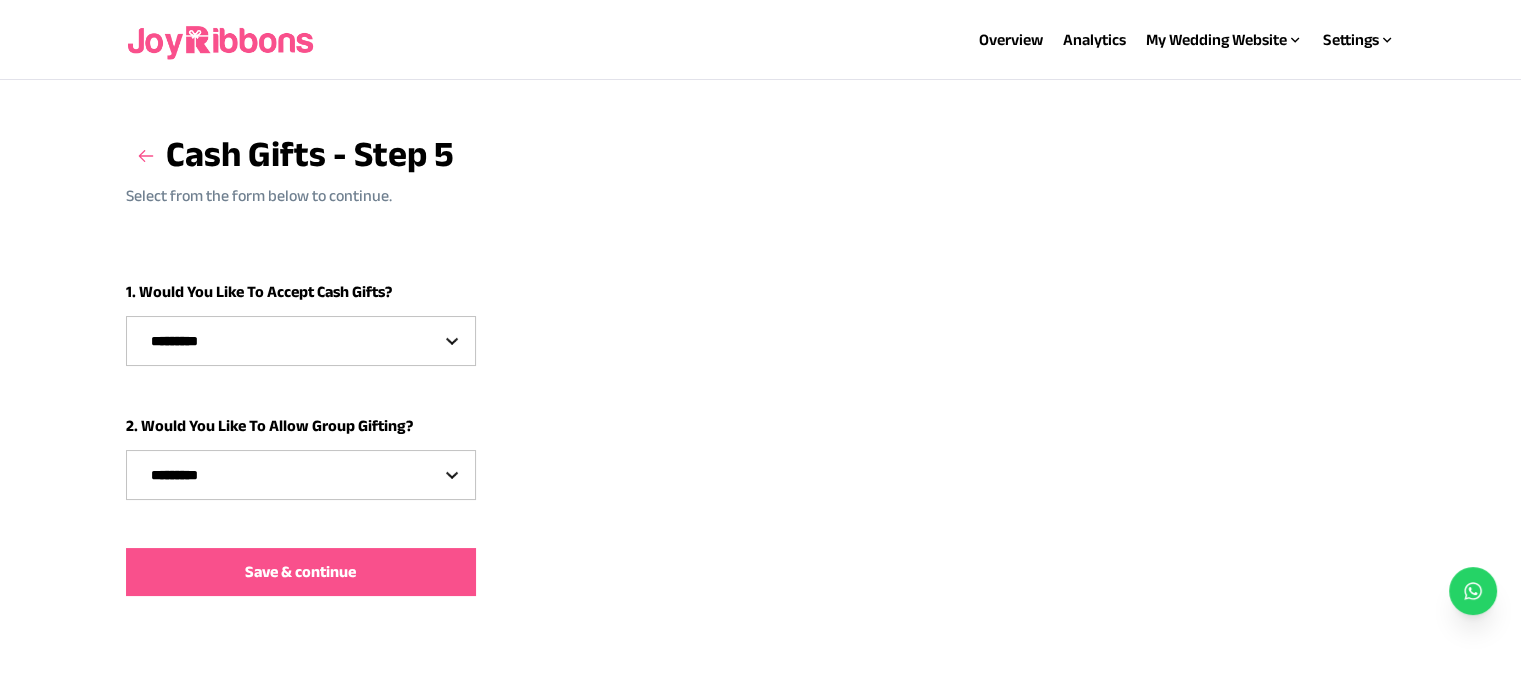 click on "Save & continue" at bounding box center (301, 572) 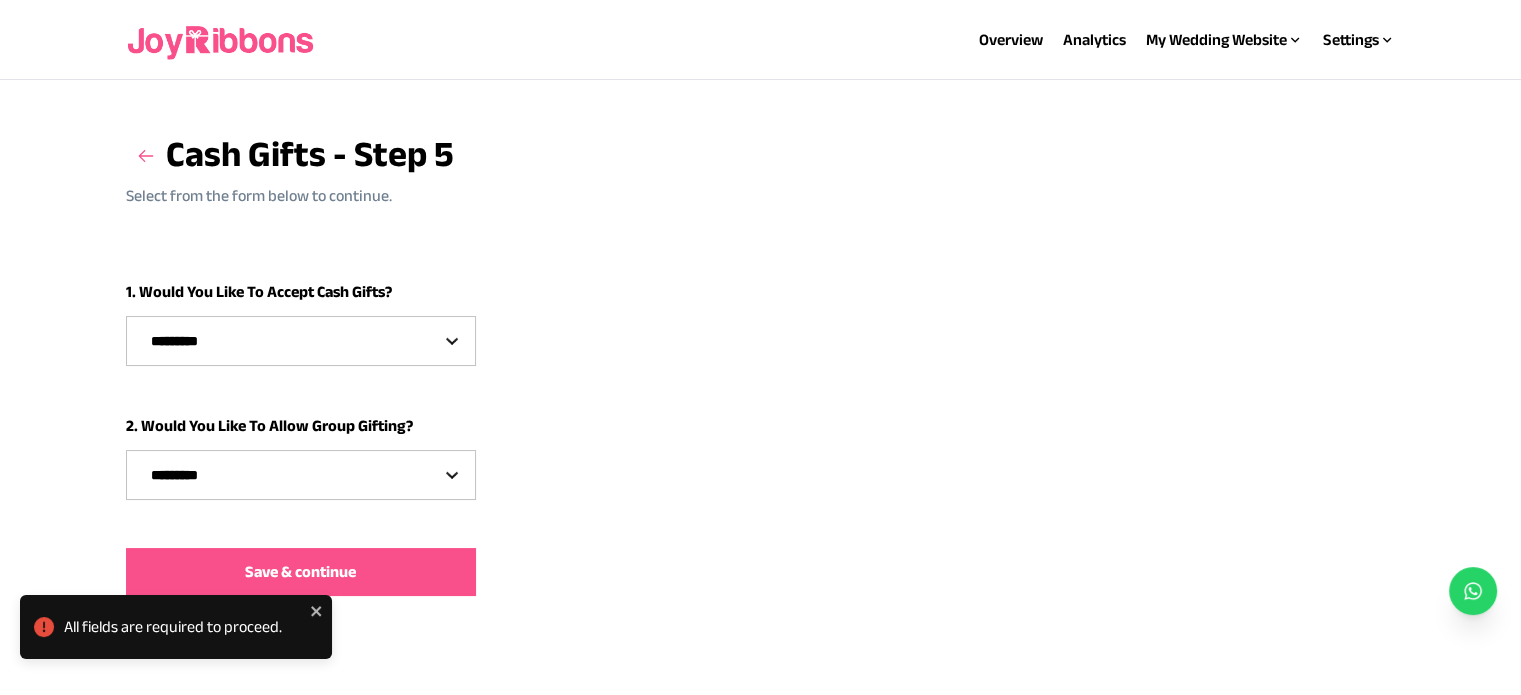 click on "********* *** **" at bounding box center [301, 341] 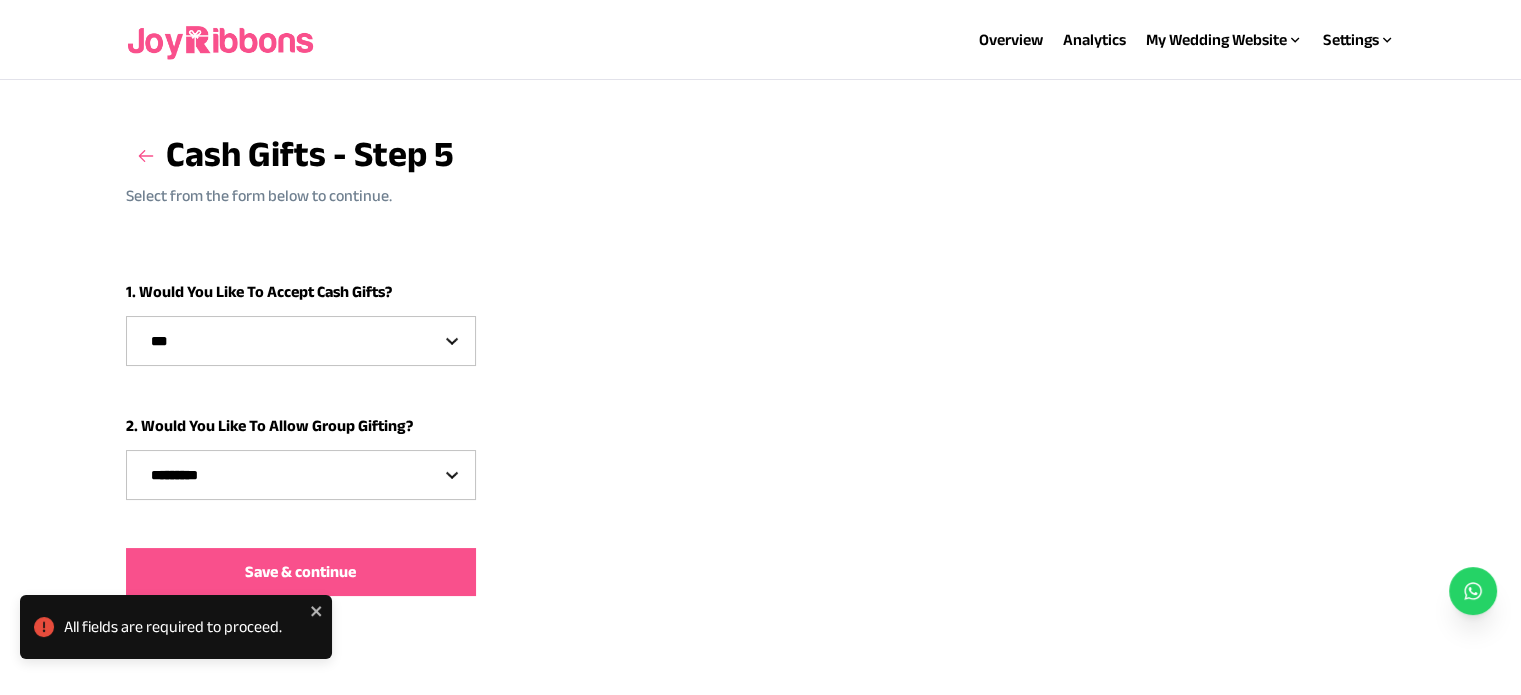 click on "********* *** **" at bounding box center (301, 341) 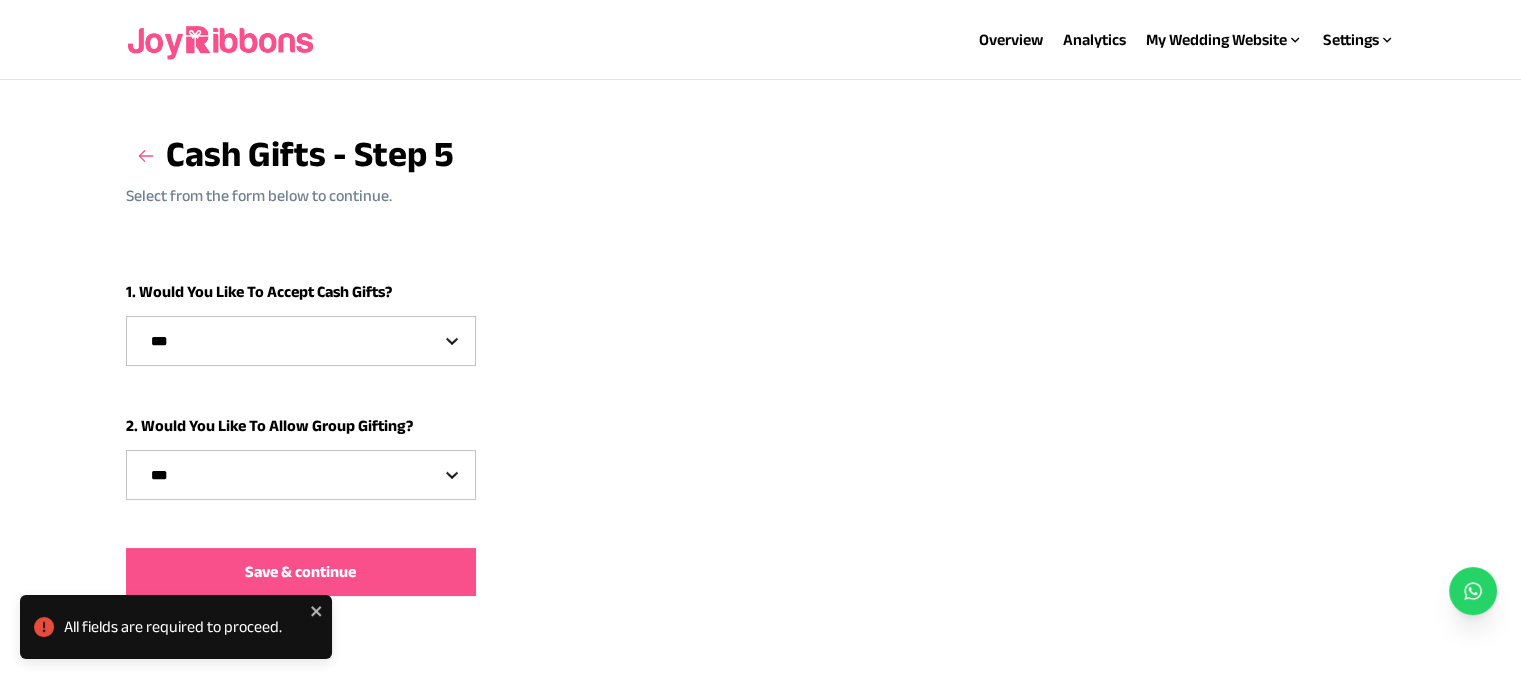 click on "********* *** **" at bounding box center [301, 475] 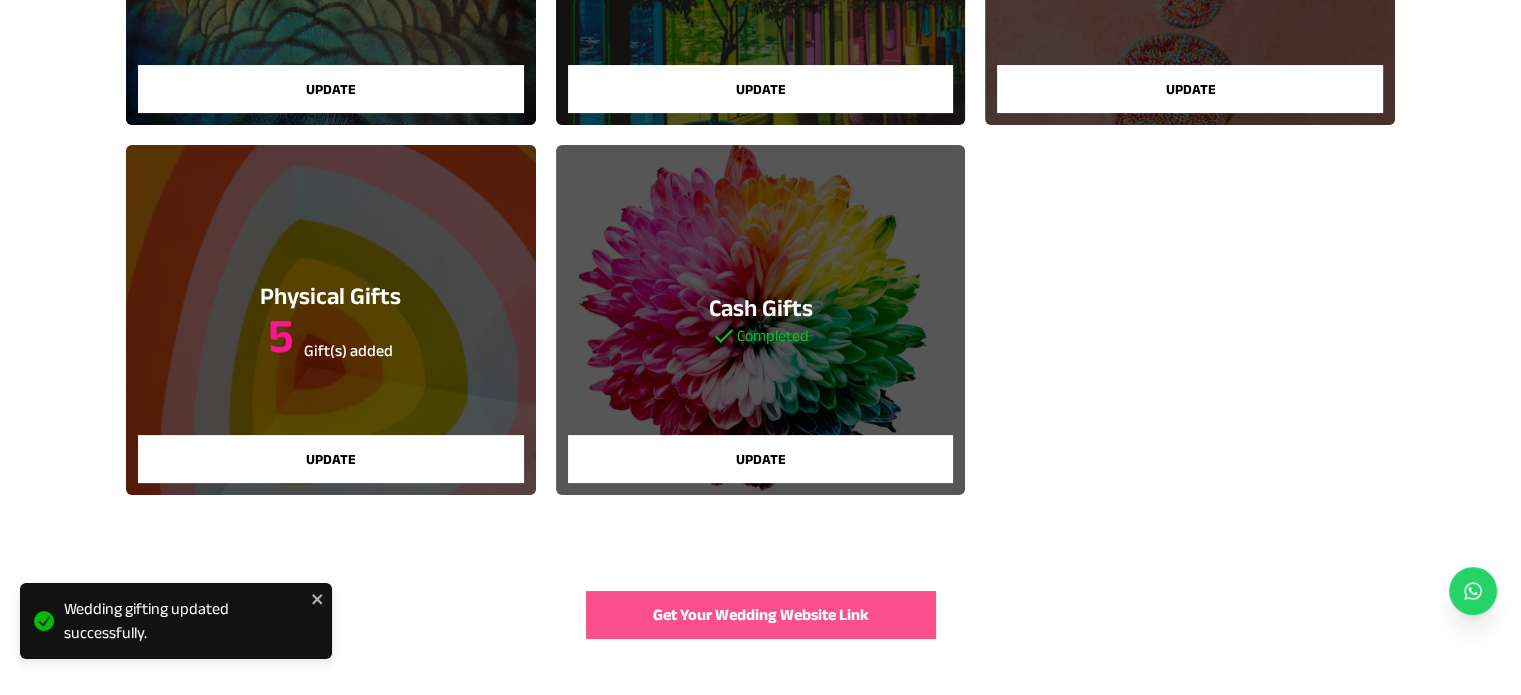 scroll, scrollTop: 443, scrollLeft: 0, axis: vertical 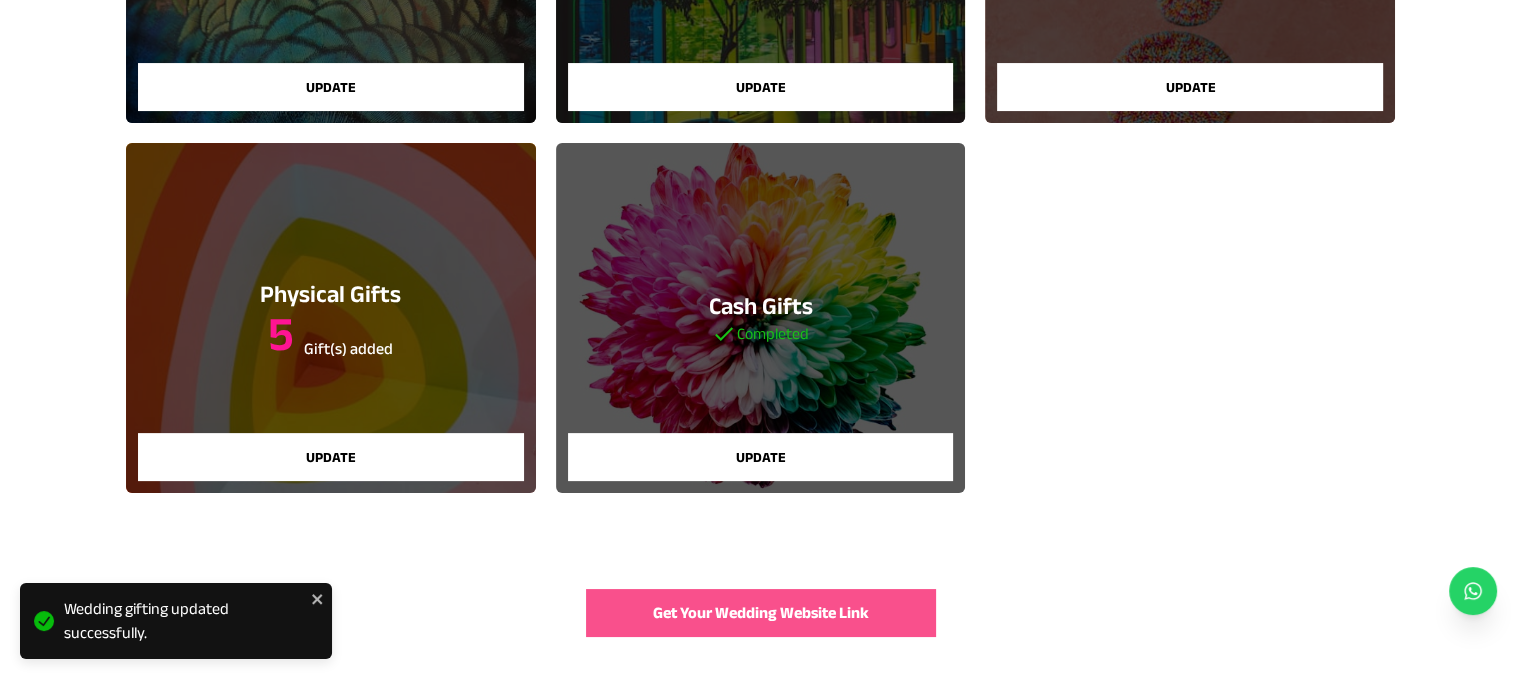 click on "Update" at bounding box center [331, 457] 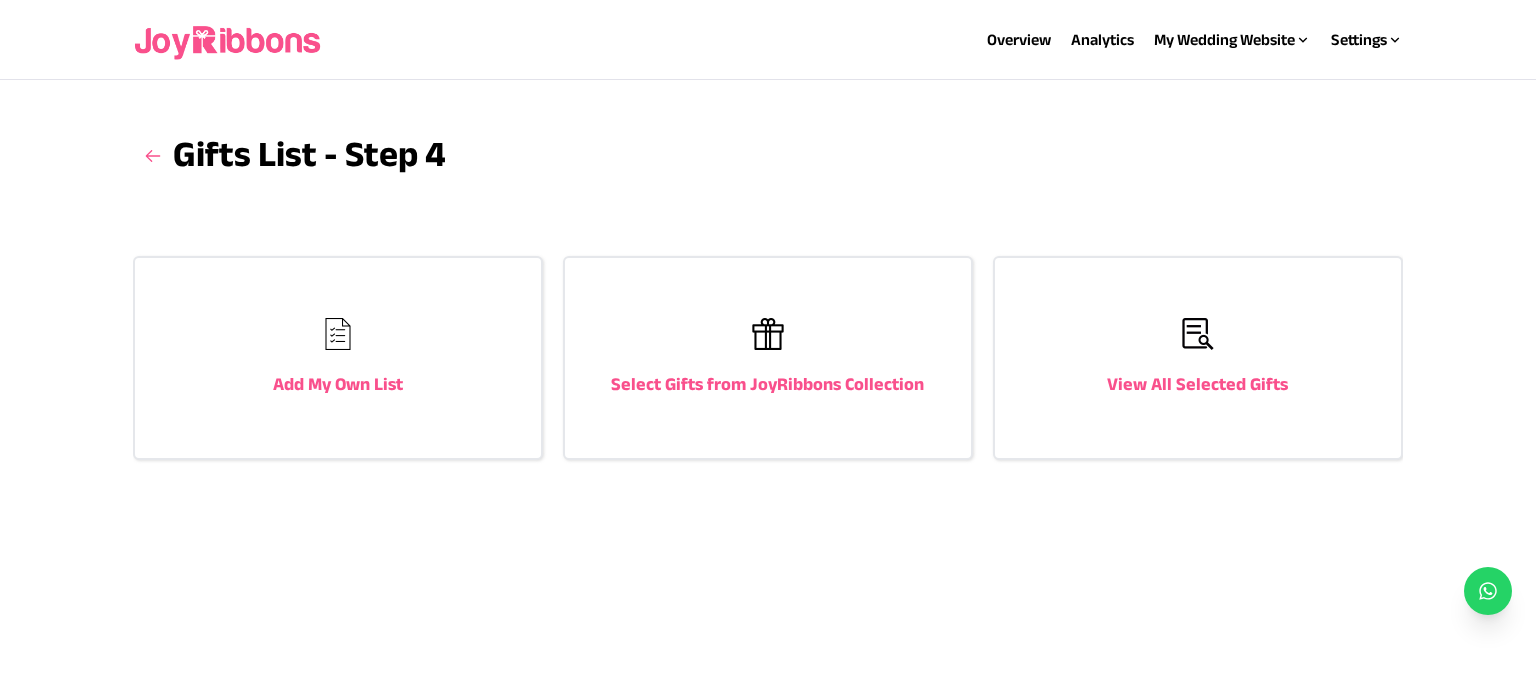 click on "Select Gifts from JoyRibbons Collection" at bounding box center (767, 384) 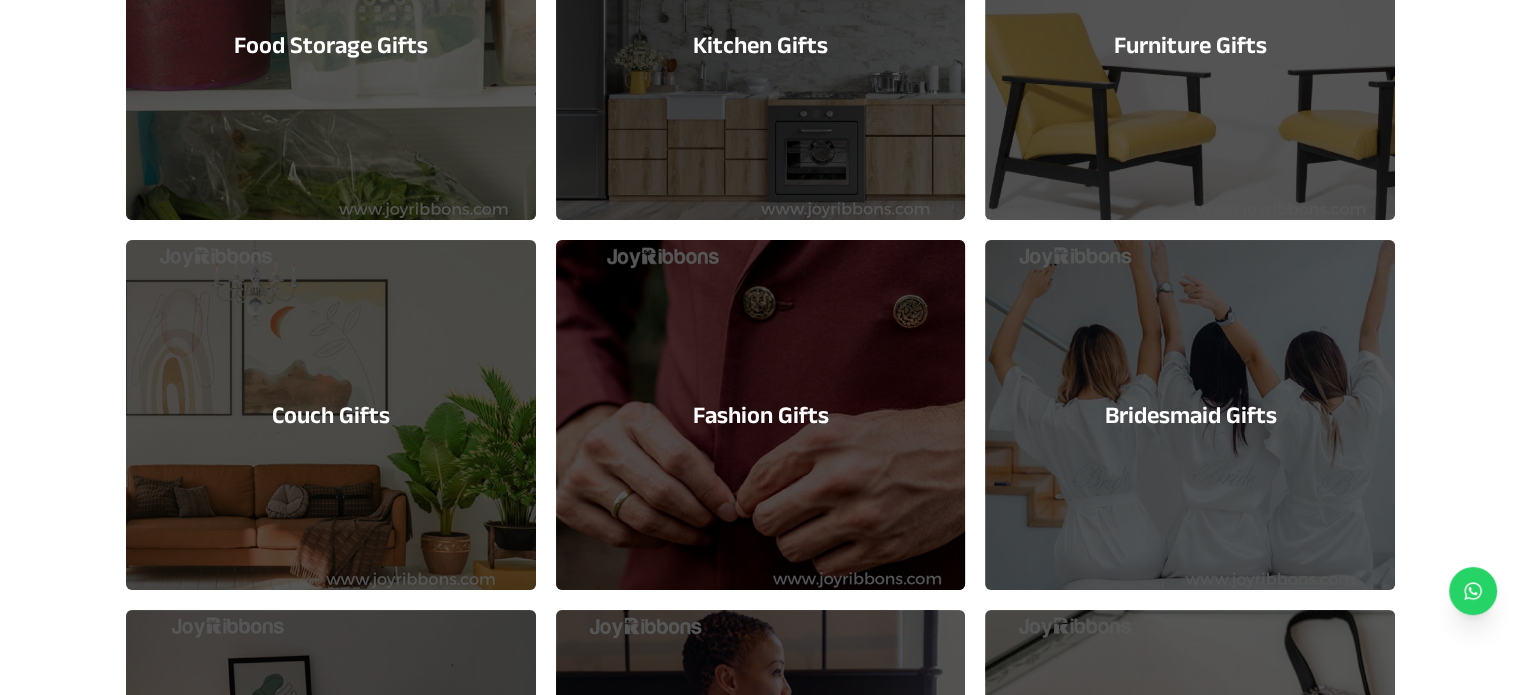 scroll, scrollTop: 1591, scrollLeft: 0, axis: vertical 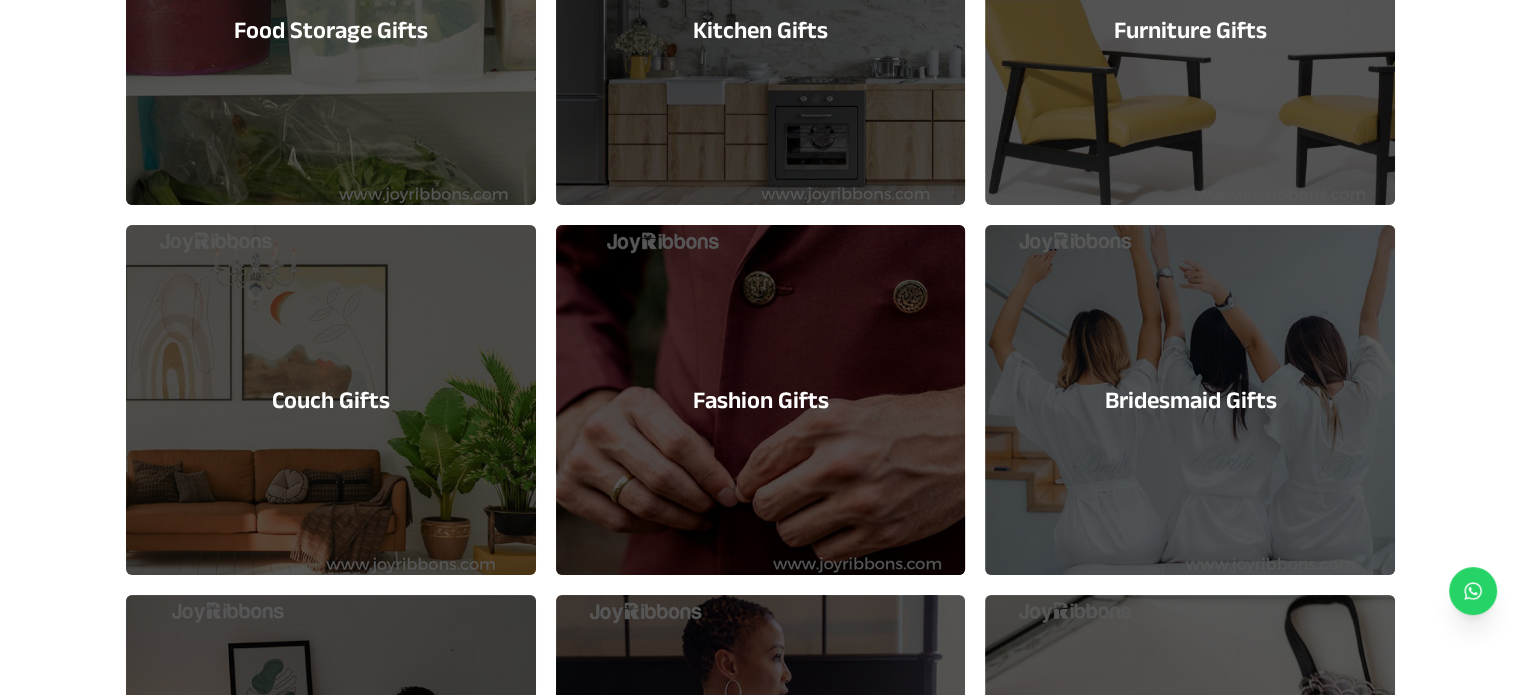 click on "Fashion Gifts" at bounding box center (761, 400) 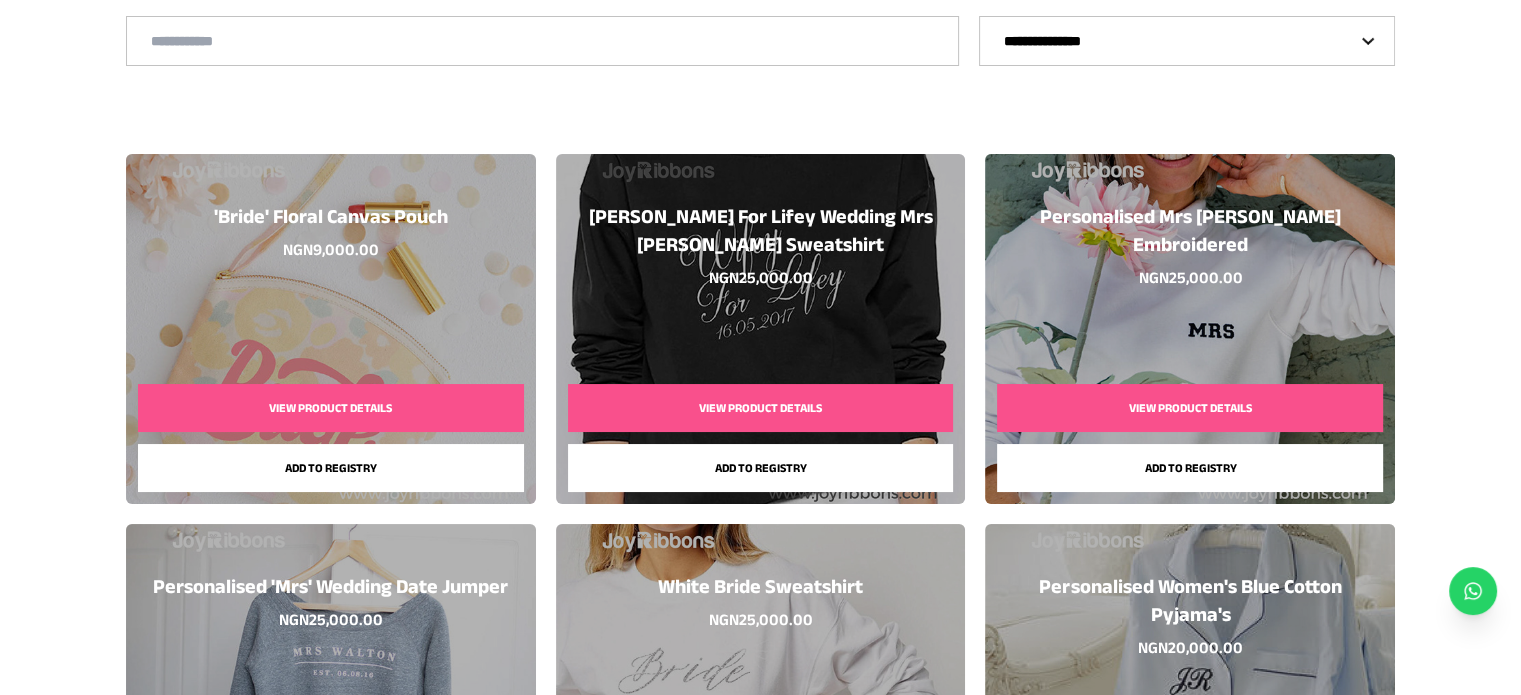 scroll, scrollTop: 0, scrollLeft: 0, axis: both 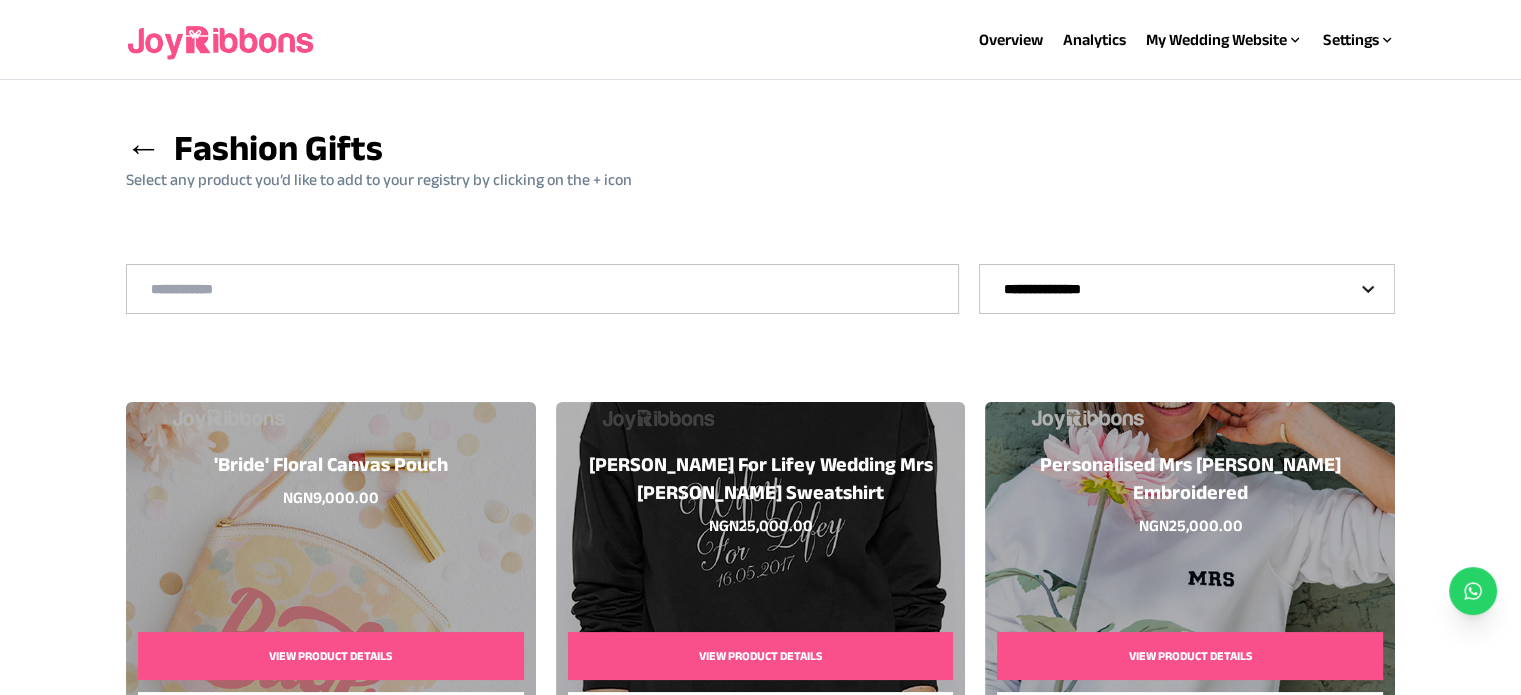 click on "**********" at bounding box center (1187, 289) 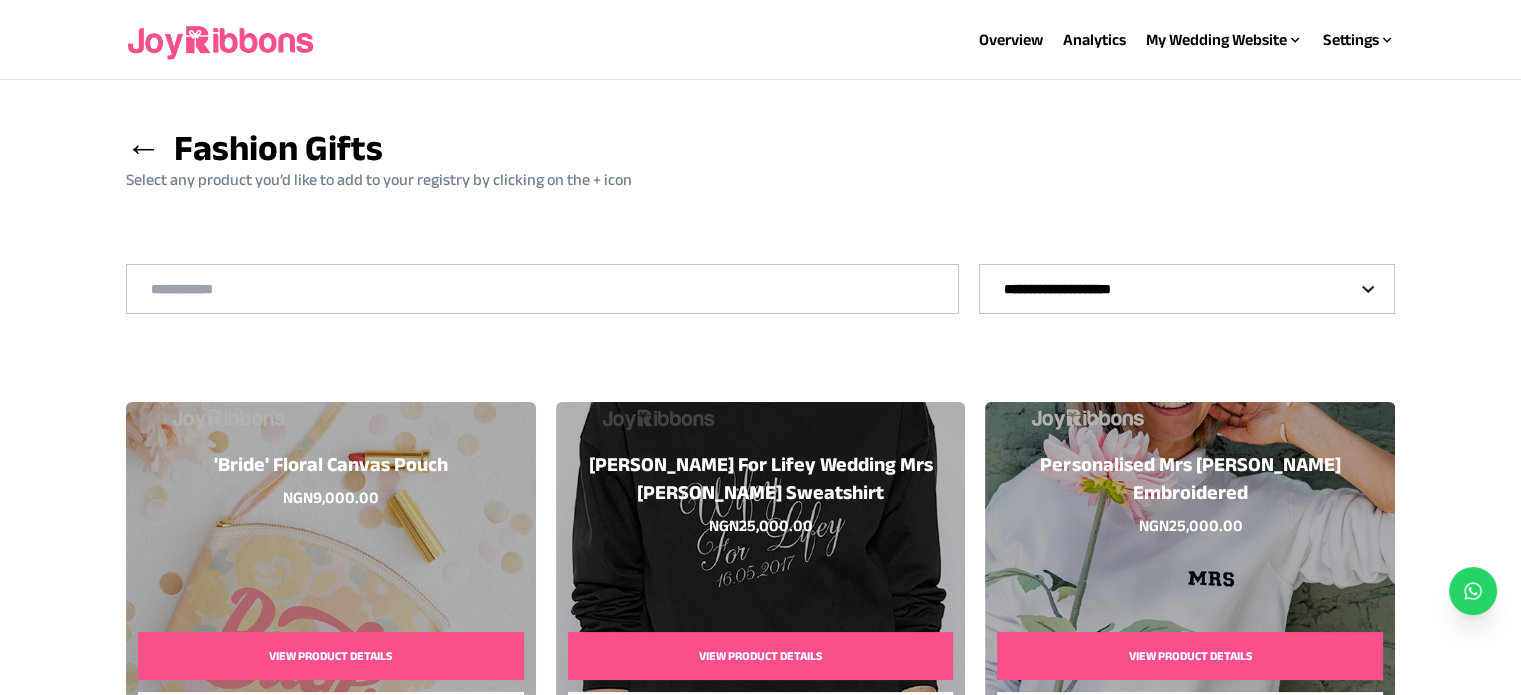 click on "**********" at bounding box center (1187, 289) 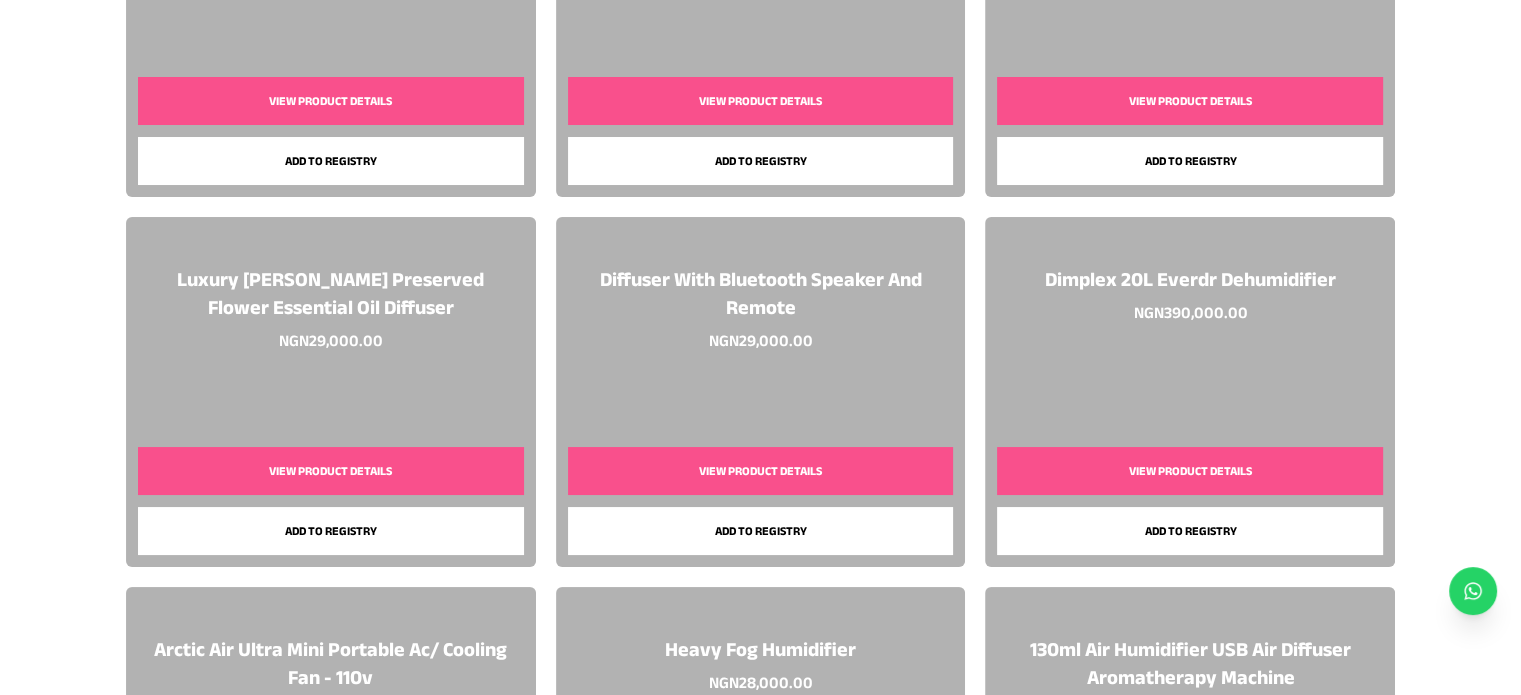 scroll, scrollTop: 1296, scrollLeft: 0, axis: vertical 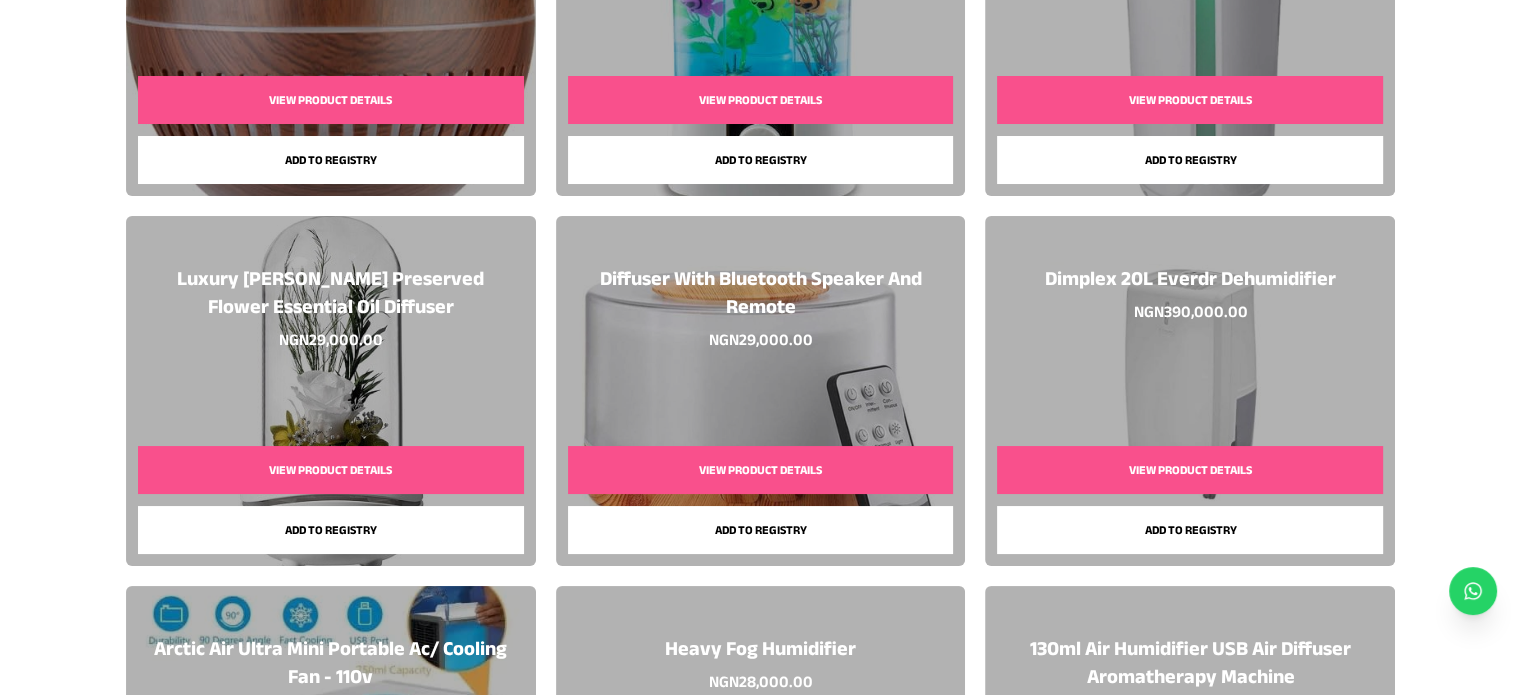click on "Add to registry" at bounding box center [761, 530] 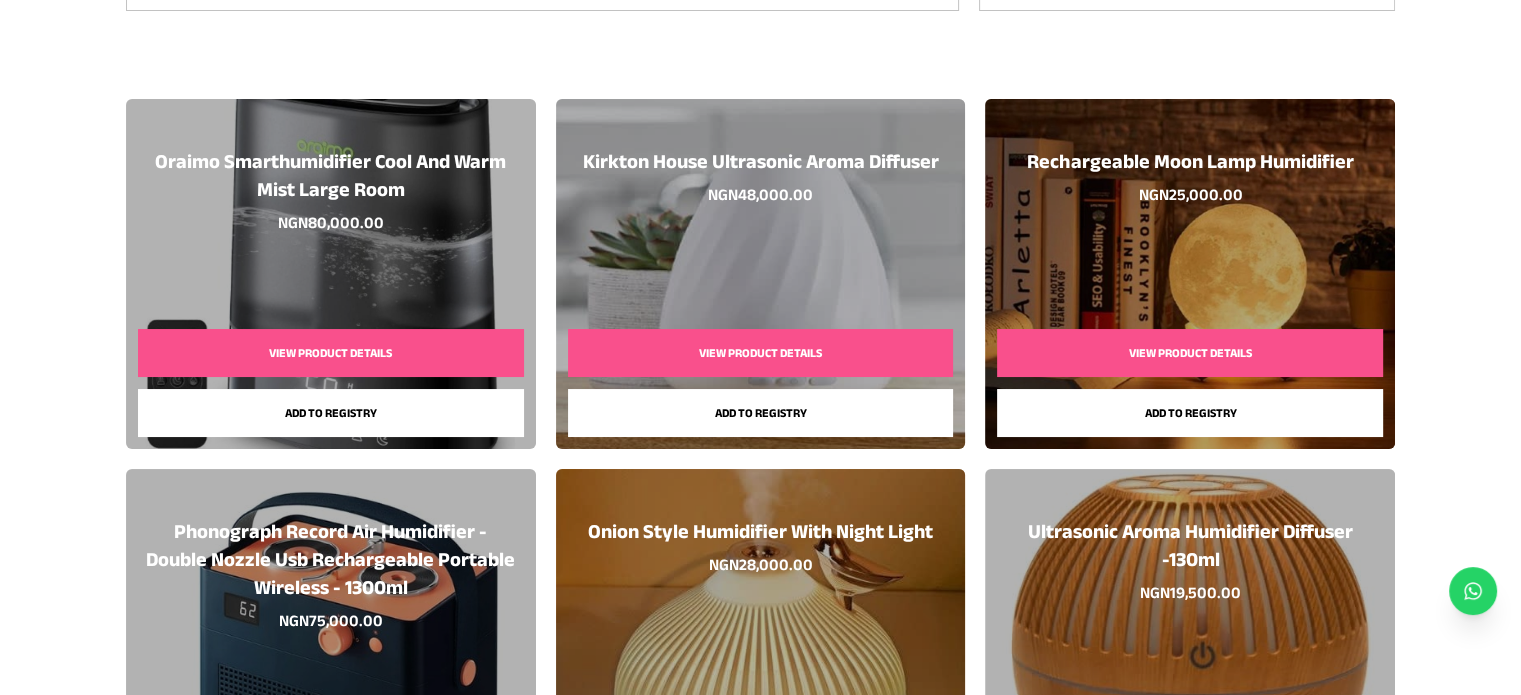 scroll, scrollTop: 147, scrollLeft: 0, axis: vertical 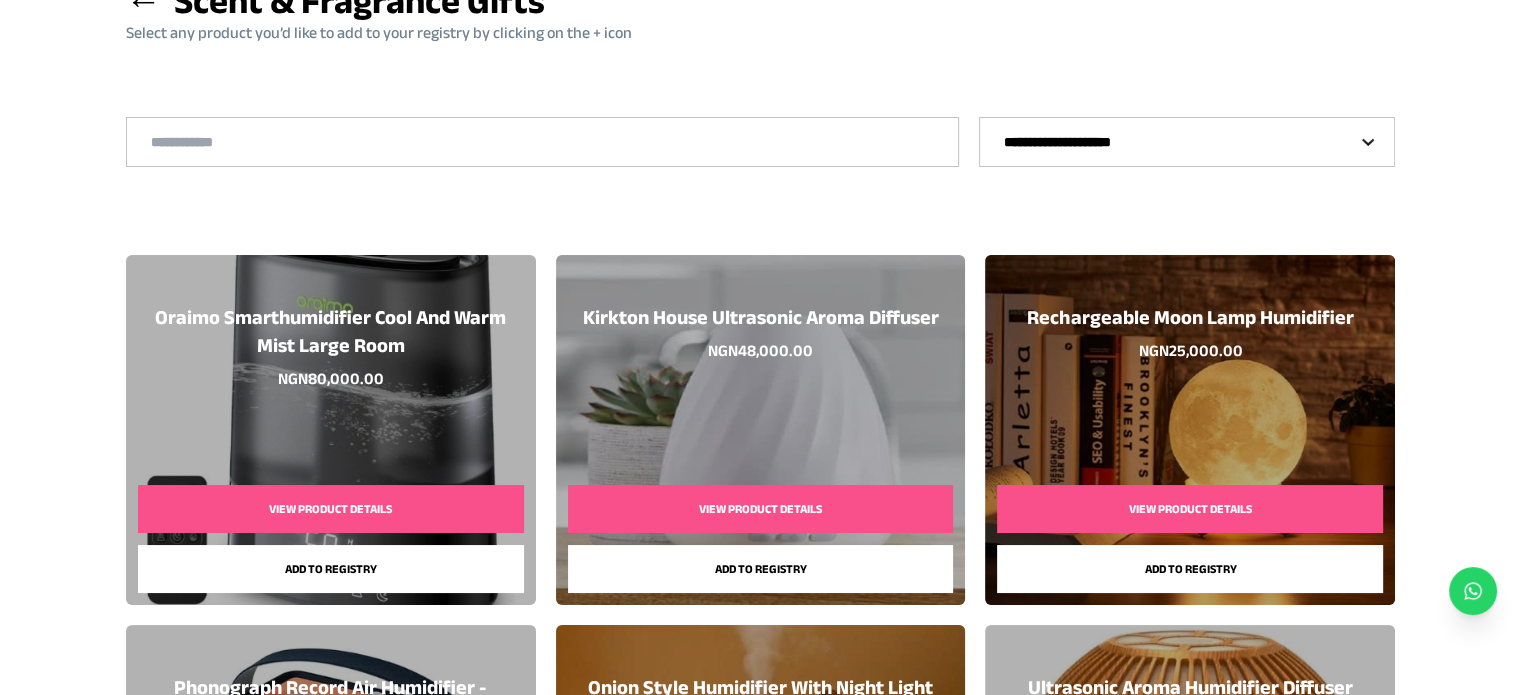 click on "**********" at bounding box center [1187, 142] 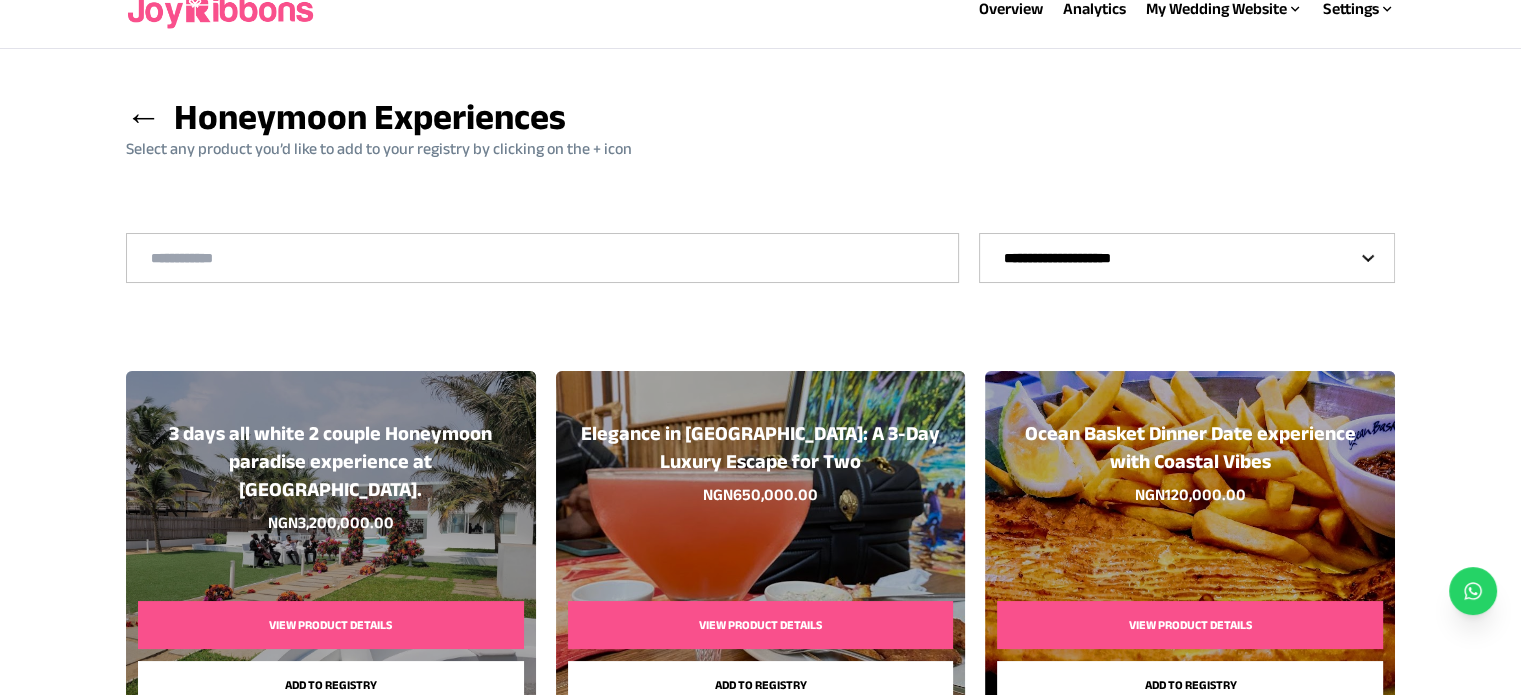 scroll, scrollTop: 0, scrollLeft: 0, axis: both 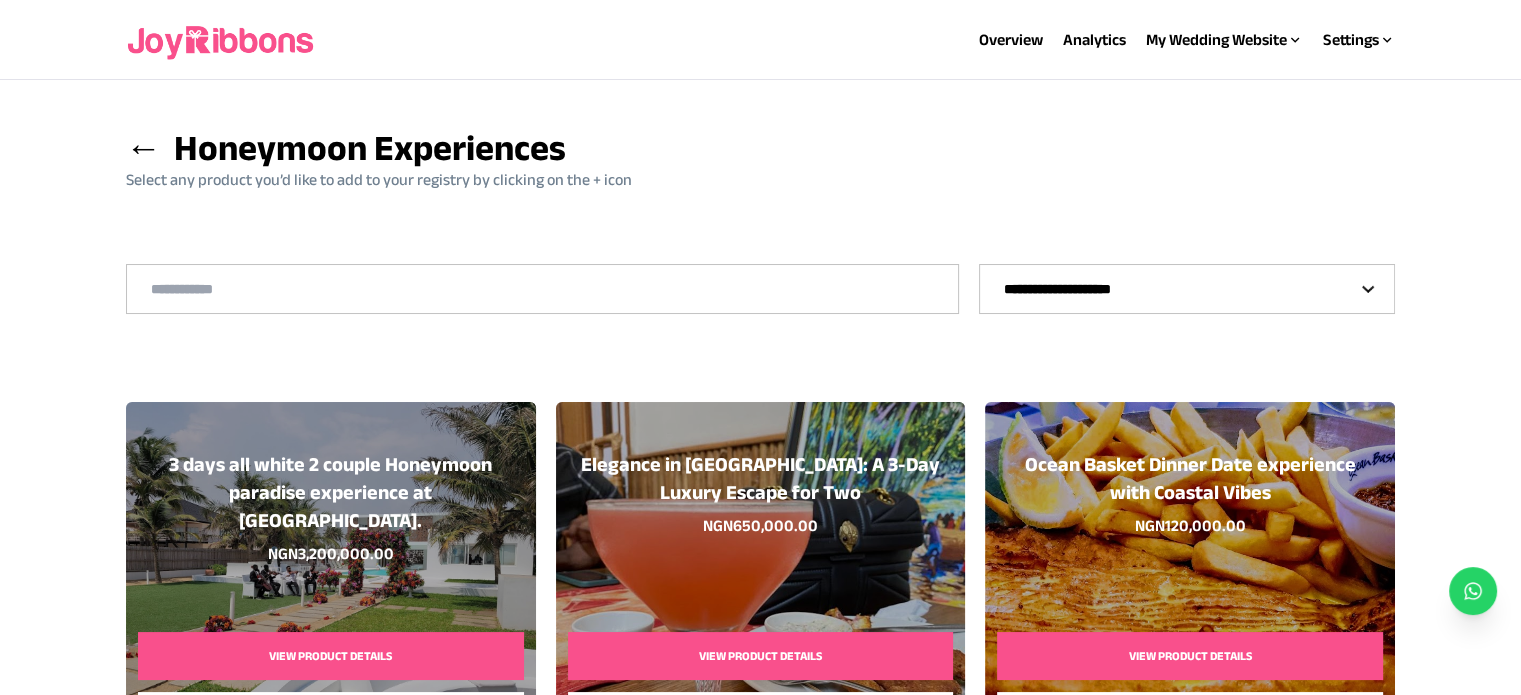 click on "**********" at bounding box center [1187, 289] 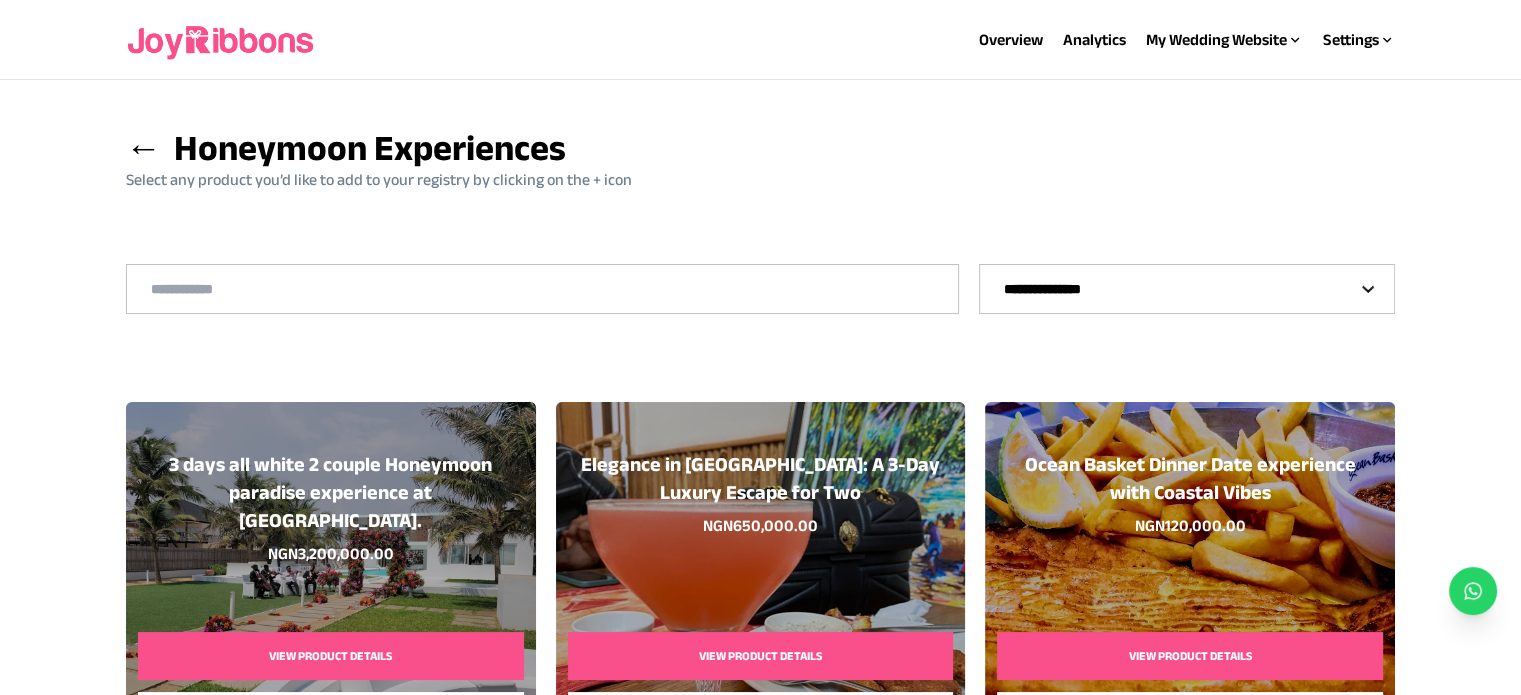 click on "**********" at bounding box center [1187, 289] 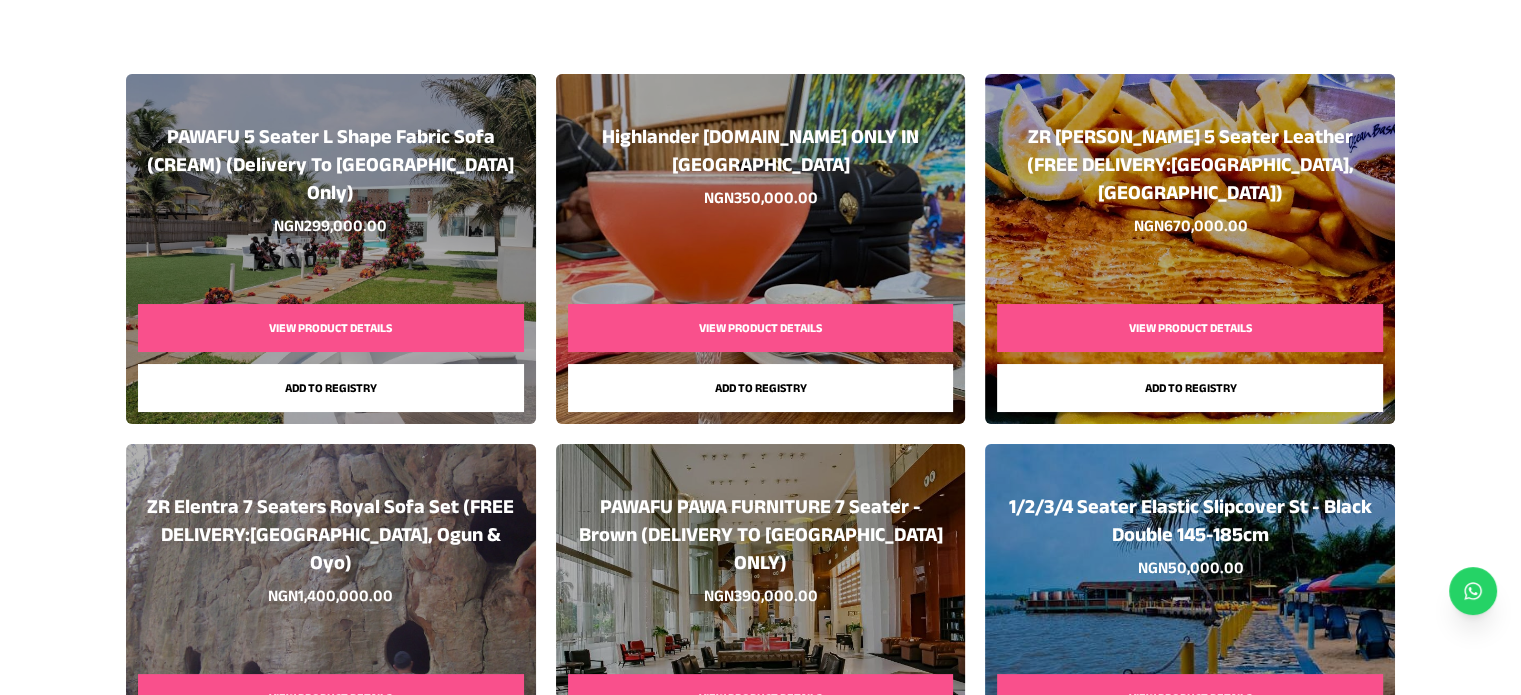 scroll, scrollTop: 0, scrollLeft: 0, axis: both 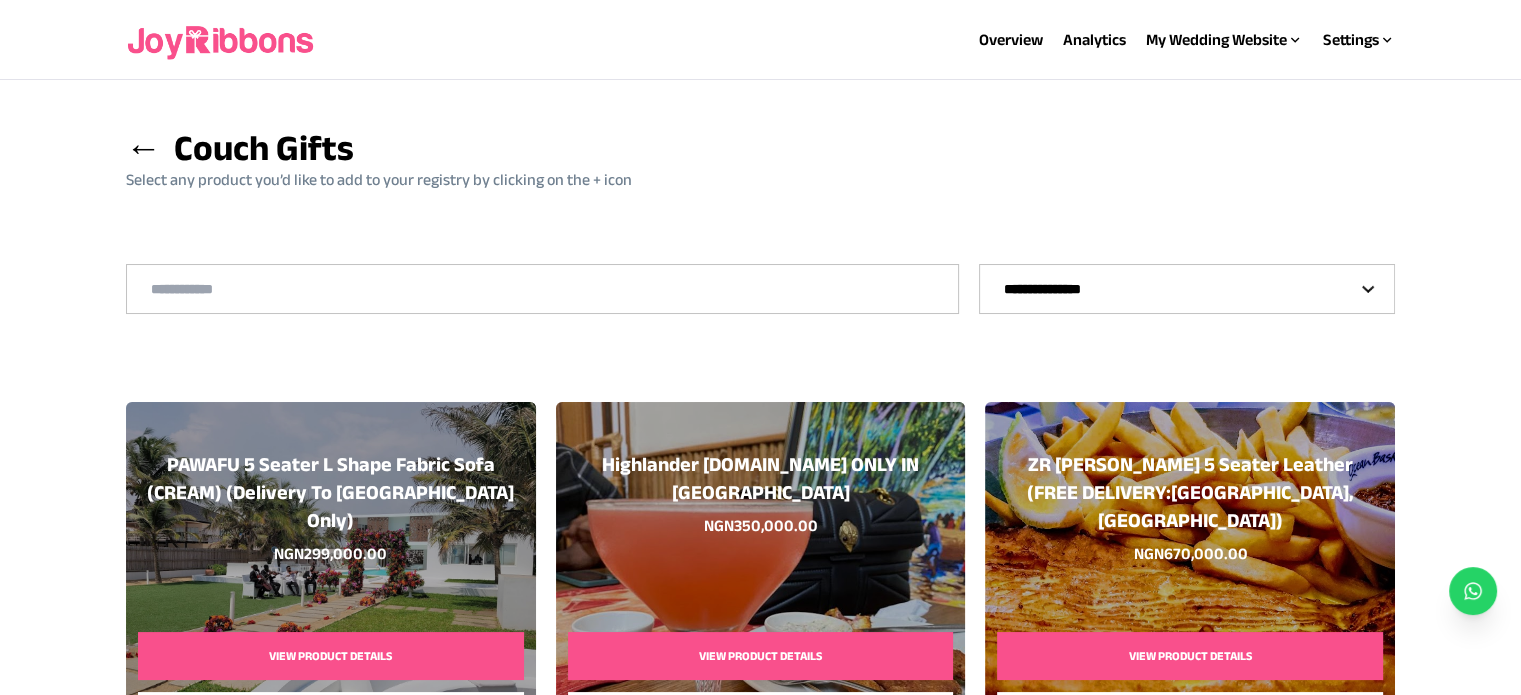 click on "**********" at bounding box center (1187, 289) 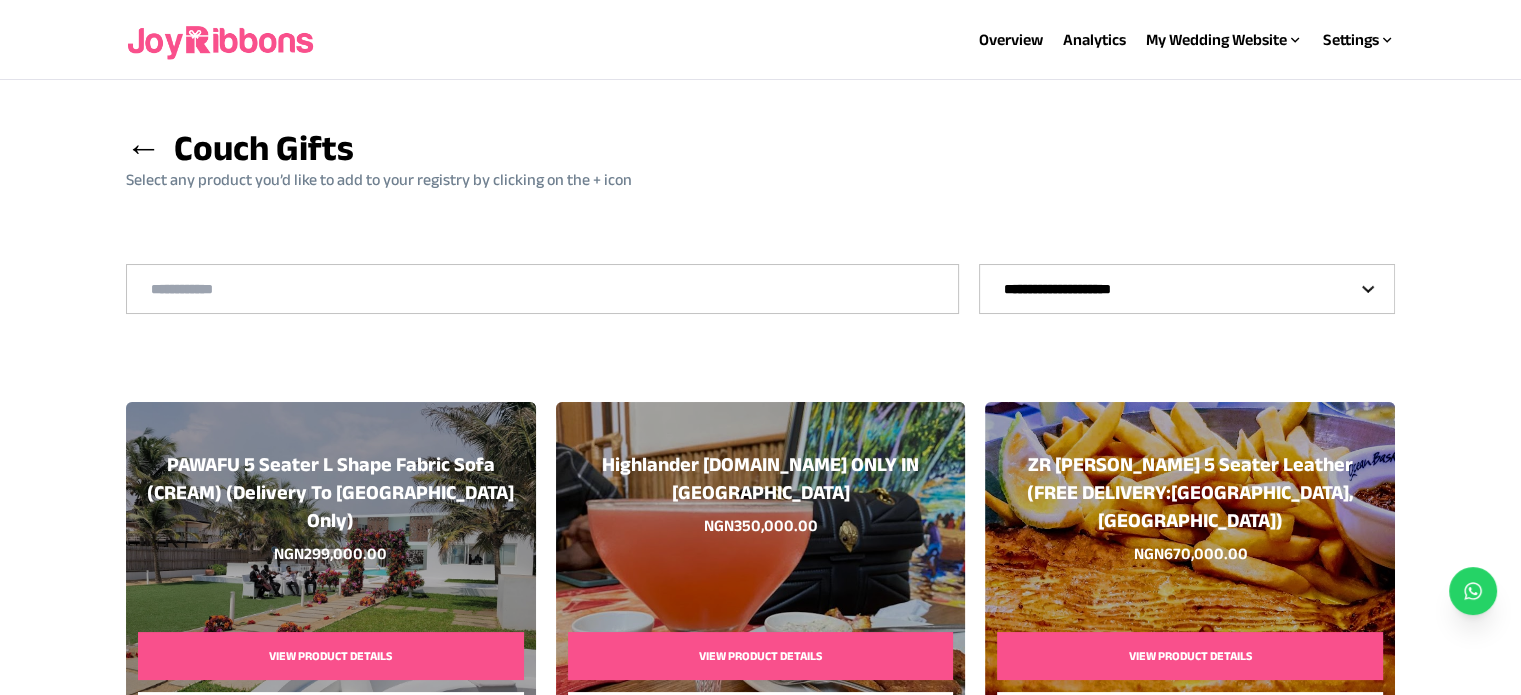 click on "**********" at bounding box center [1187, 289] 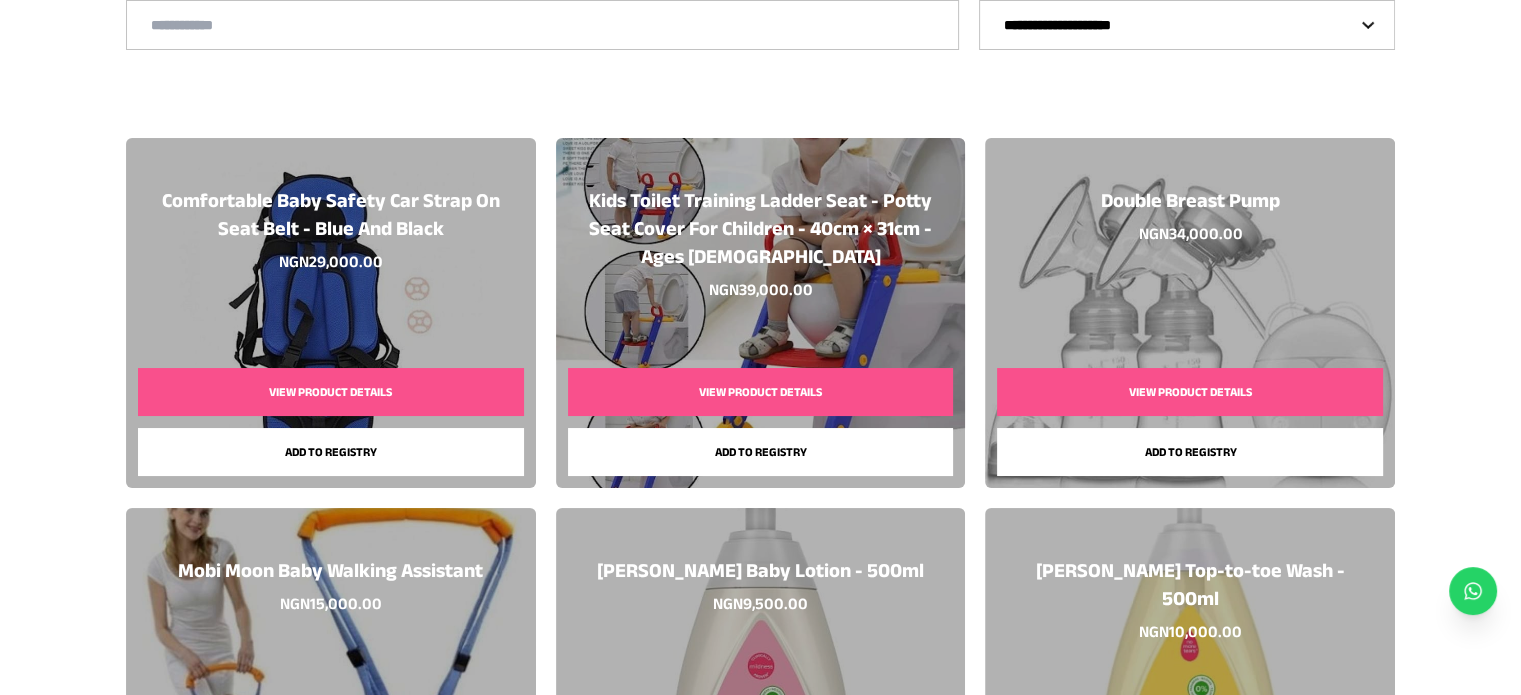 scroll, scrollTop: 0, scrollLeft: 0, axis: both 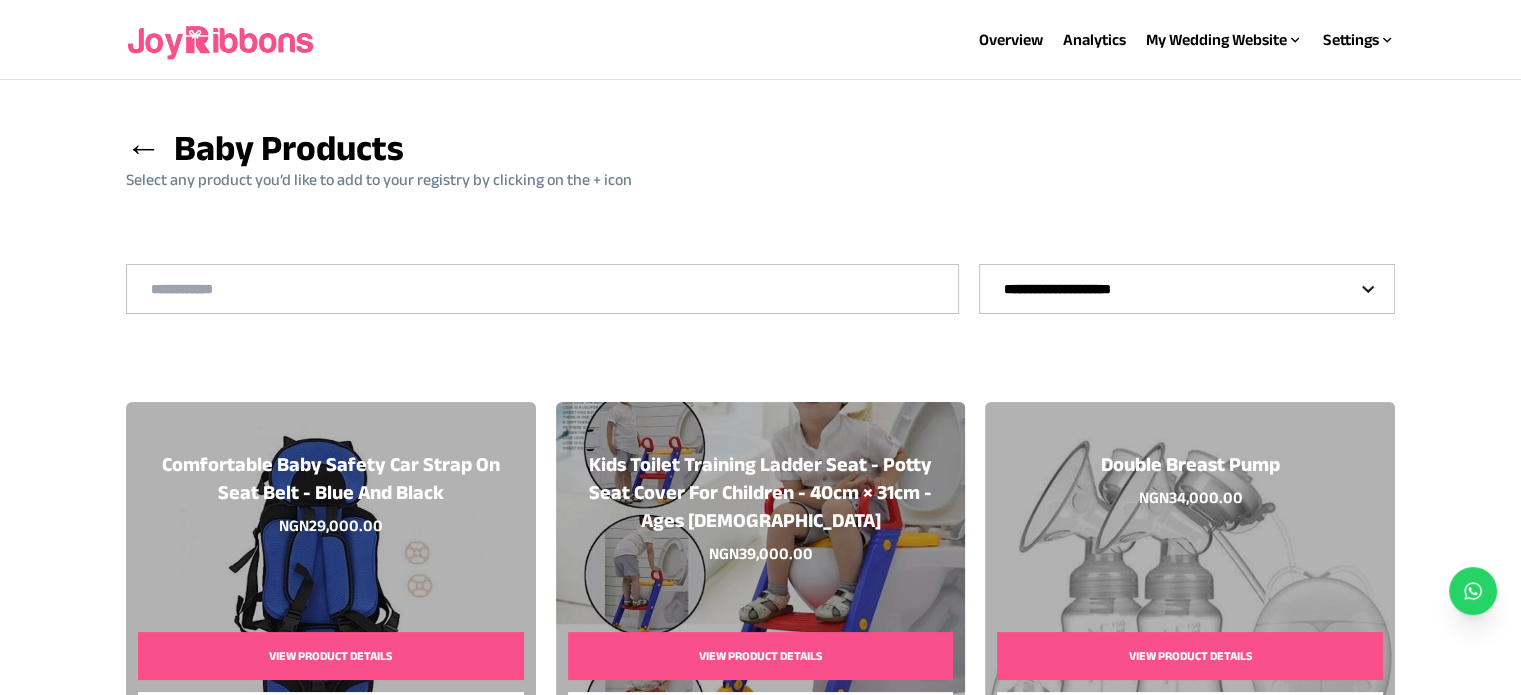 click on "**********" at bounding box center [1187, 289] 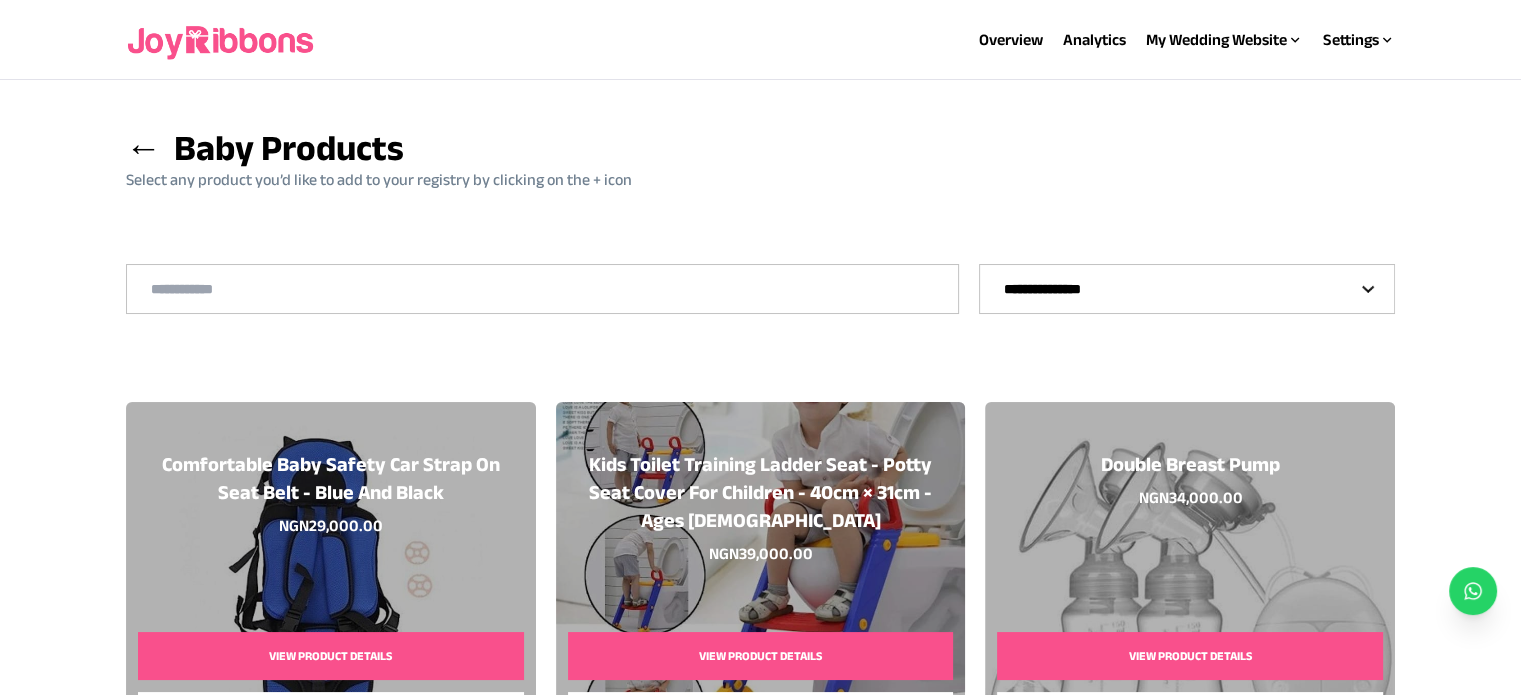 click on "**********" at bounding box center [1187, 289] 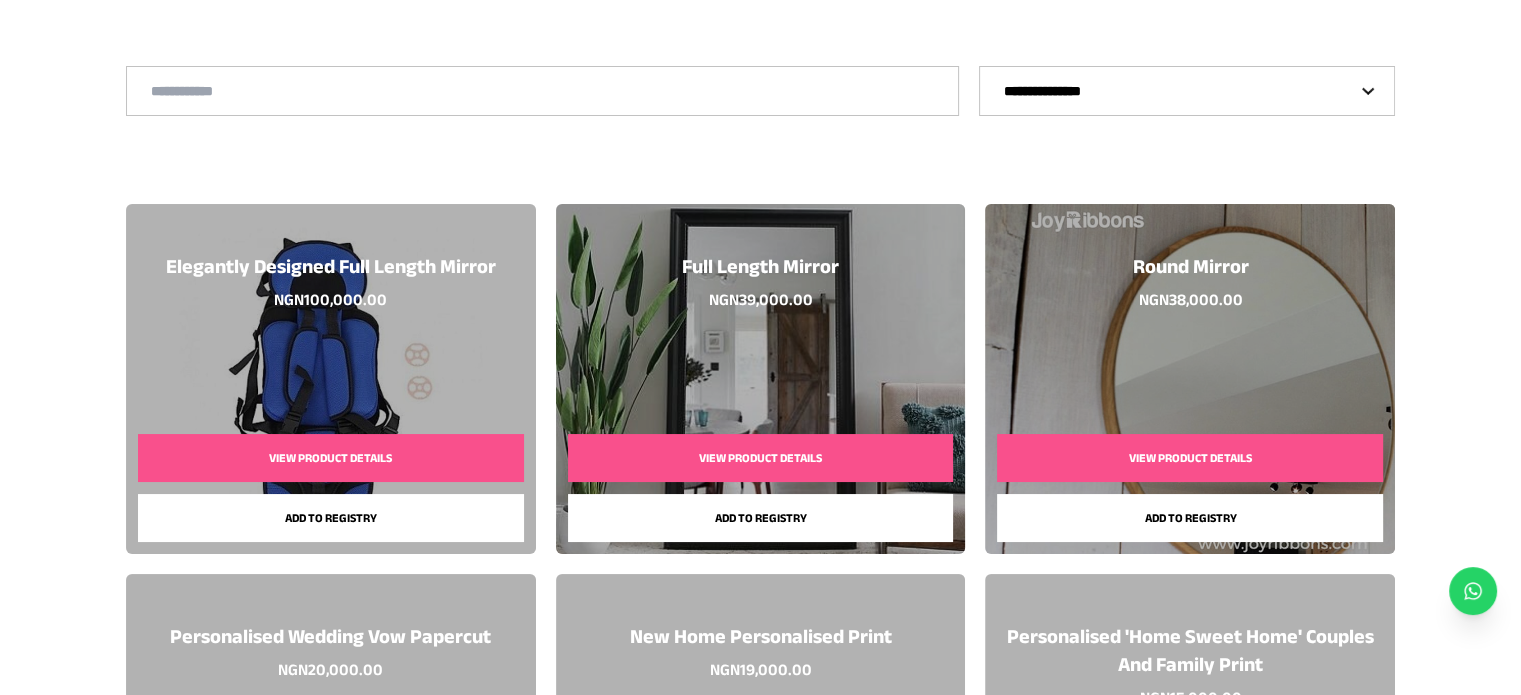 scroll, scrollTop: 0, scrollLeft: 0, axis: both 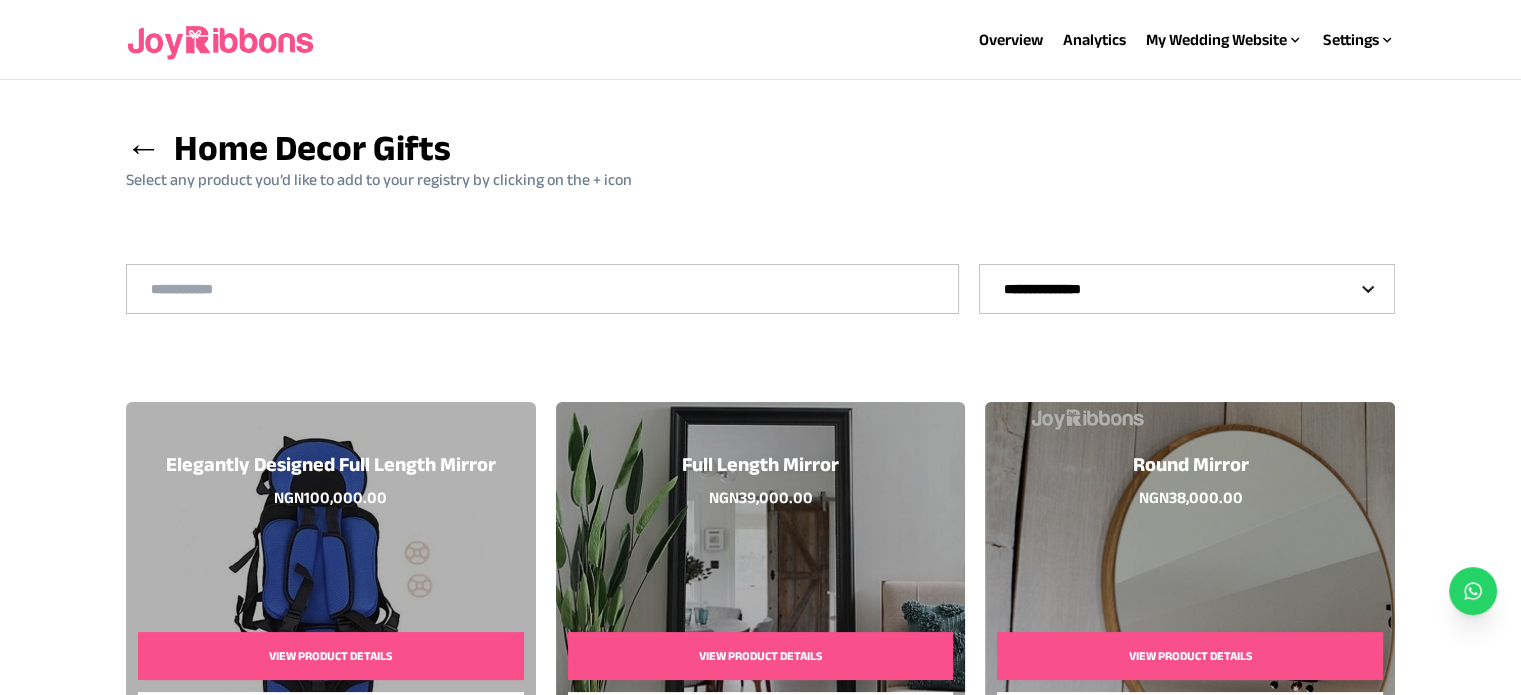 click on "**********" at bounding box center [1187, 289] 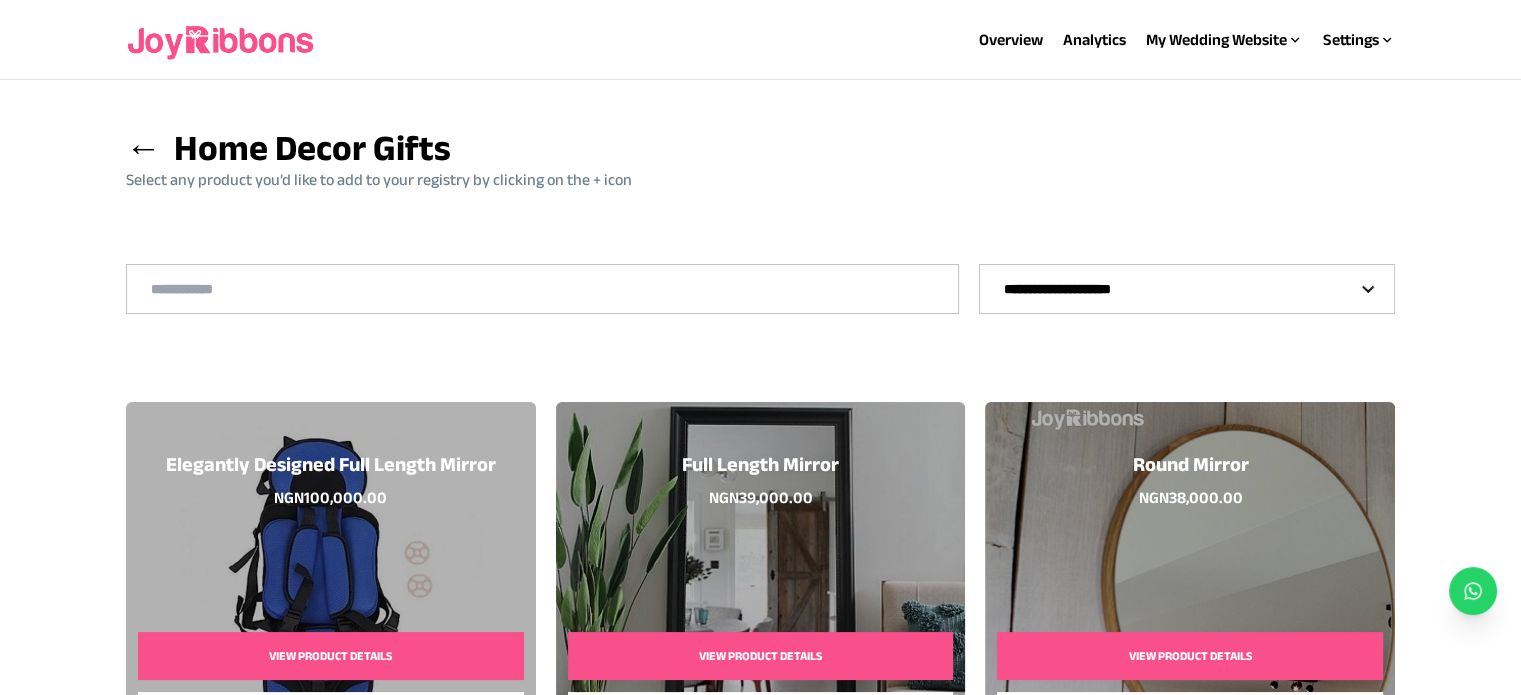 click on "**********" at bounding box center (1187, 289) 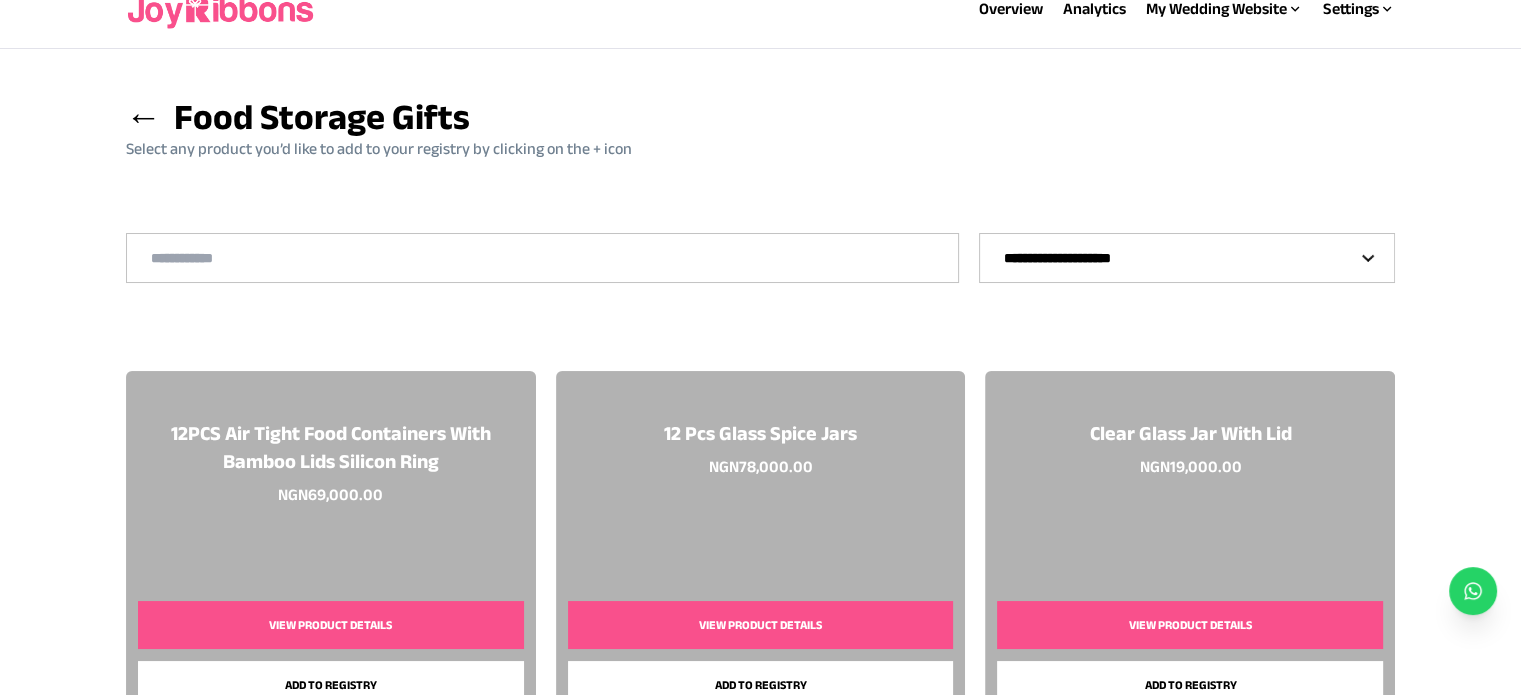 scroll, scrollTop: 26, scrollLeft: 0, axis: vertical 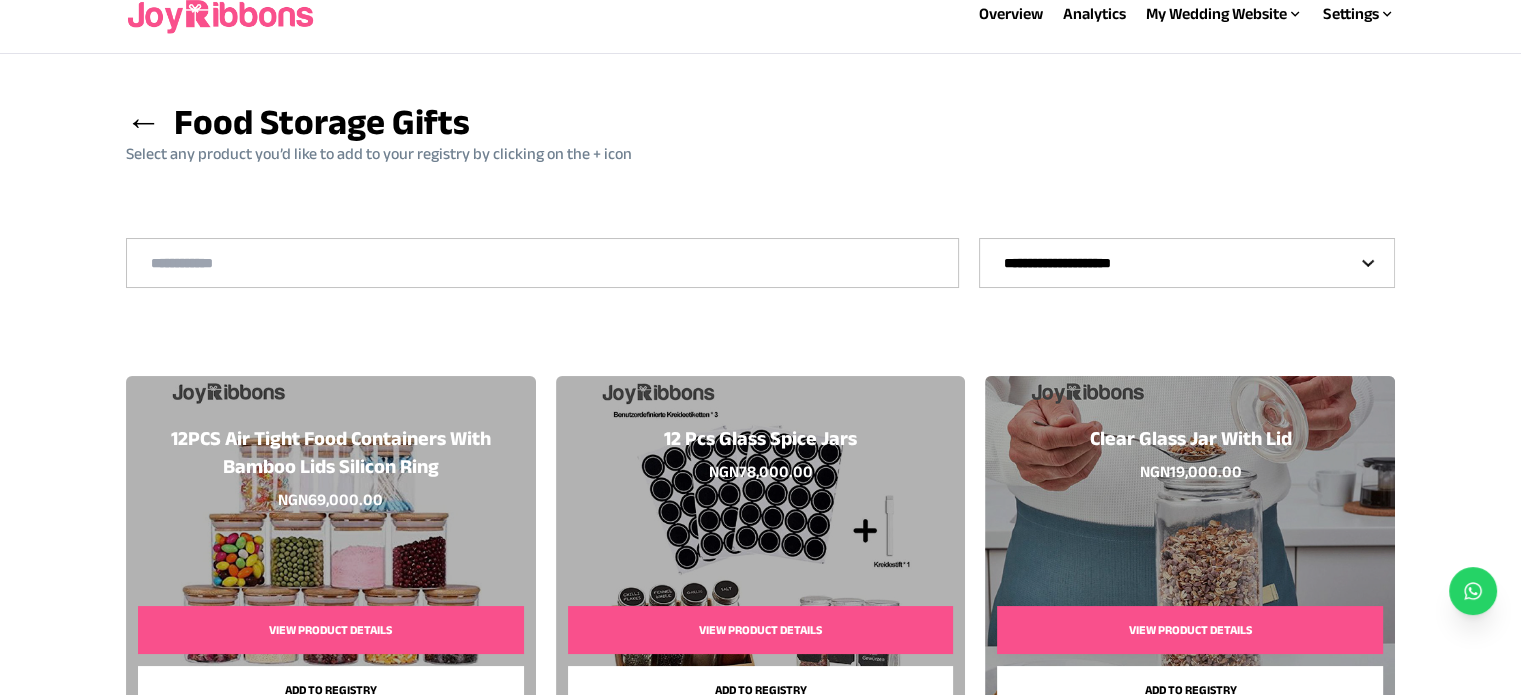 click on "**********" at bounding box center [1187, 263] 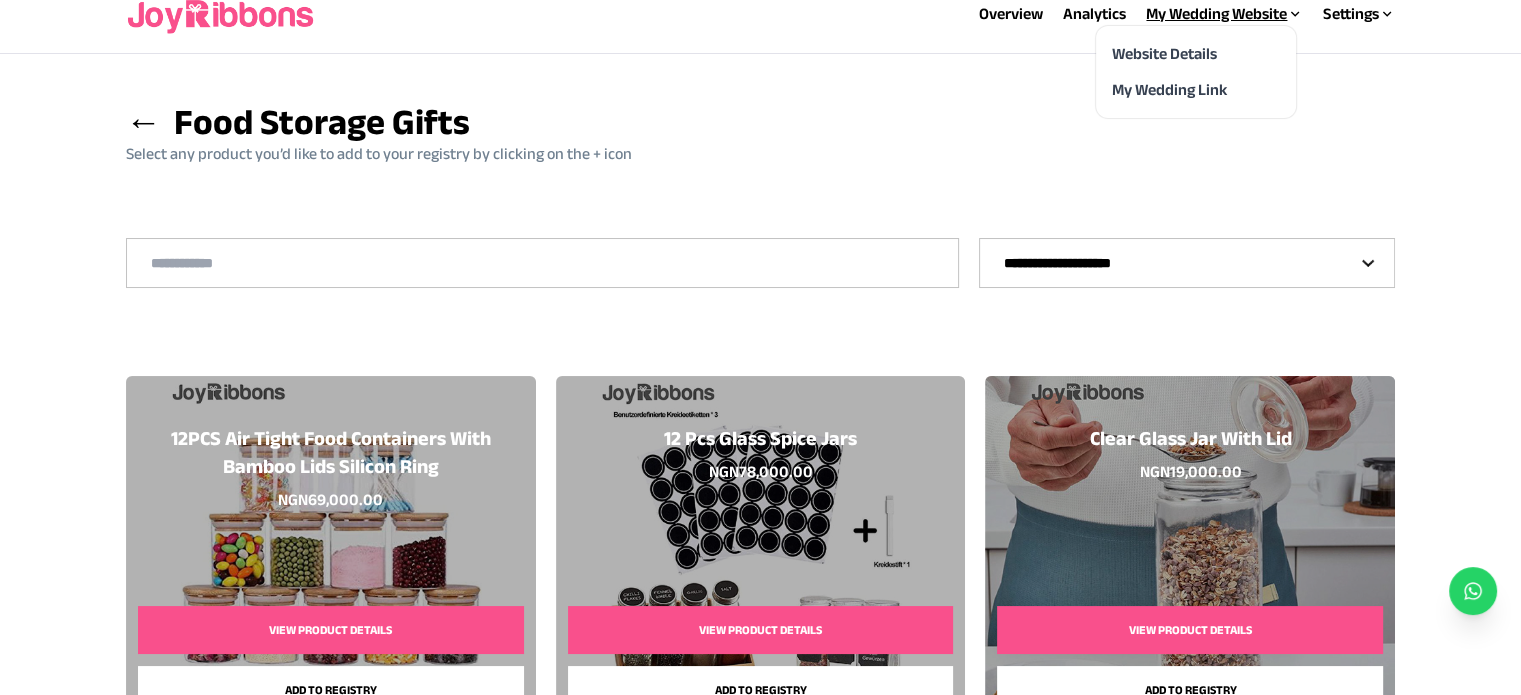 click on "Website Details My Wedding Link" at bounding box center [1196, 72] 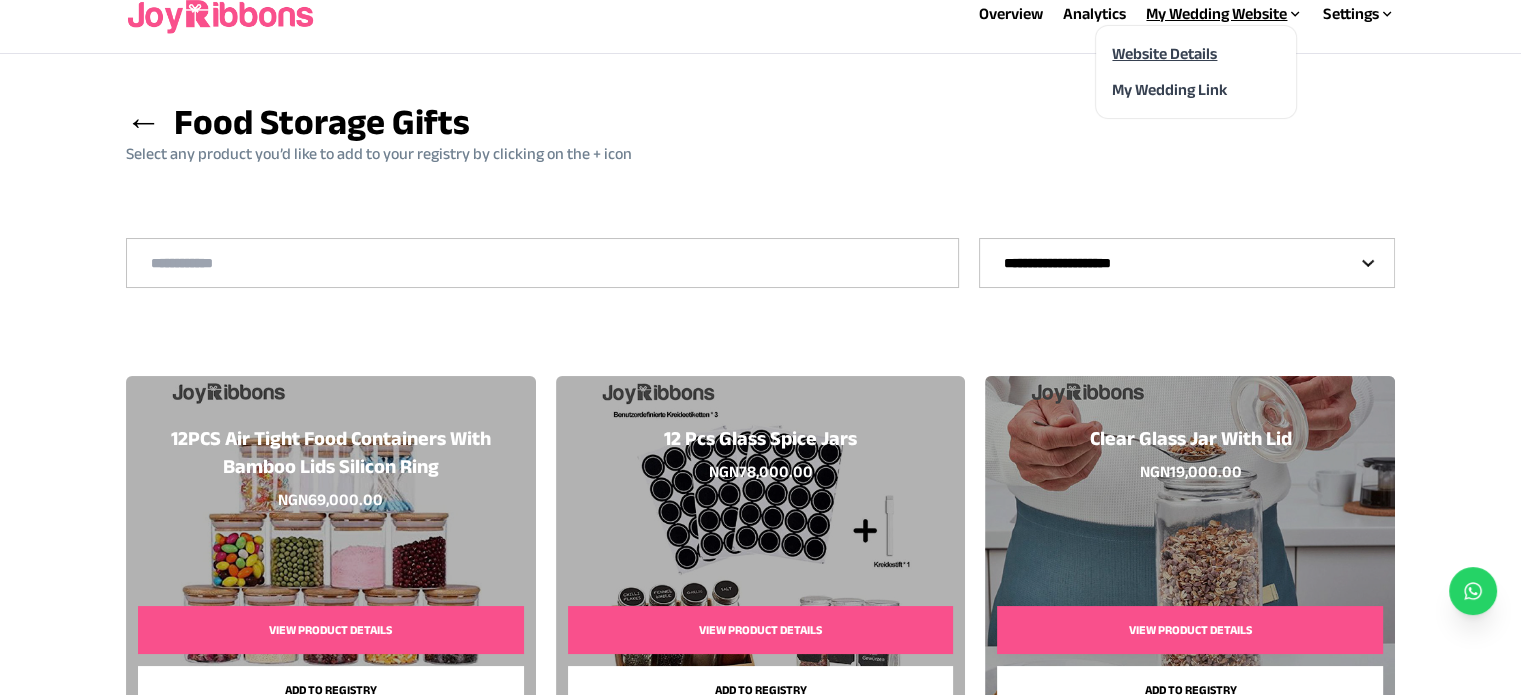 click on "Website Details" at bounding box center (1164, 53) 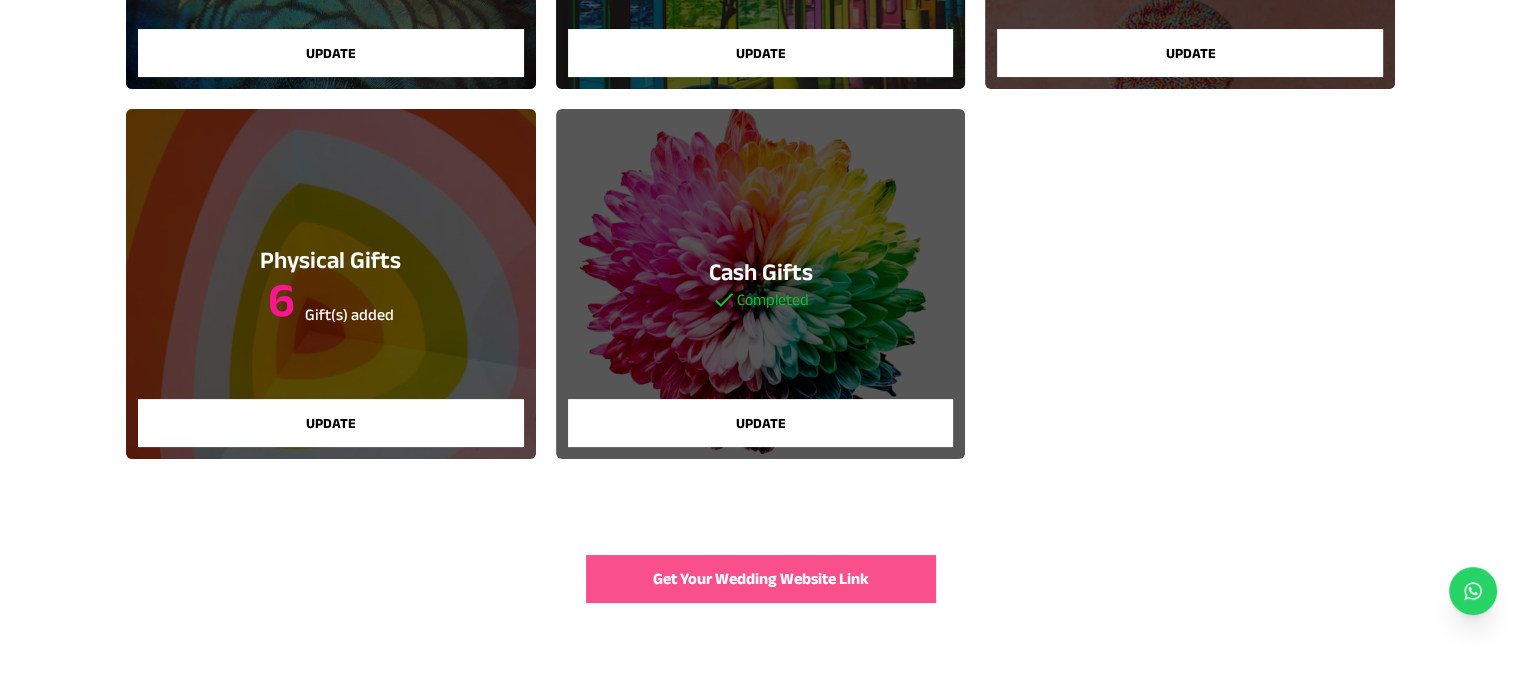 scroll, scrollTop: 480, scrollLeft: 0, axis: vertical 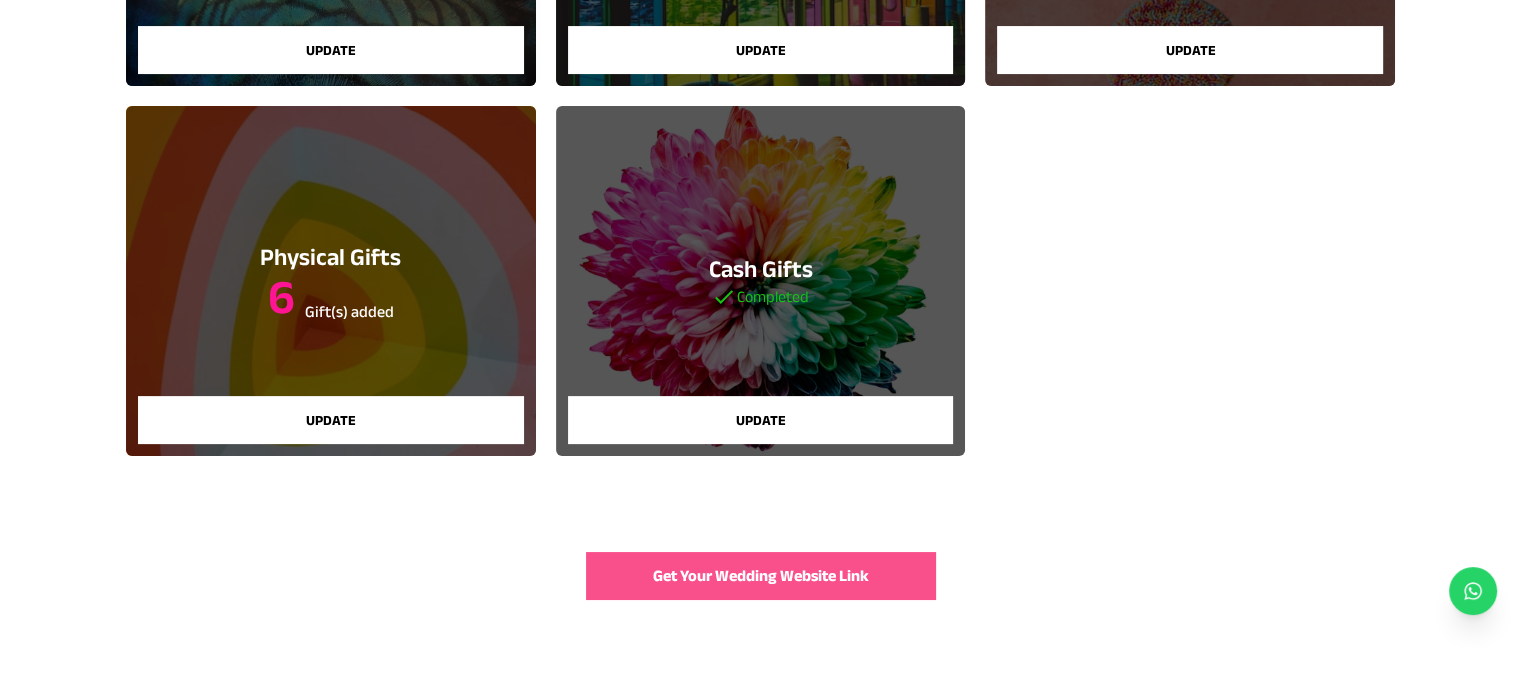 click on "Get Your Wedding Website Link" at bounding box center (761, 576) 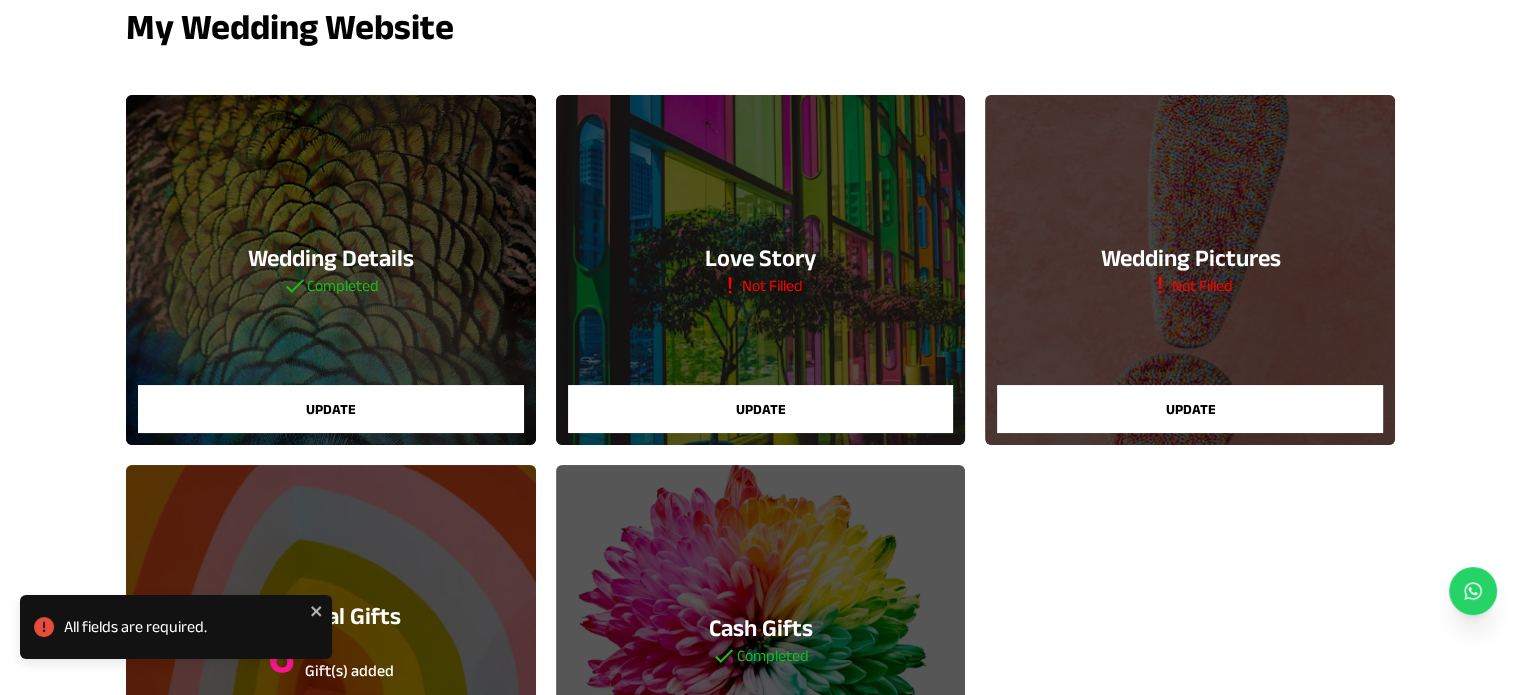 scroll, scrollTop: 0, scrollLeft: 0, axis: both 